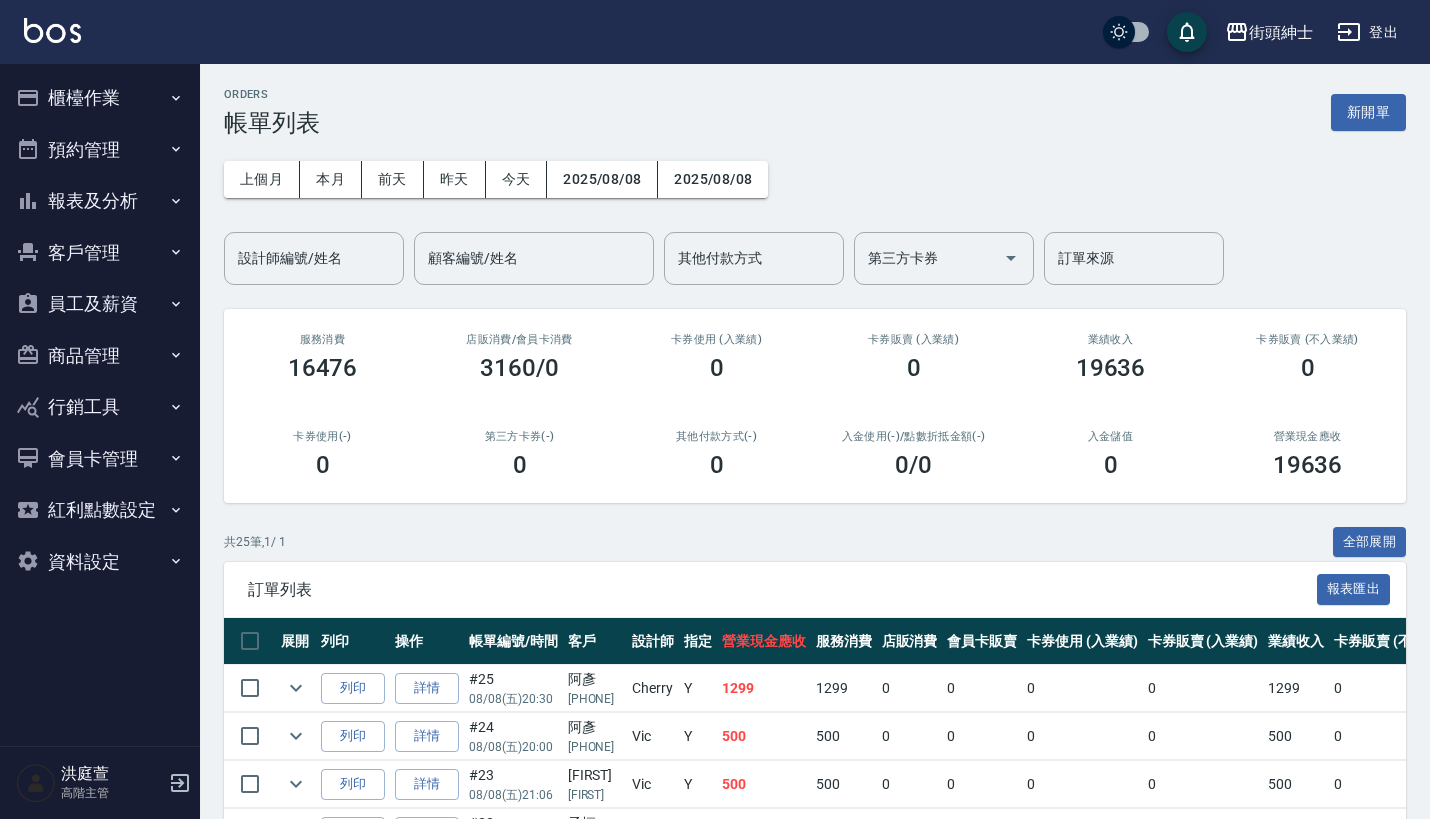 scroll, scrollTop: 0, scrollLeft: 0, axis: both 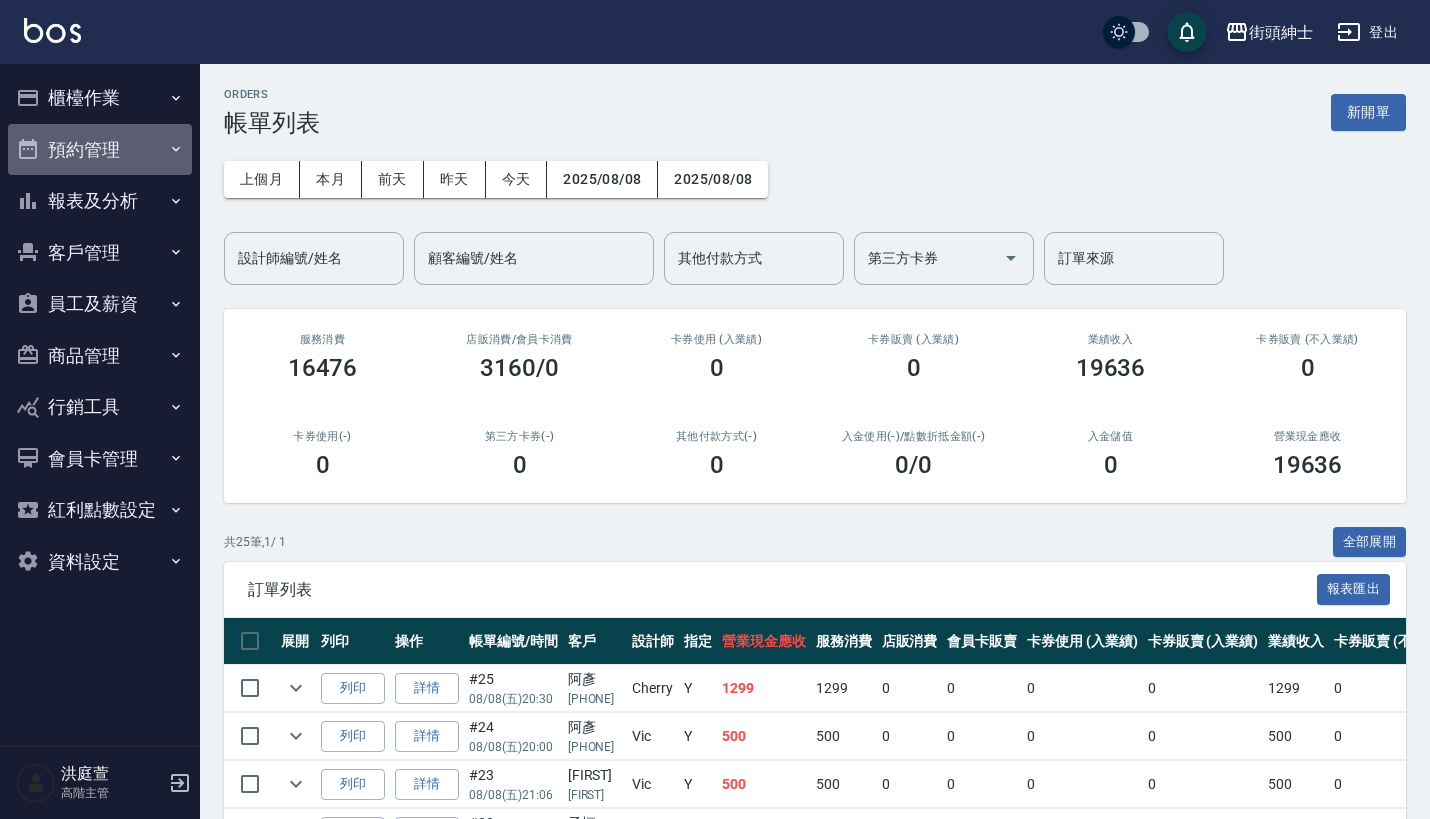 click on "預約管理" at bounding box center [100, 150] 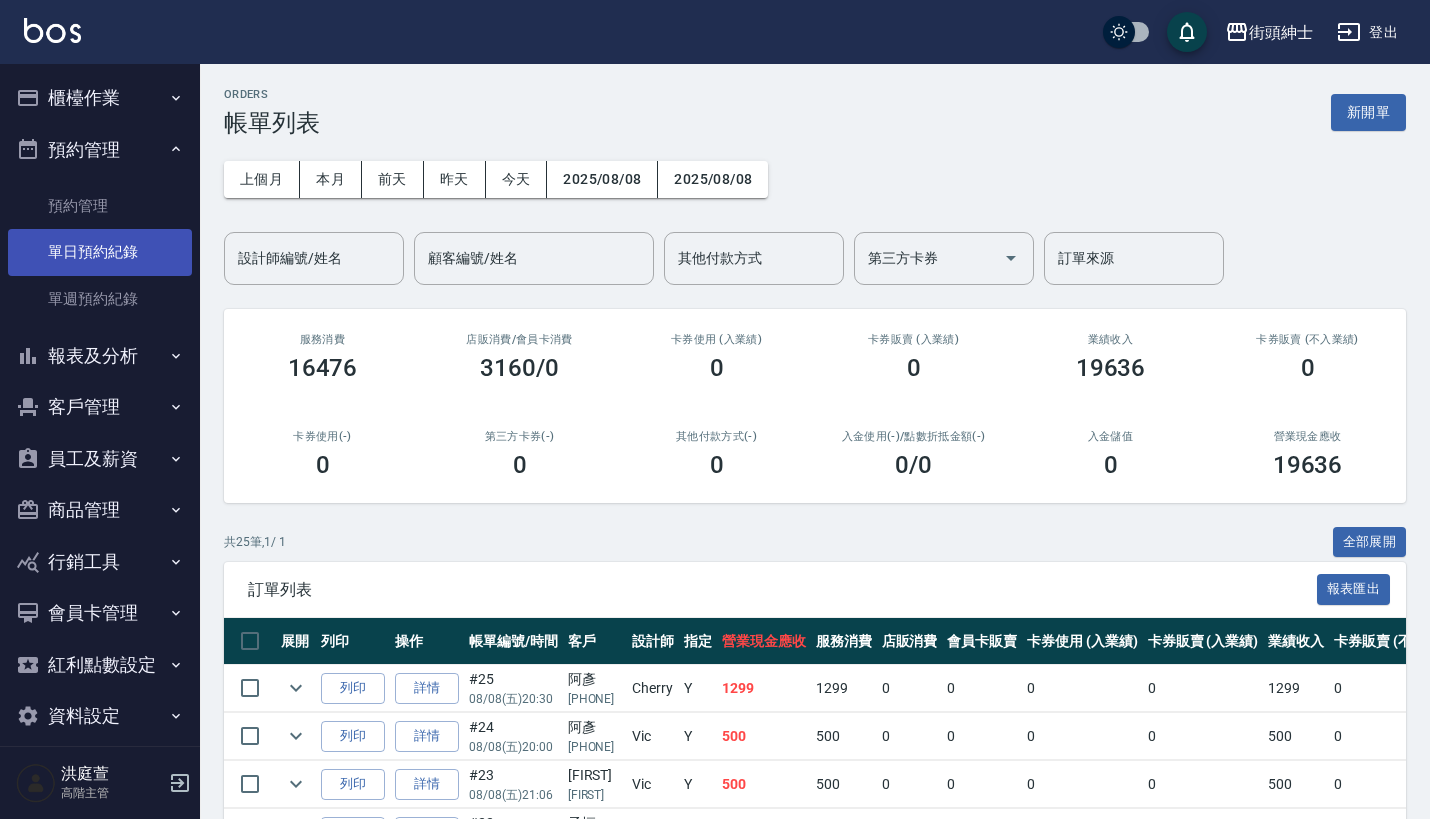 click on "單日預約紀錄" at bounding box center (100, 252) 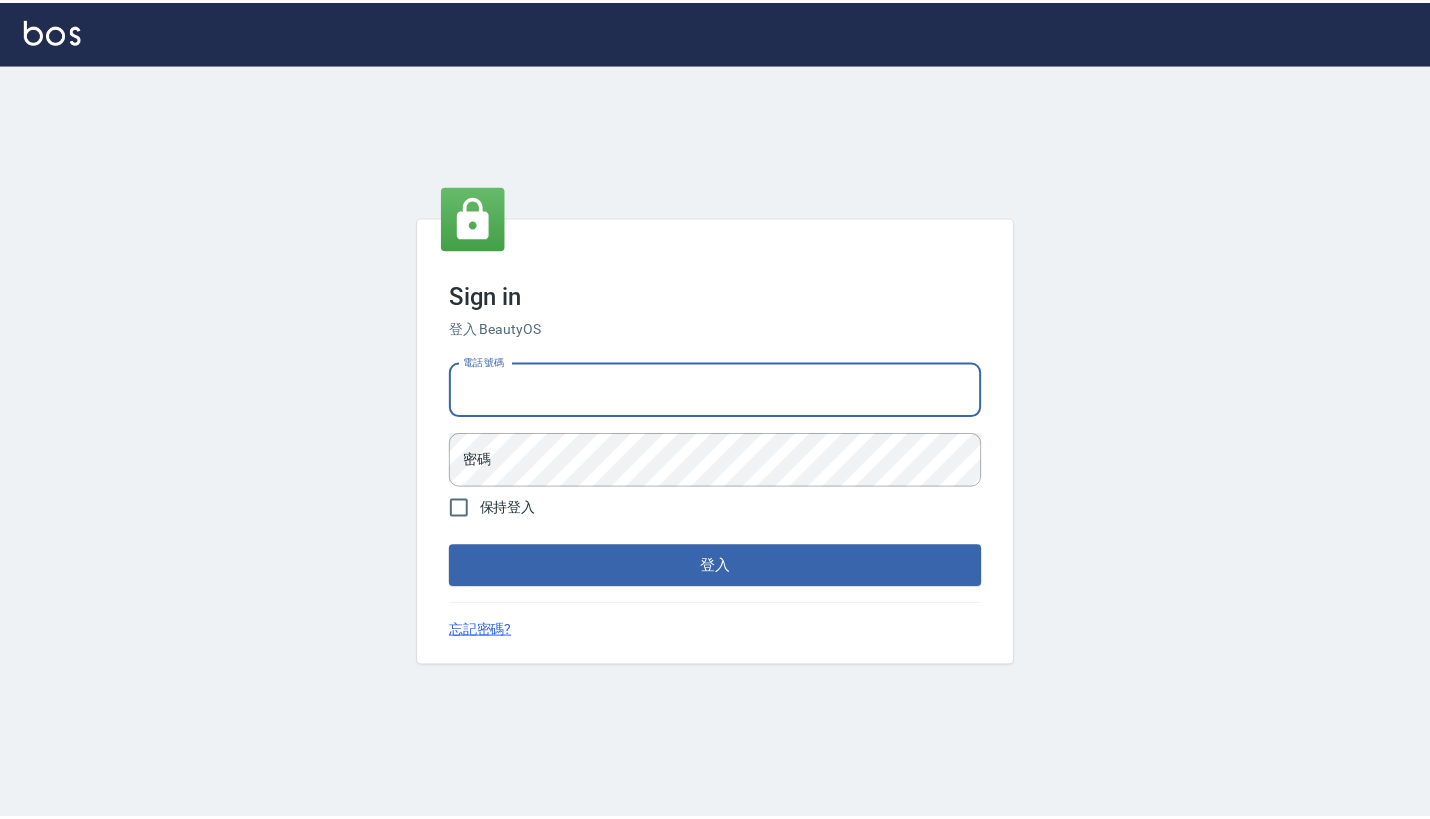 scroll, scrollTop: 0, scrollLeft: 0, axis: both 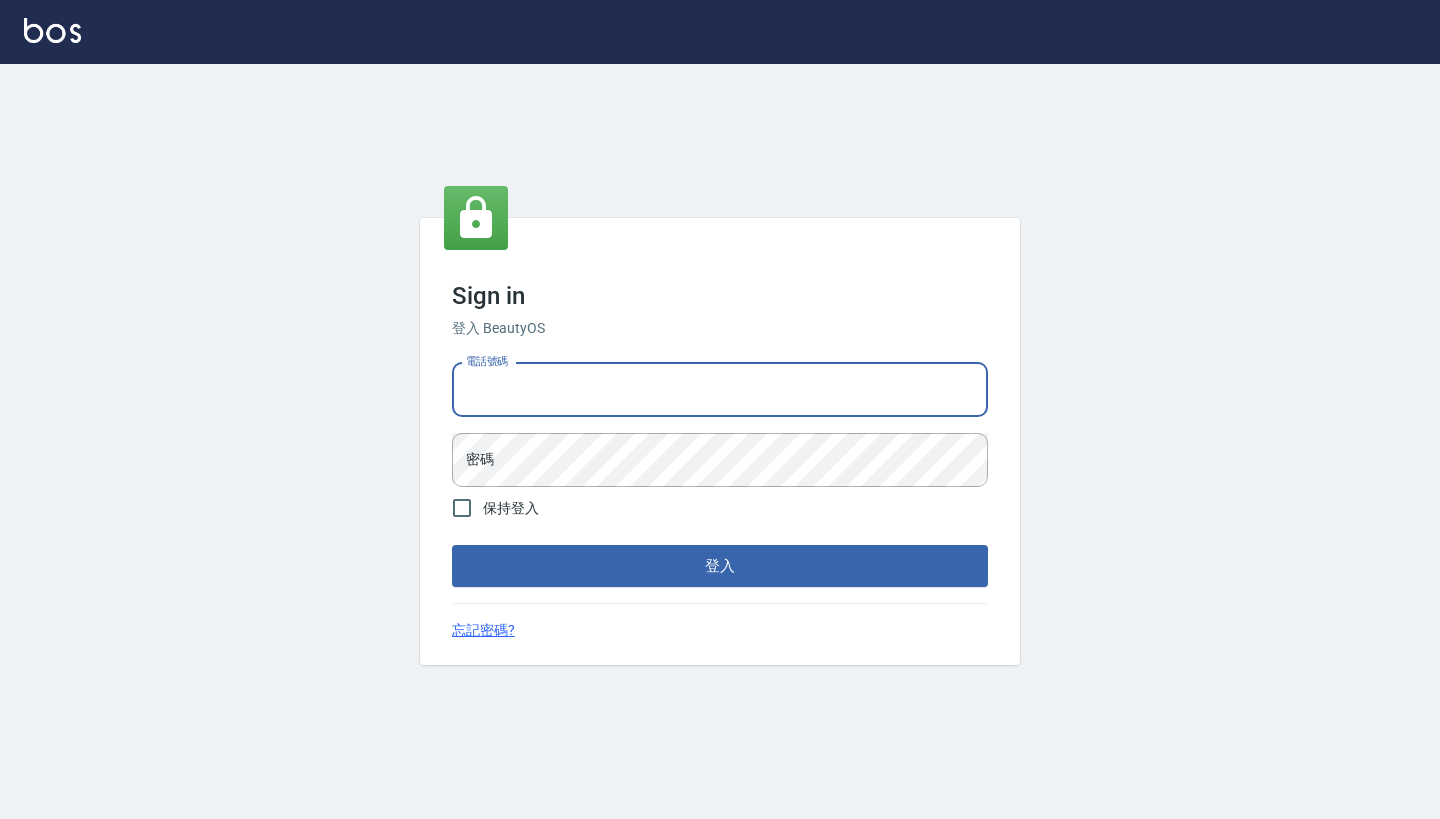 type on "[PHONE]" 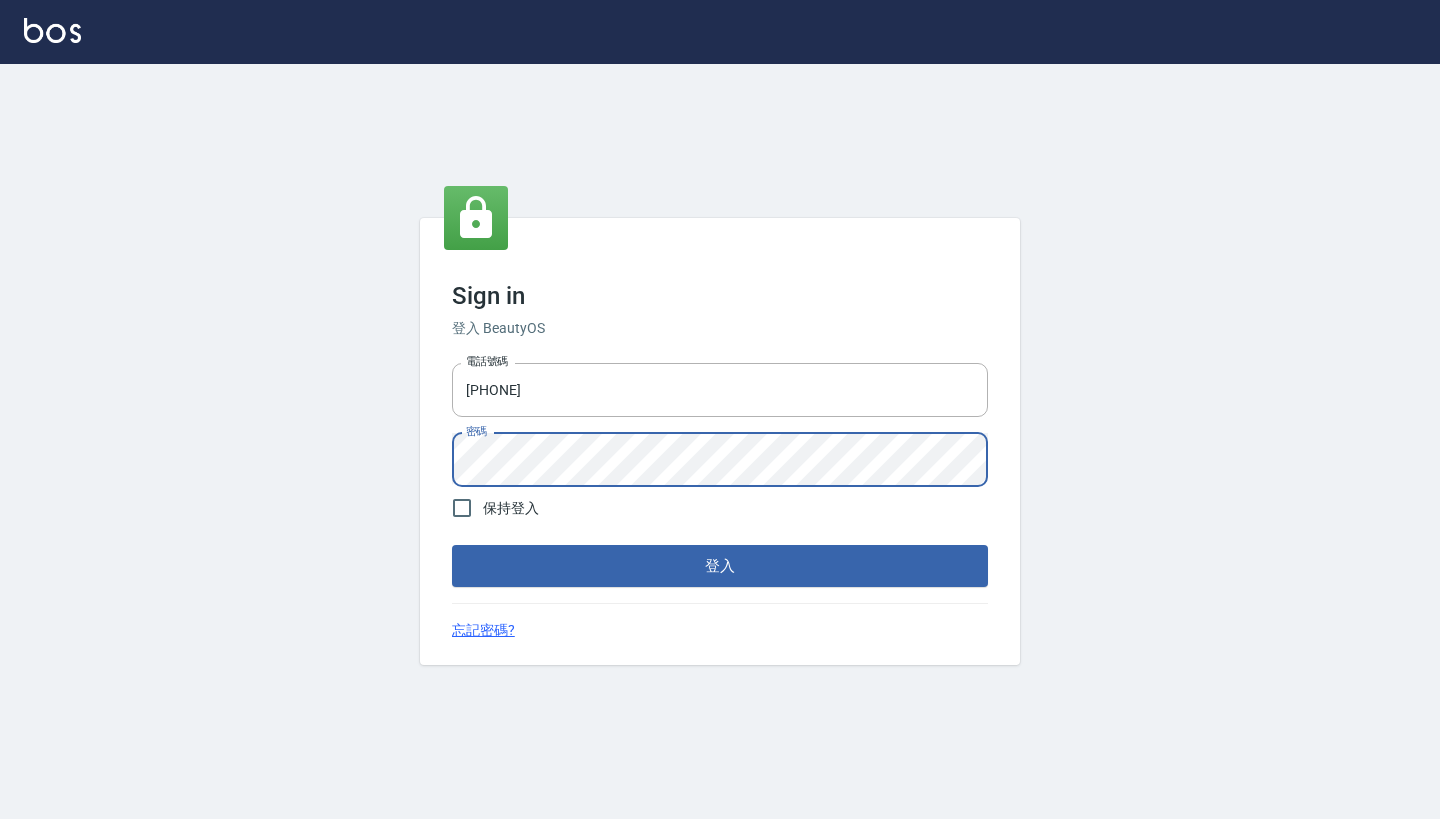 click on "登入" at bounding box center (720, 566) 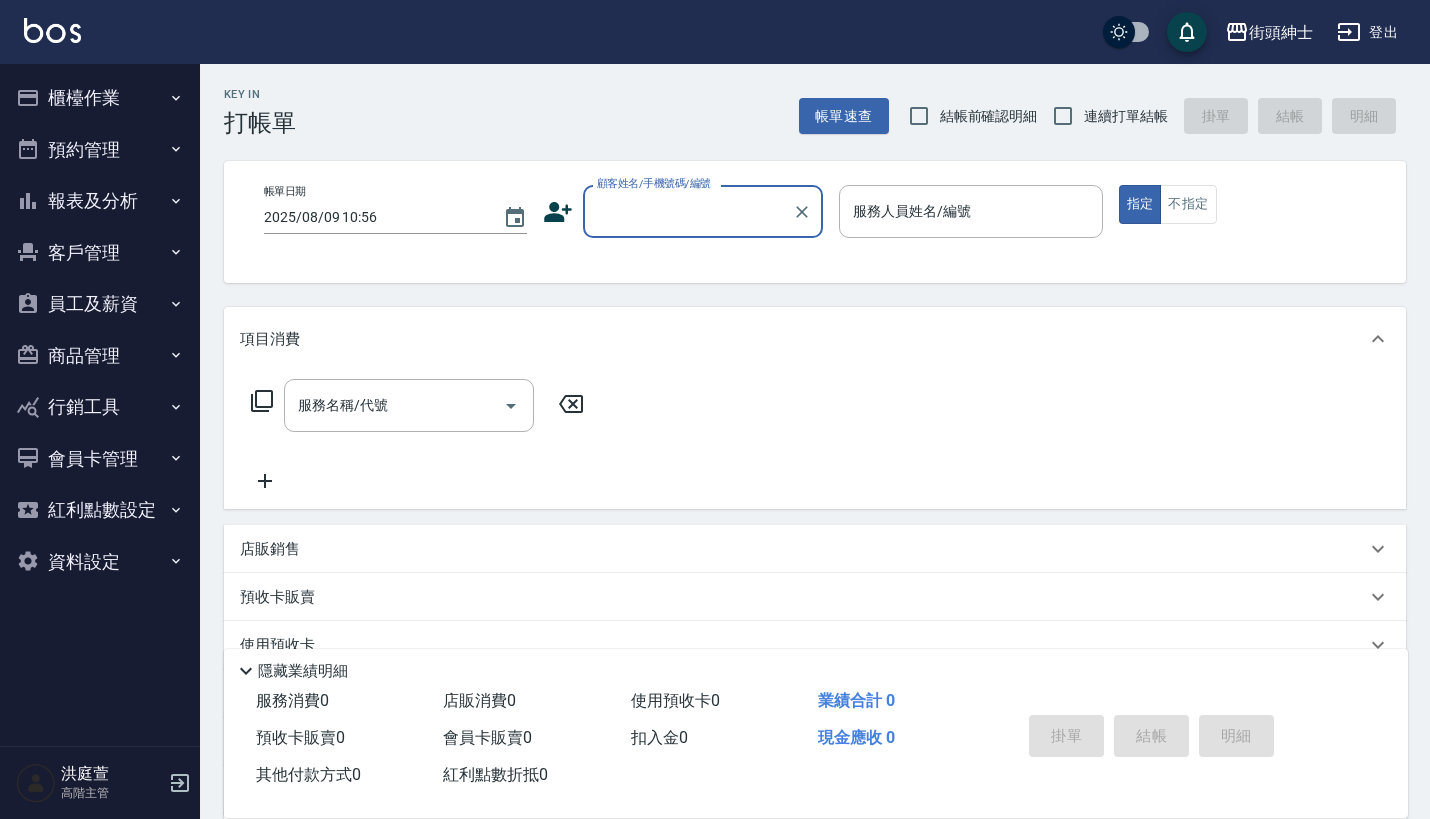 click on "預約管理" at bounding box center [100, 150] 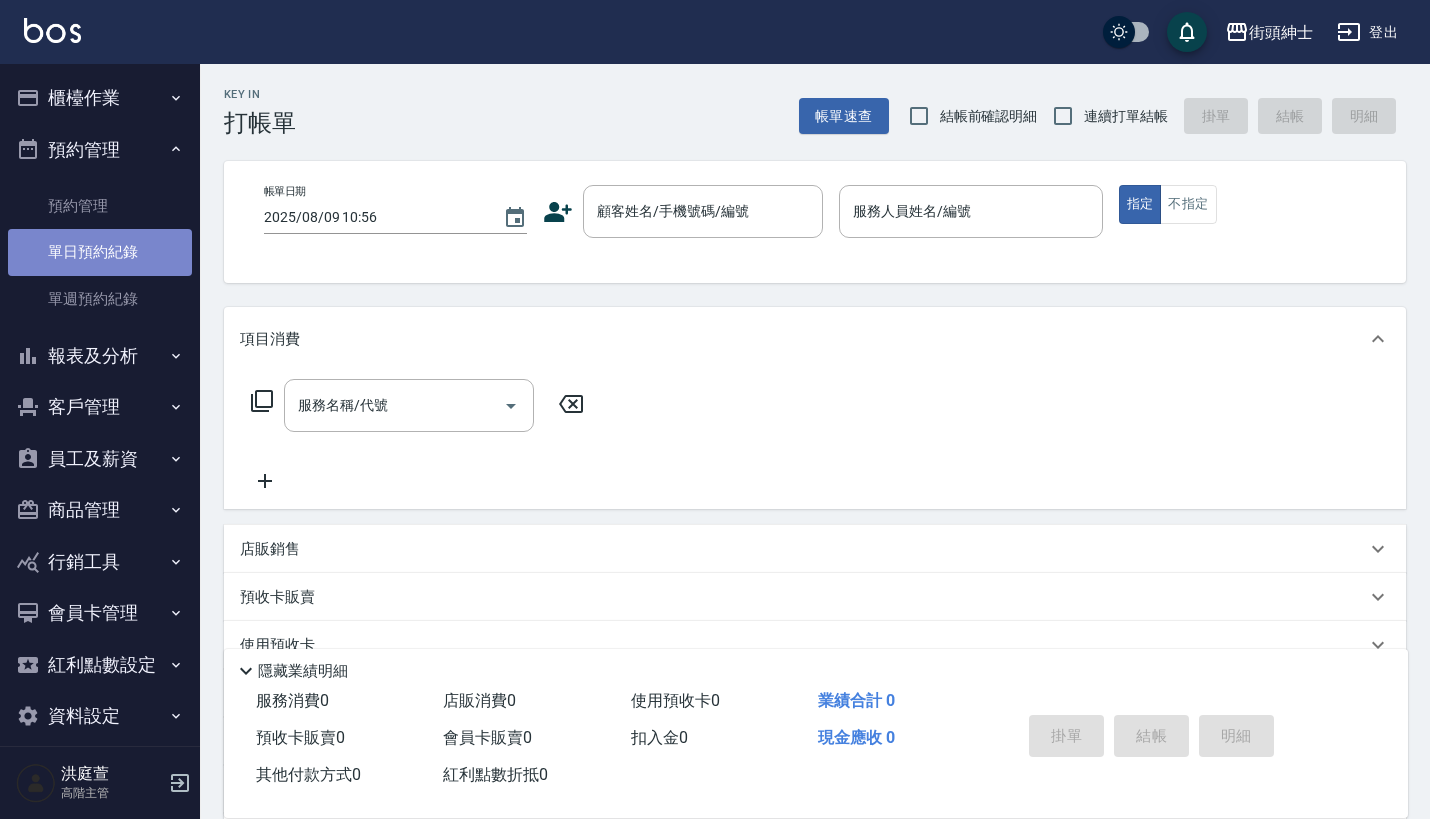 click on "單日預約紀錄" at bounding box center (100, 252) 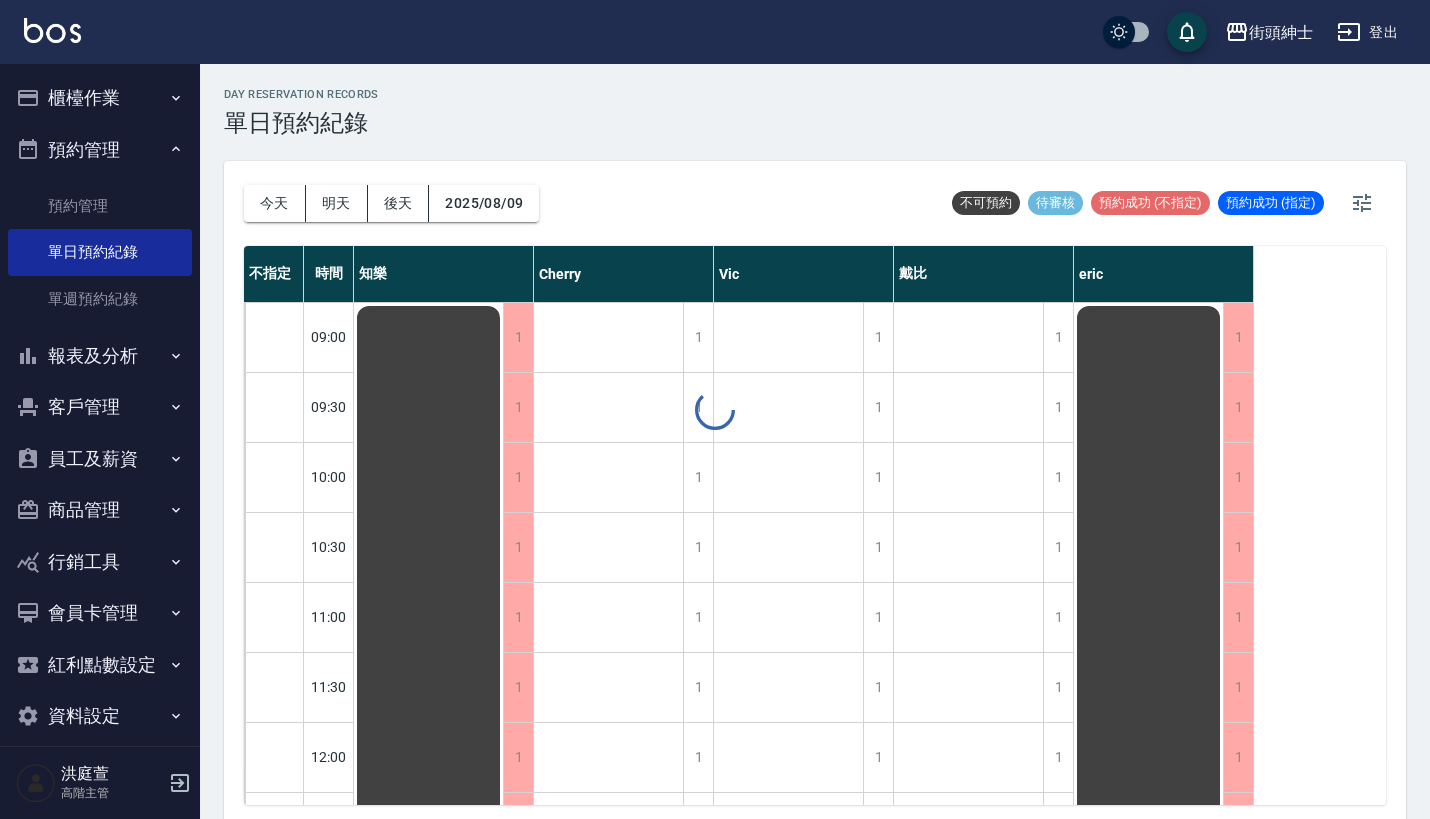click on "day Reservation records 單日預約紀錄 今天 明天 後天 2025/08/09 不可預約 待審核 預約成功 (不指定) 預約成功 (指定) 不指定 時間 知樂 Cherry Vic 戴比 eric 09:00 09:30 10:00 10:30 11:00 11:30 12:00 12:30 13:00 13:30 14:00 14:30 15:00 15:30 16:00 16:30 17:00 17:30 18:00 18:30 19:00 19:30 20:00 20:30 21:00 21:30 22:00 22:30 23:00 1 1 1 1 1 1 1 1 1 1 1 1 1 1 1 1 1 1 1 1 1 1 1 1 1 1 1 1 1 排休 1 1 1 1 1 1 1 1 1 1 1 1 0 0 1 1 1 1 1 1 1 1 1 1 1 1 1 1 1 林子豪 紳士 安東尼 紳士 1 1 1 1 1 1 1 1 0 1 0 0 0 0 0 0 1 1 1 1 1 1 1 1 1 1 1 1 1 賴先生 林子豪 紳士 加修容修鬍 安東尼 紳士 恩魁 紳士 小吳 加修容 陳忠偉 1 1 1 1 1 1 1 1 1 1 1 1 0 1 1 1 1 1 1 1 1 1 1 1 1 1 1 1 1 恩魁 紳士加修容 1 1 1 1 1 1 1 1 1 1 1 1 1 1 1 1 1 1 1 1 1 1 1 1 1 1 1 1 1 排休" at bounding box center (815, 444) 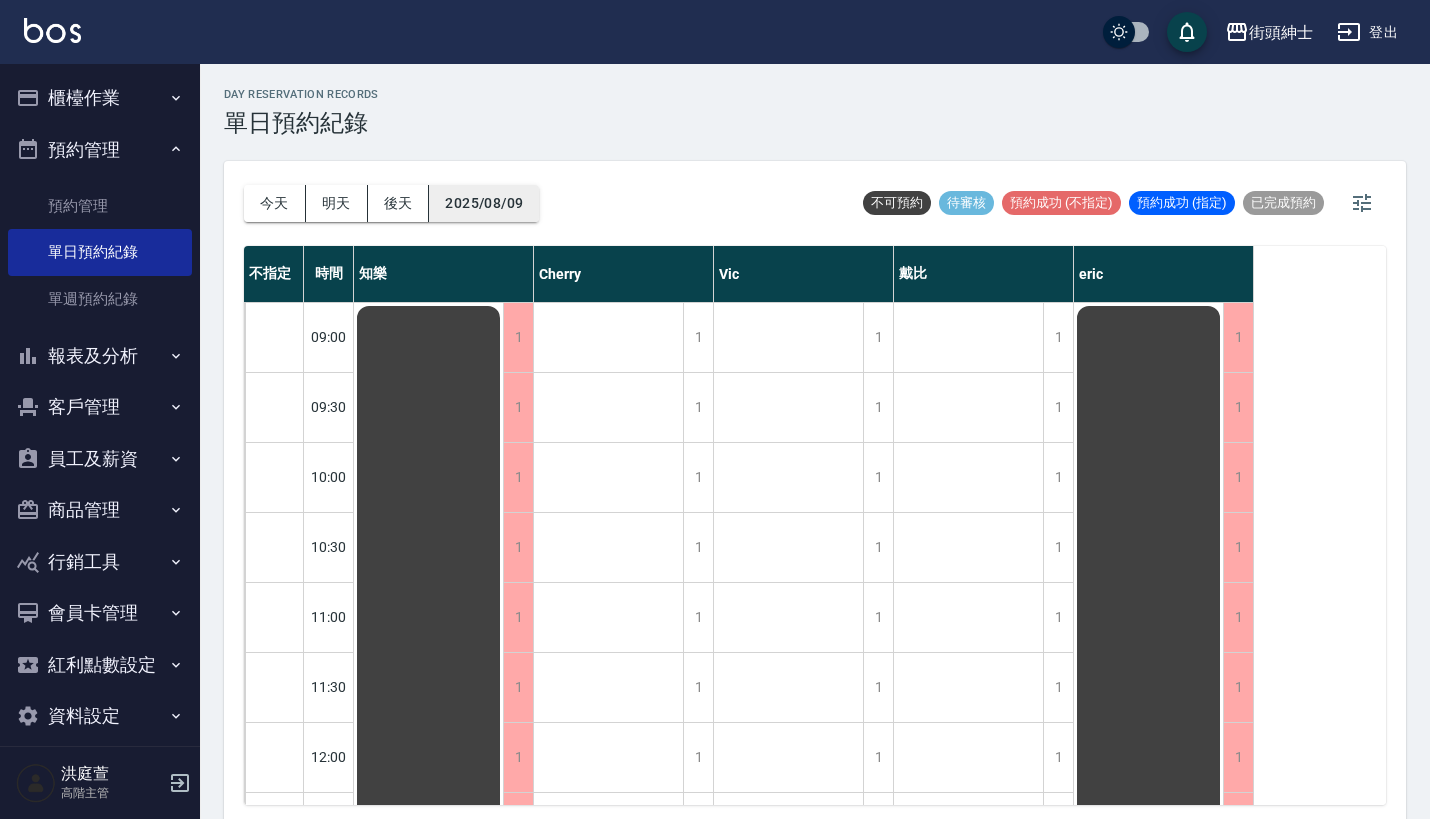 click on "2025/08/09" at bounding box center (484, 203) 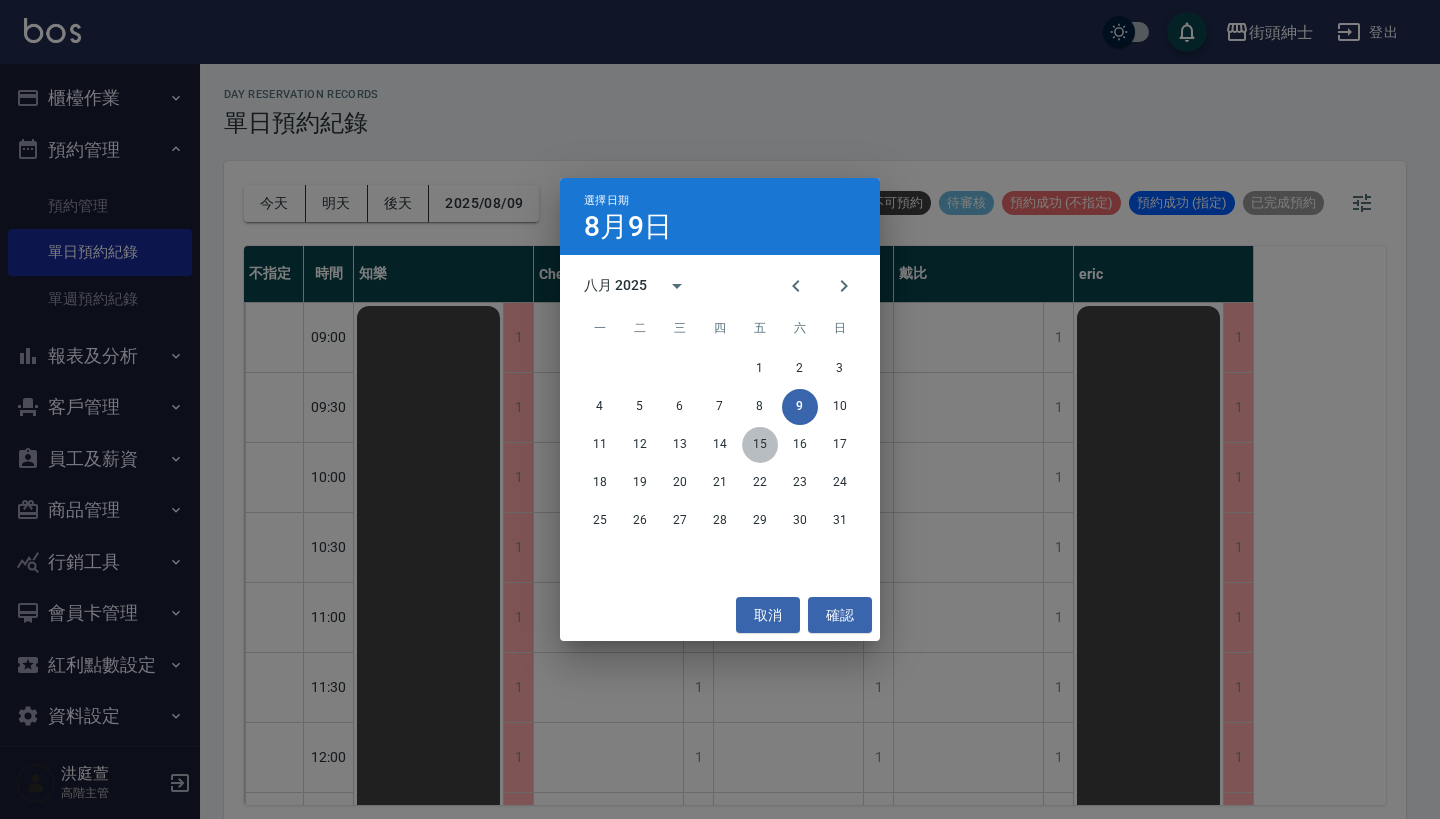 click on "15" at bounding box center (760, 445) 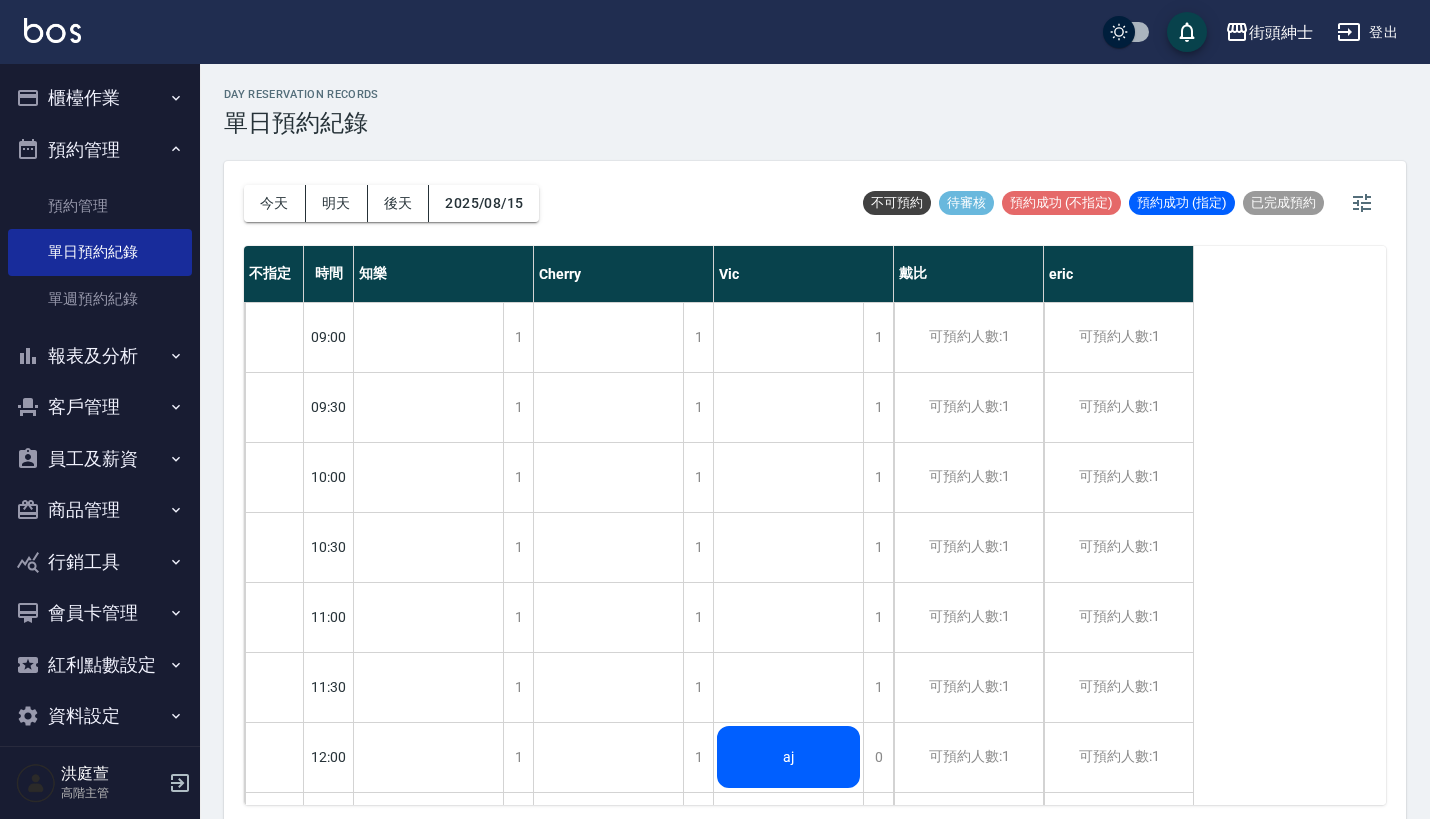 scroll, scrollTop: -1, scrollLeft: 0, axis: vertical 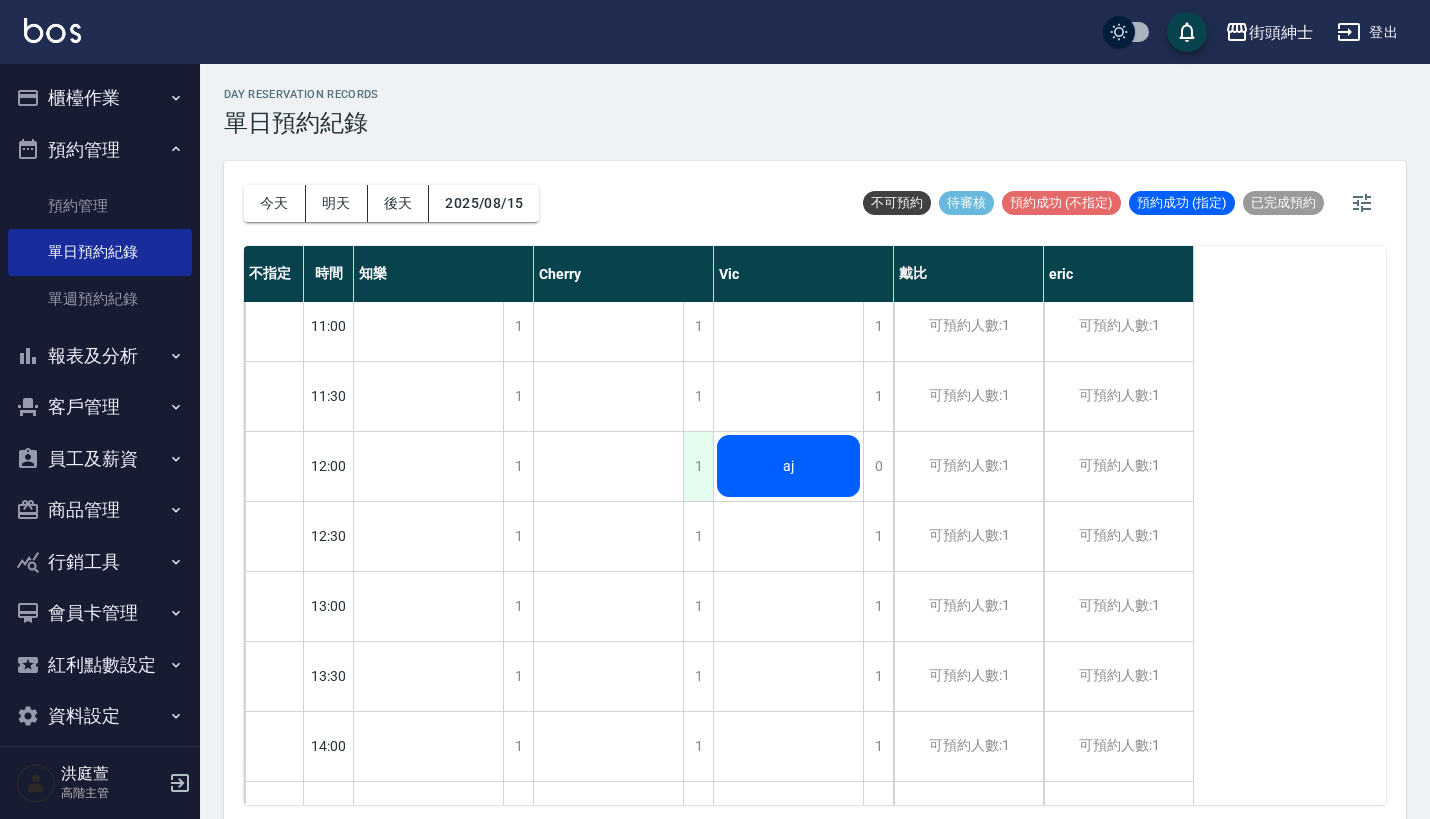 click on "1" at bounding box center (698, 466) 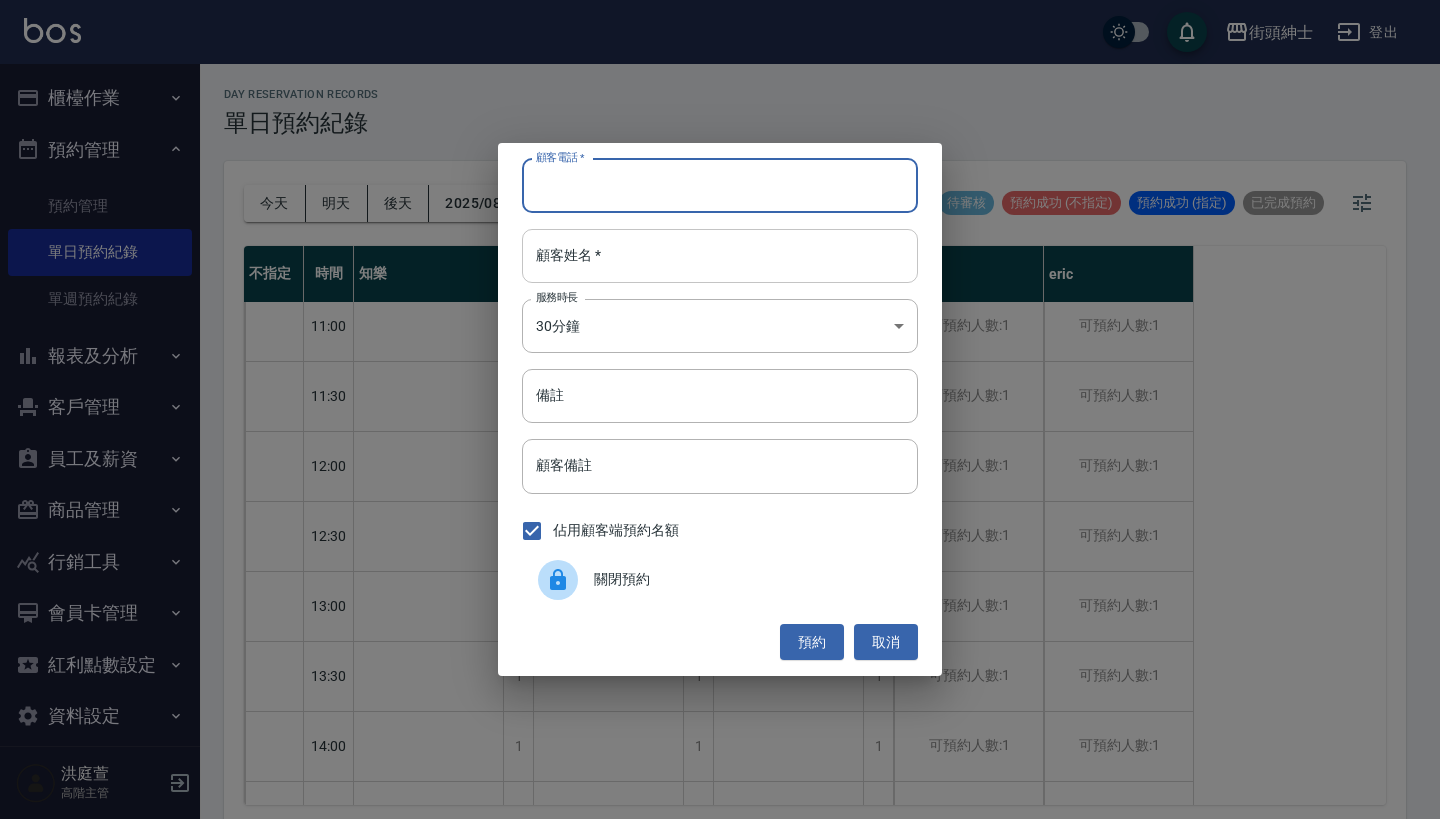 paste on "紘 電話：[PHONE]" 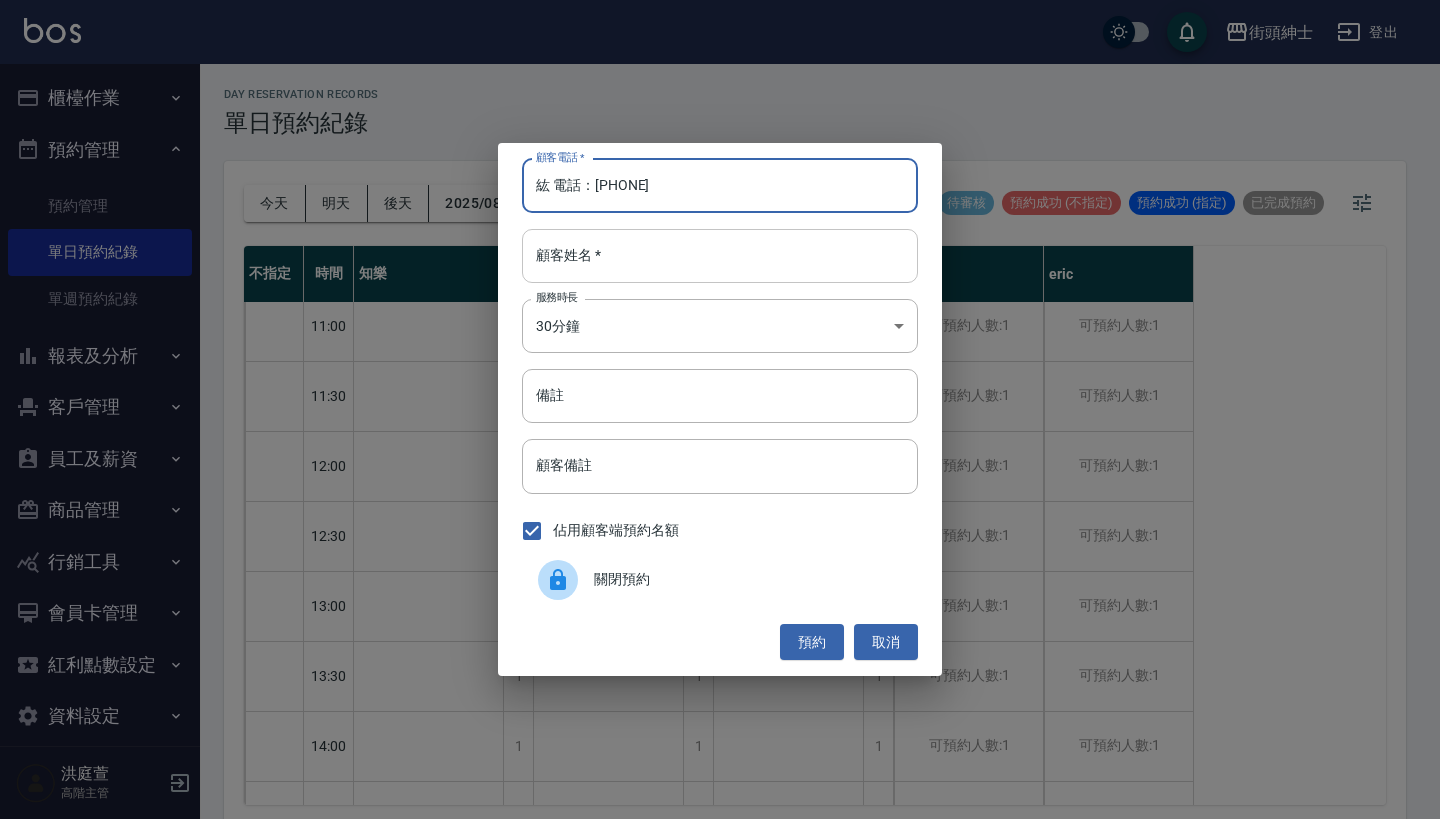 type on "紘 電話：[PHONE]" 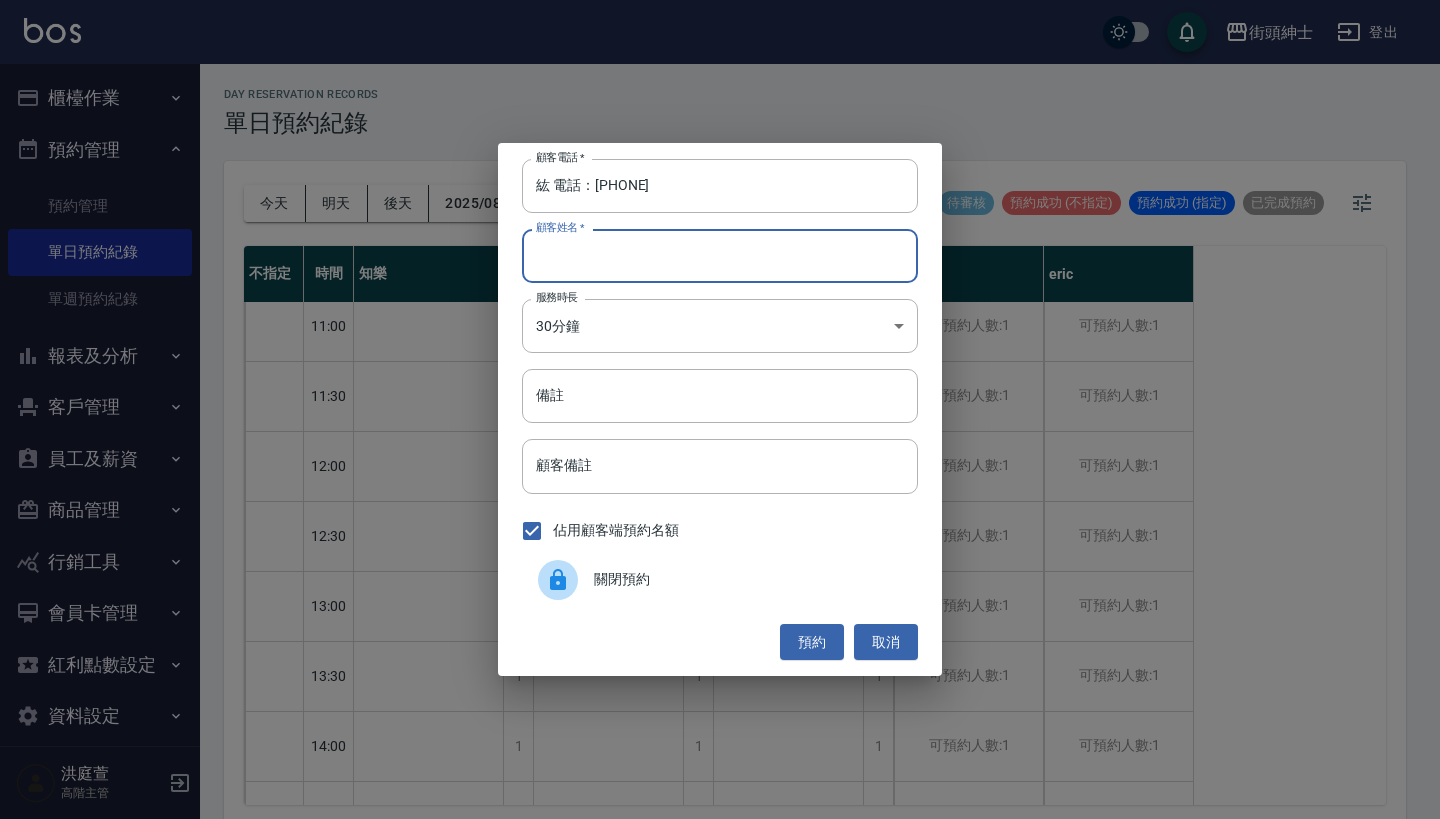 paste on "紘 電話：[PHONE]" 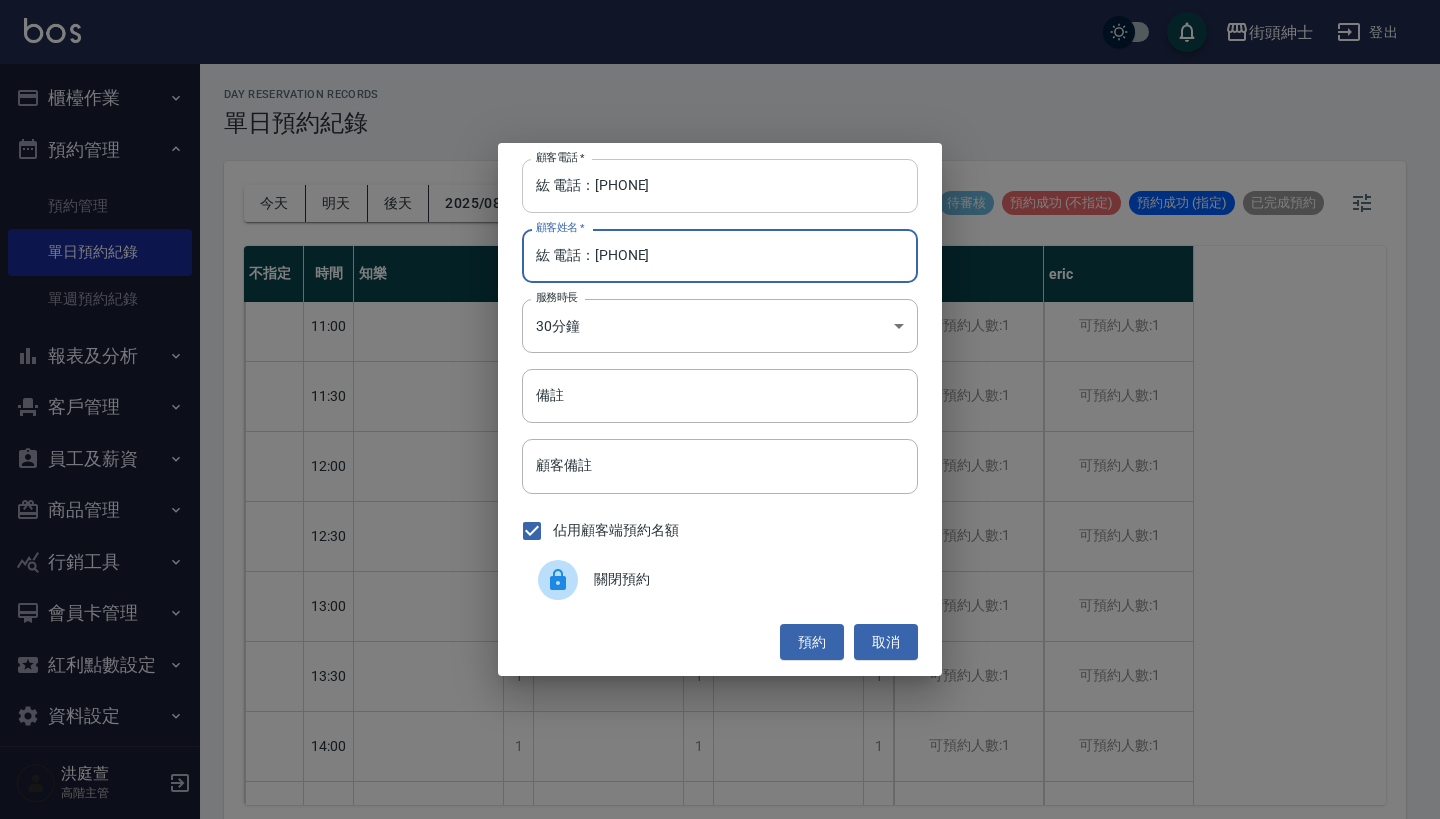 type on "紘 電話：[PHONE]" 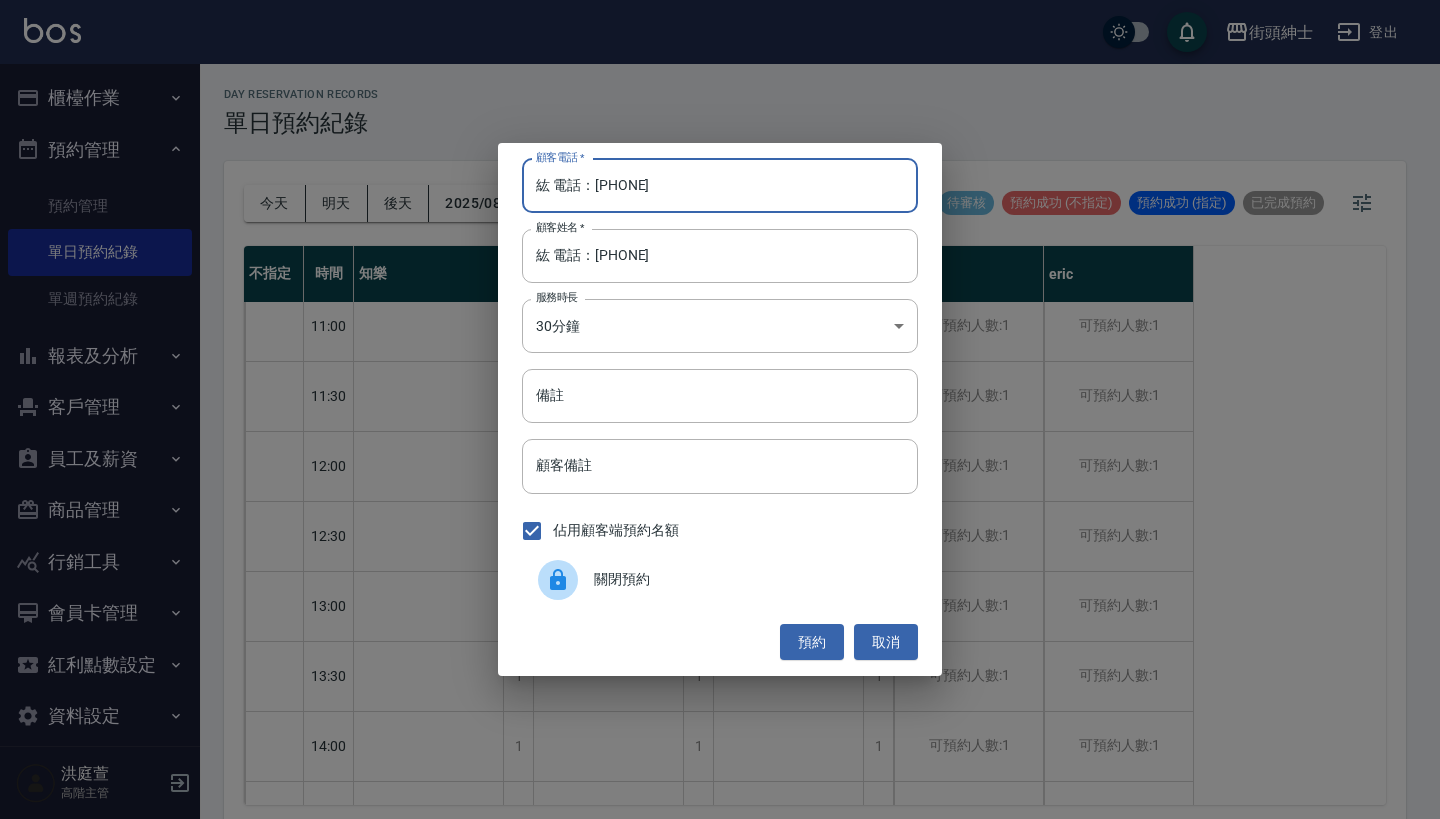 drag, startPoint x: 578, startPoint y: 195, endPoint x: 342, endPoint y: 185, distance: 236.21178 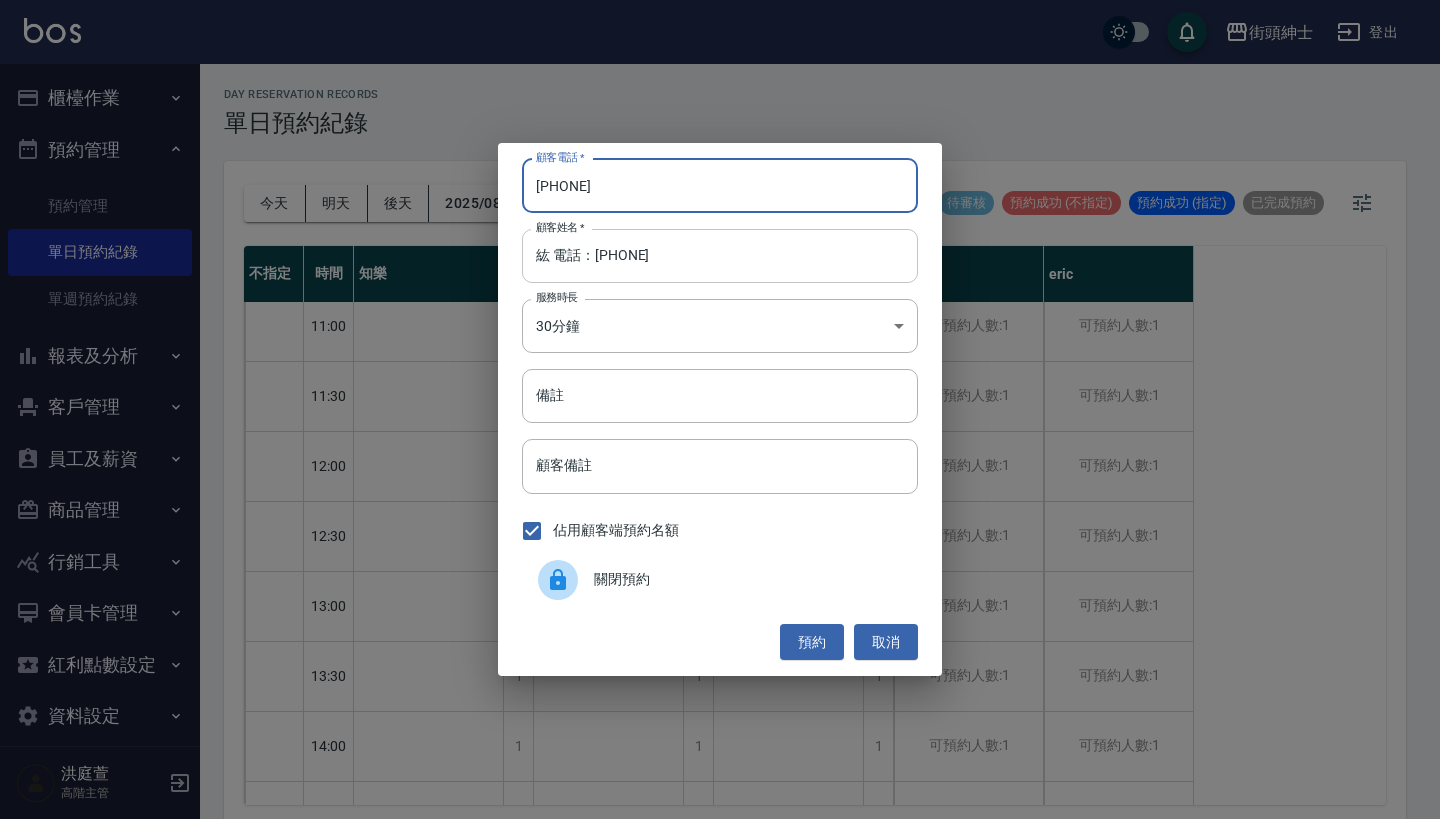 type on "[PHONE]" 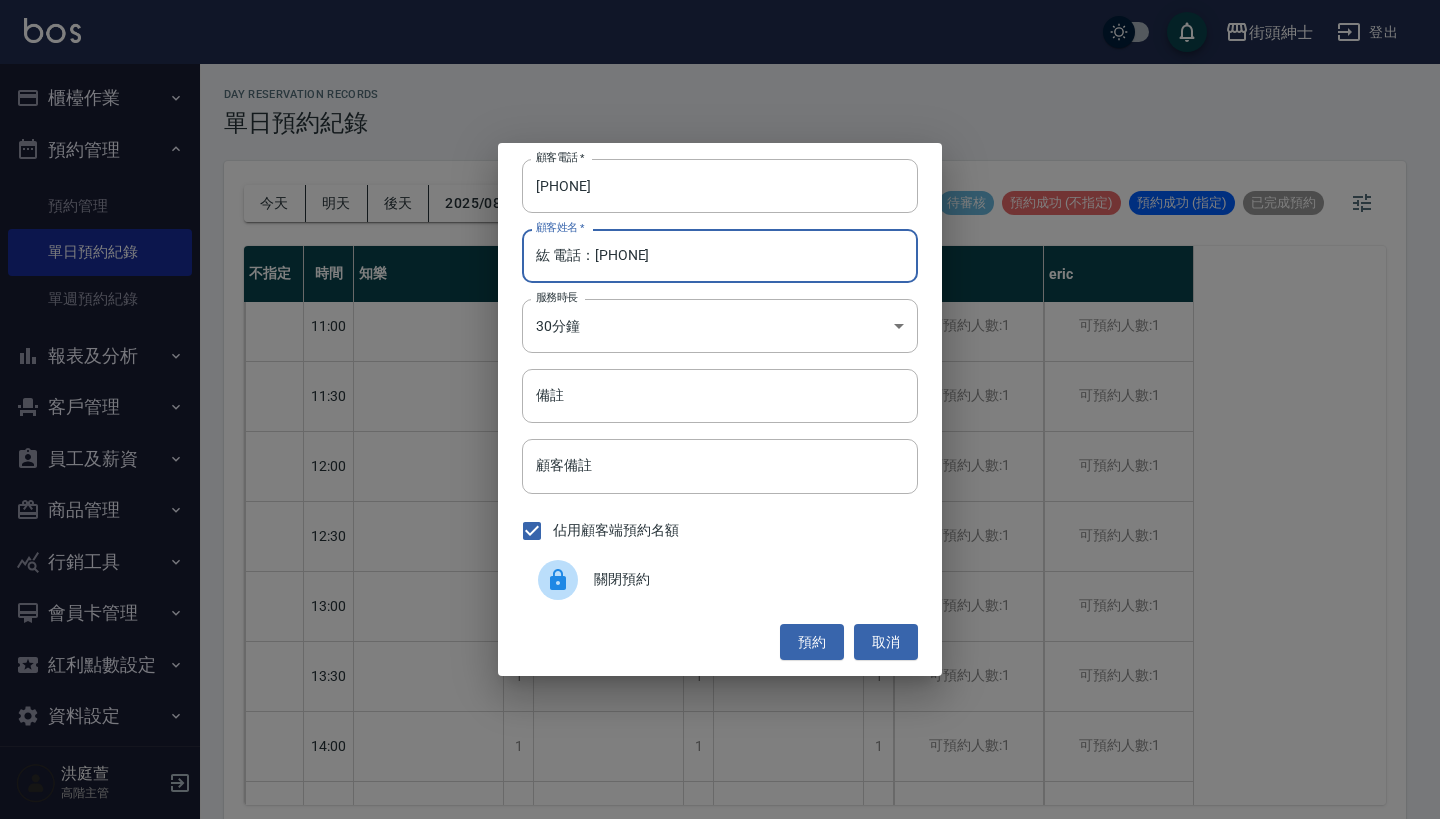 drag, startPoint x: 707, startPoint y: 264, endPoint x: 554, endPoint y: 257, distance: 153.16005 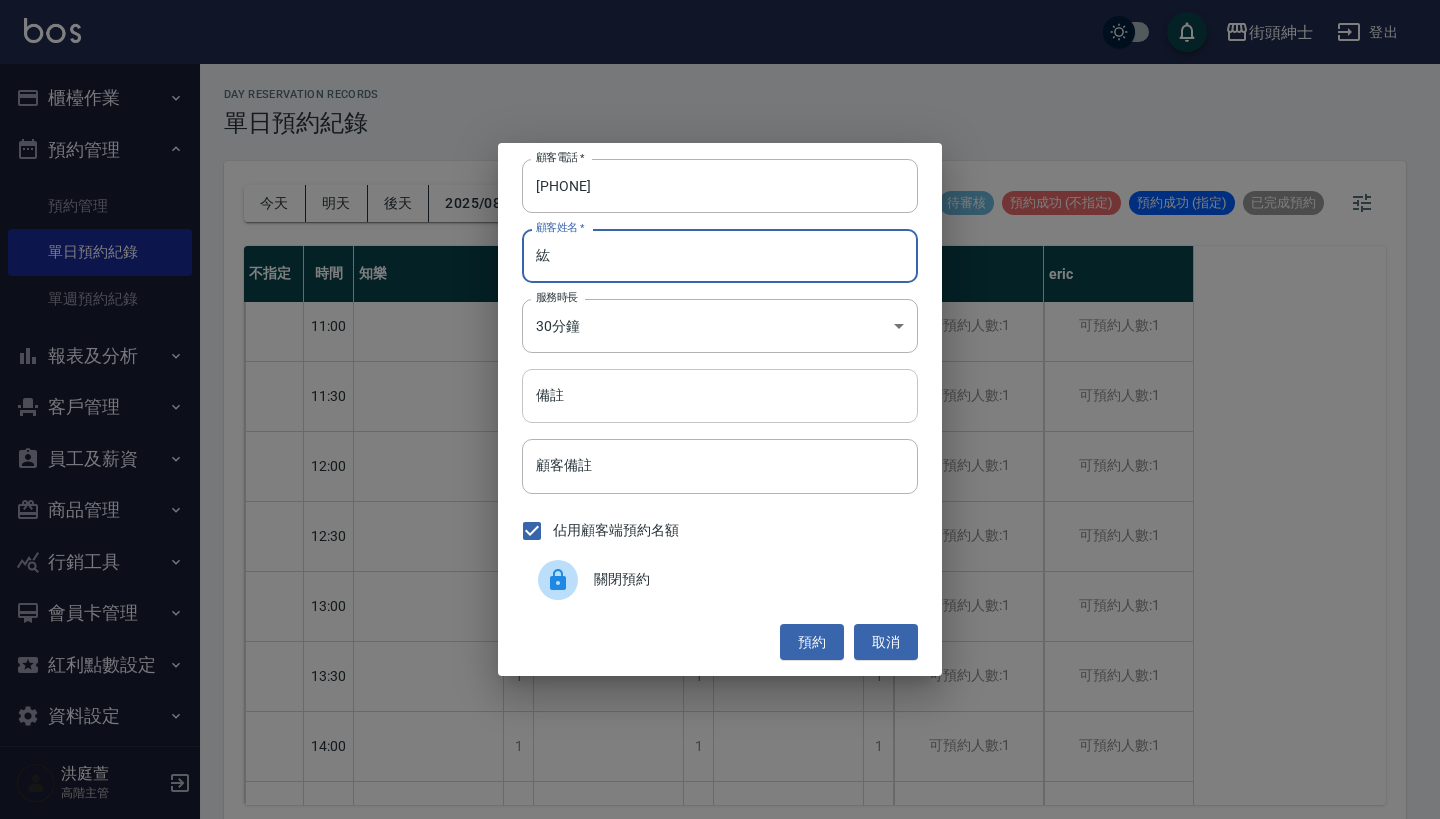 type on "紘" 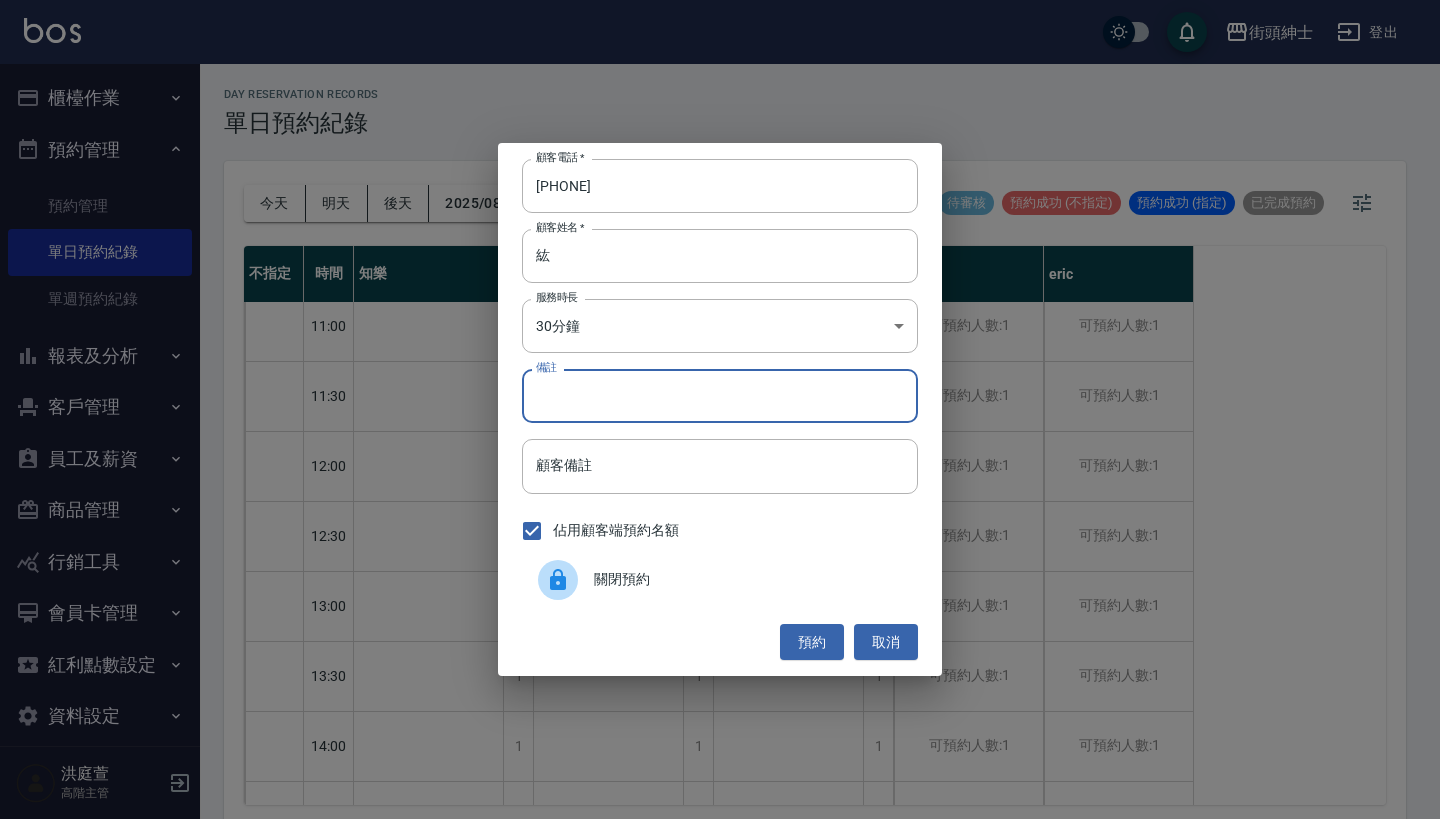 click on "備註" at bounding box center [720, 396] 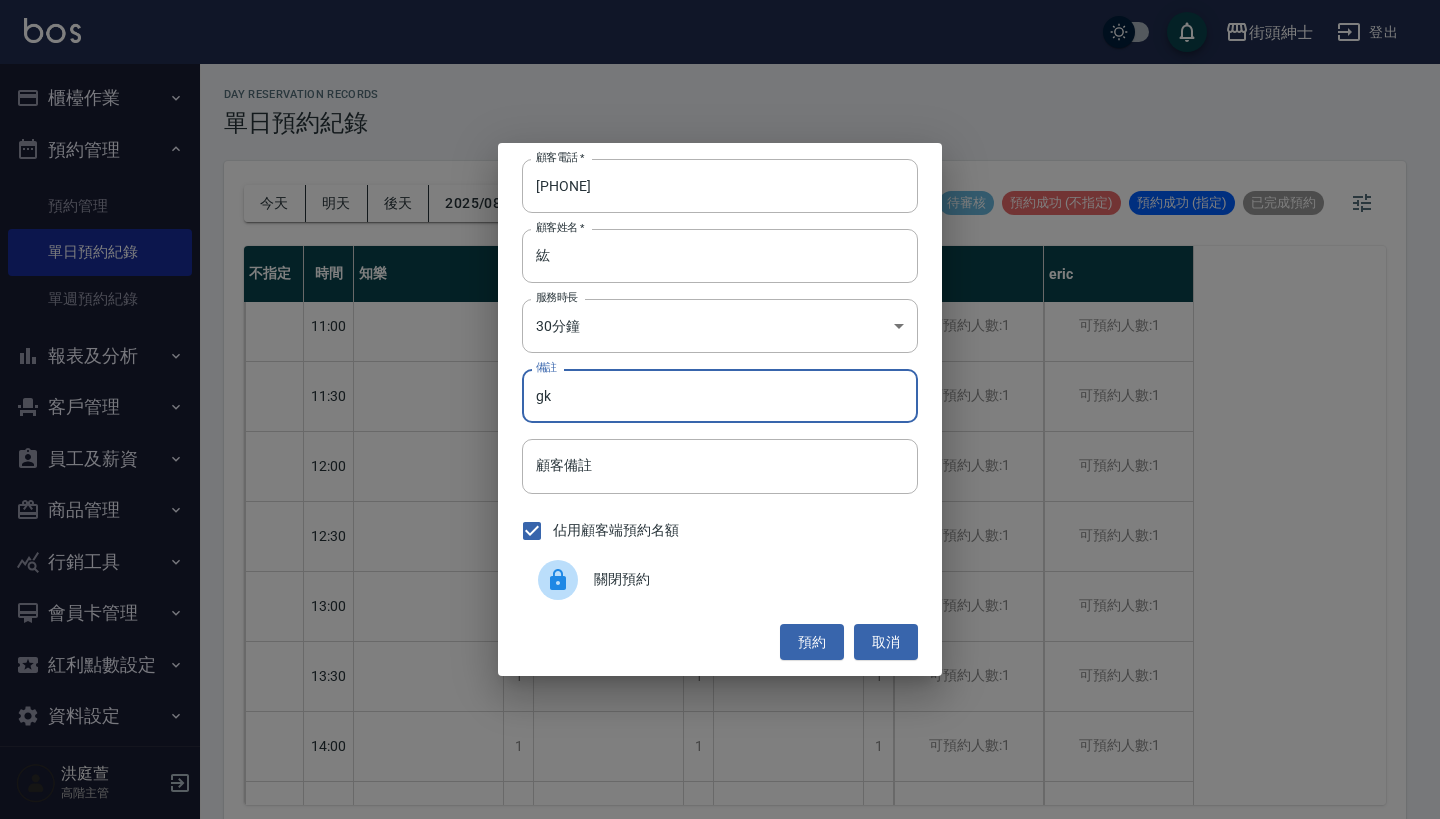 type on "g" 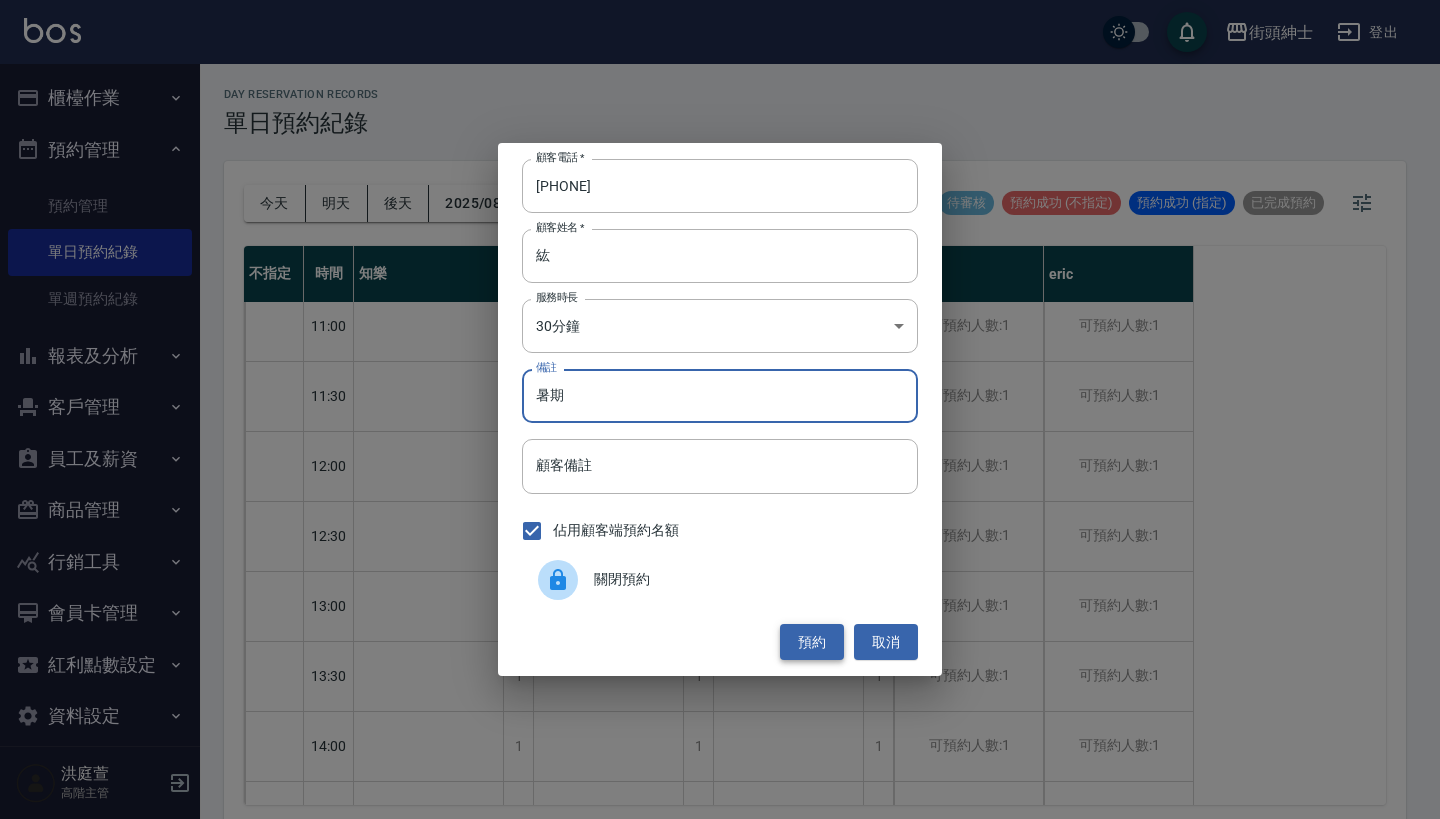 type on "暑期" 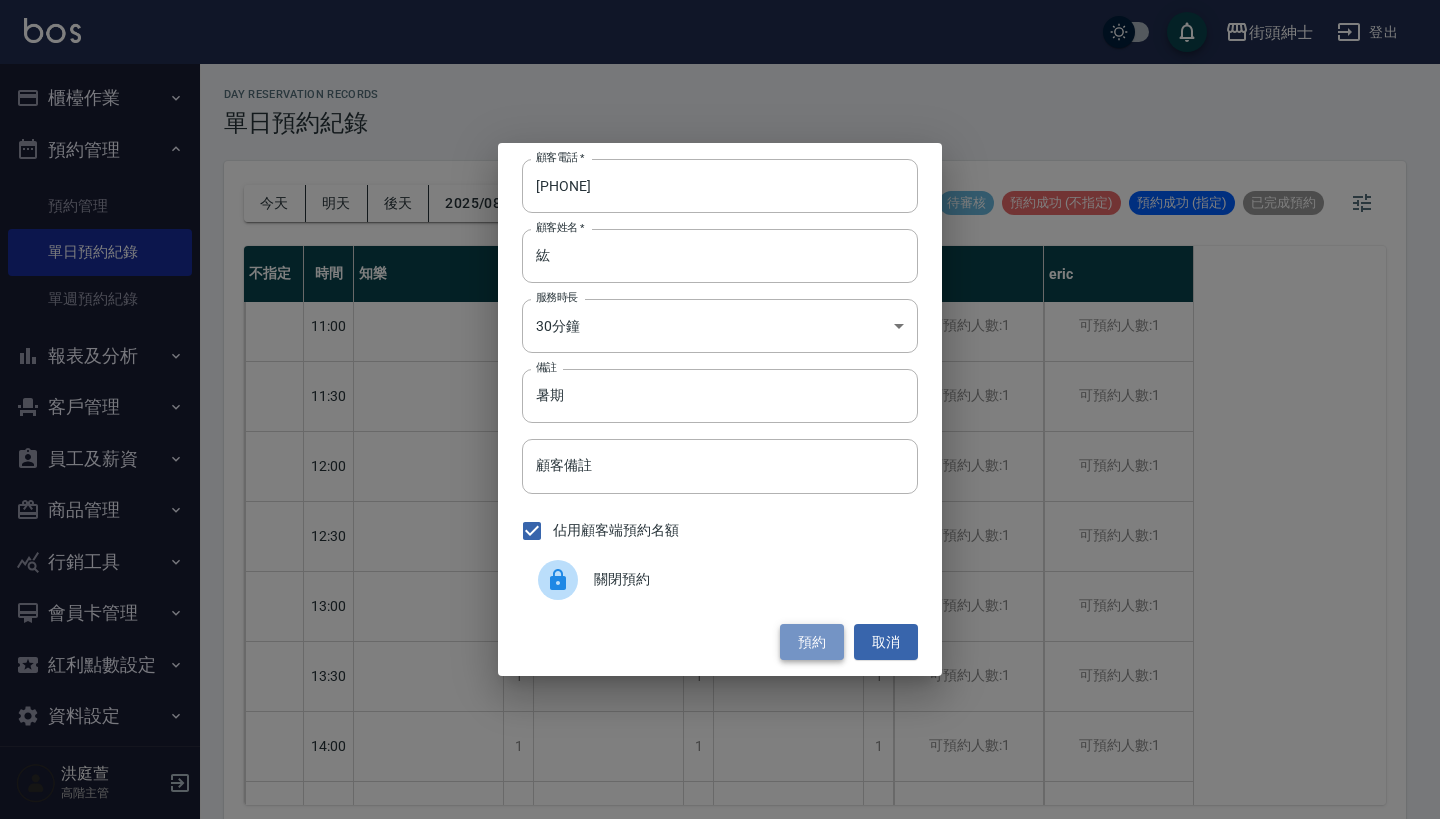 click on "預約" at bounding box center (812, 642) 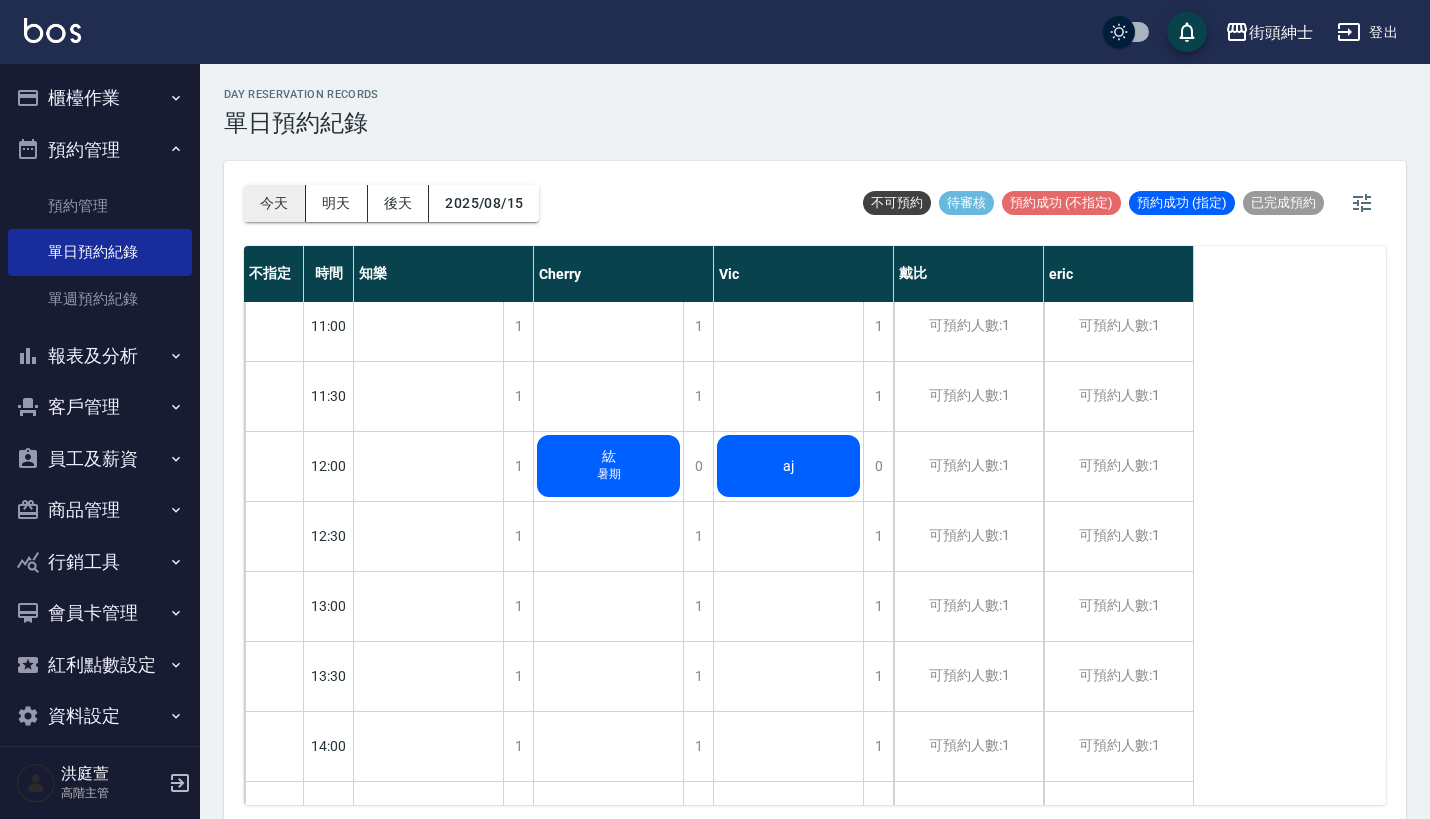 click on "今天" at bounding box center [275, 203] 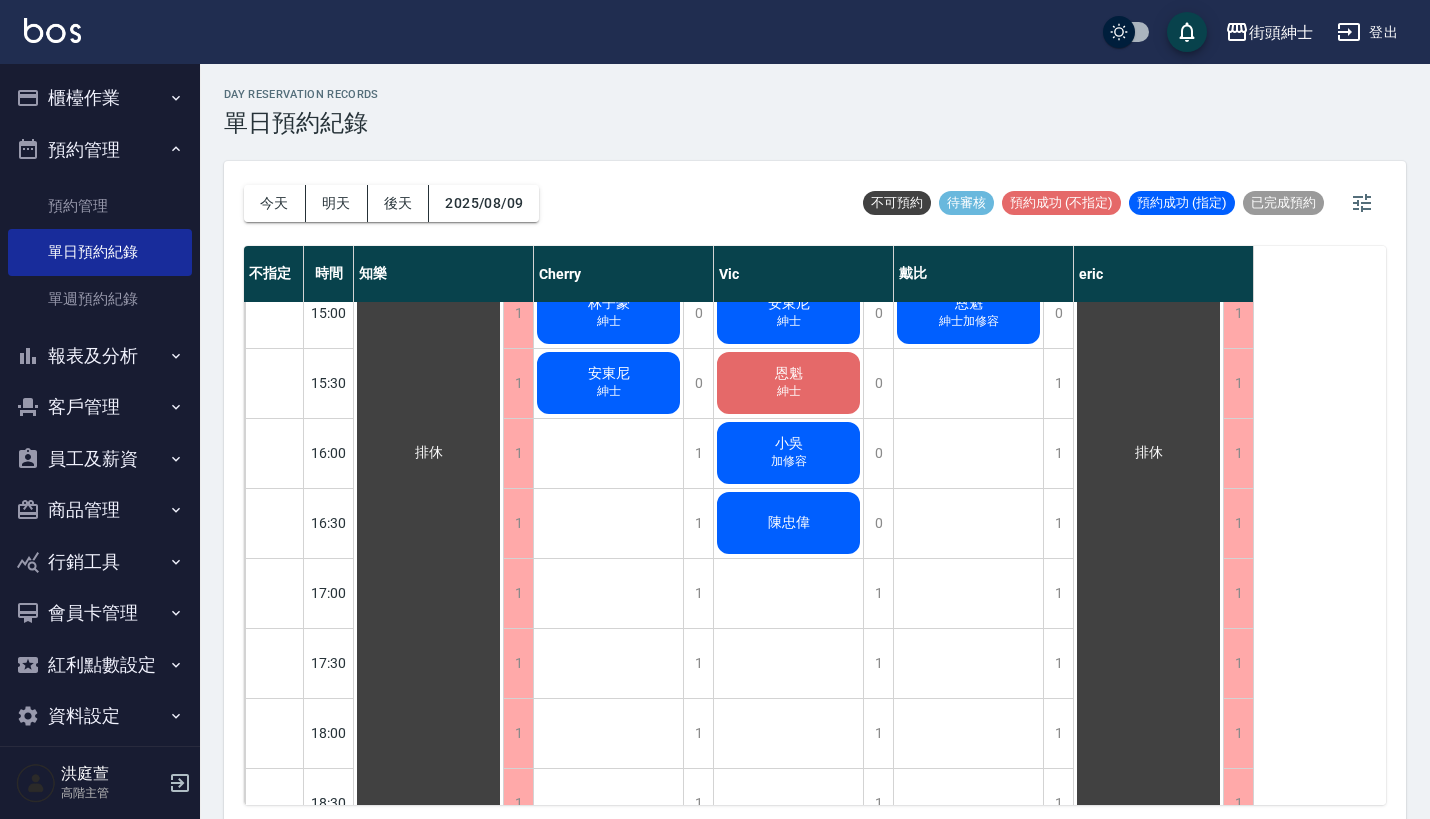 scroll, scrollTop: 928, scrollLeft: 0, axis: vertical 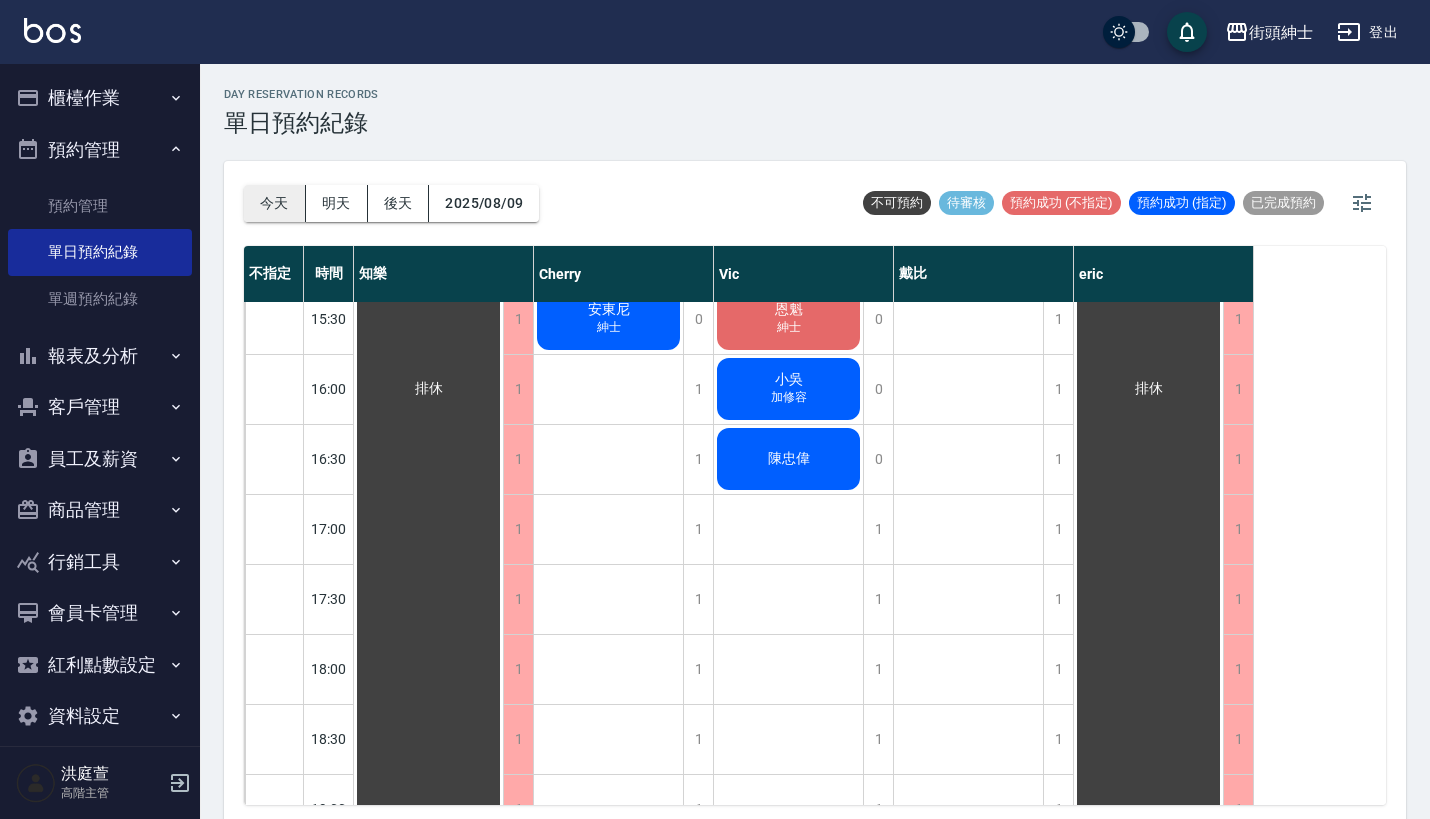 click on "今天" at bounding box center [275, 203] 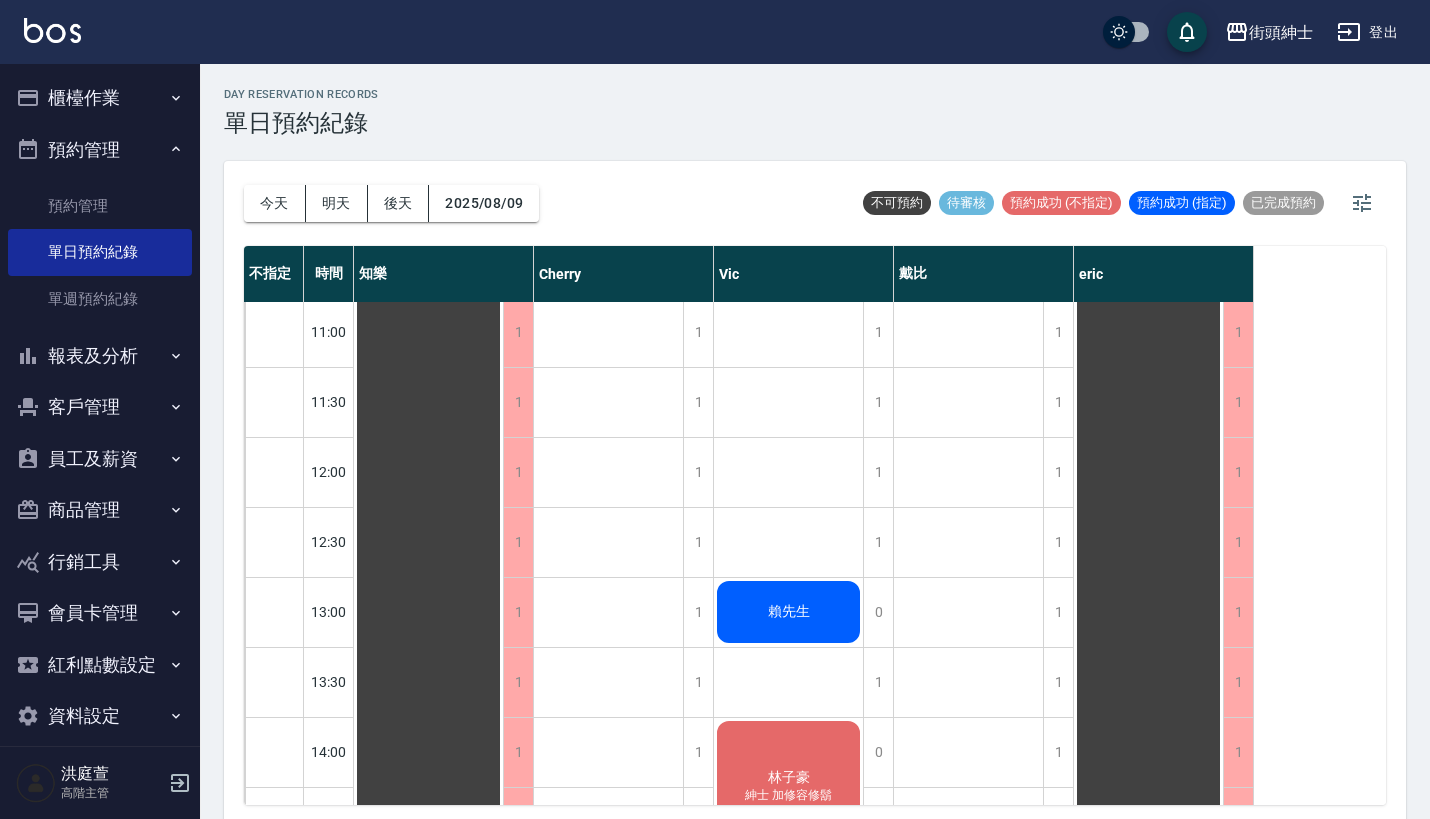 scroll, scrollTop: 282, scrollLeft: 0, axis: vertical 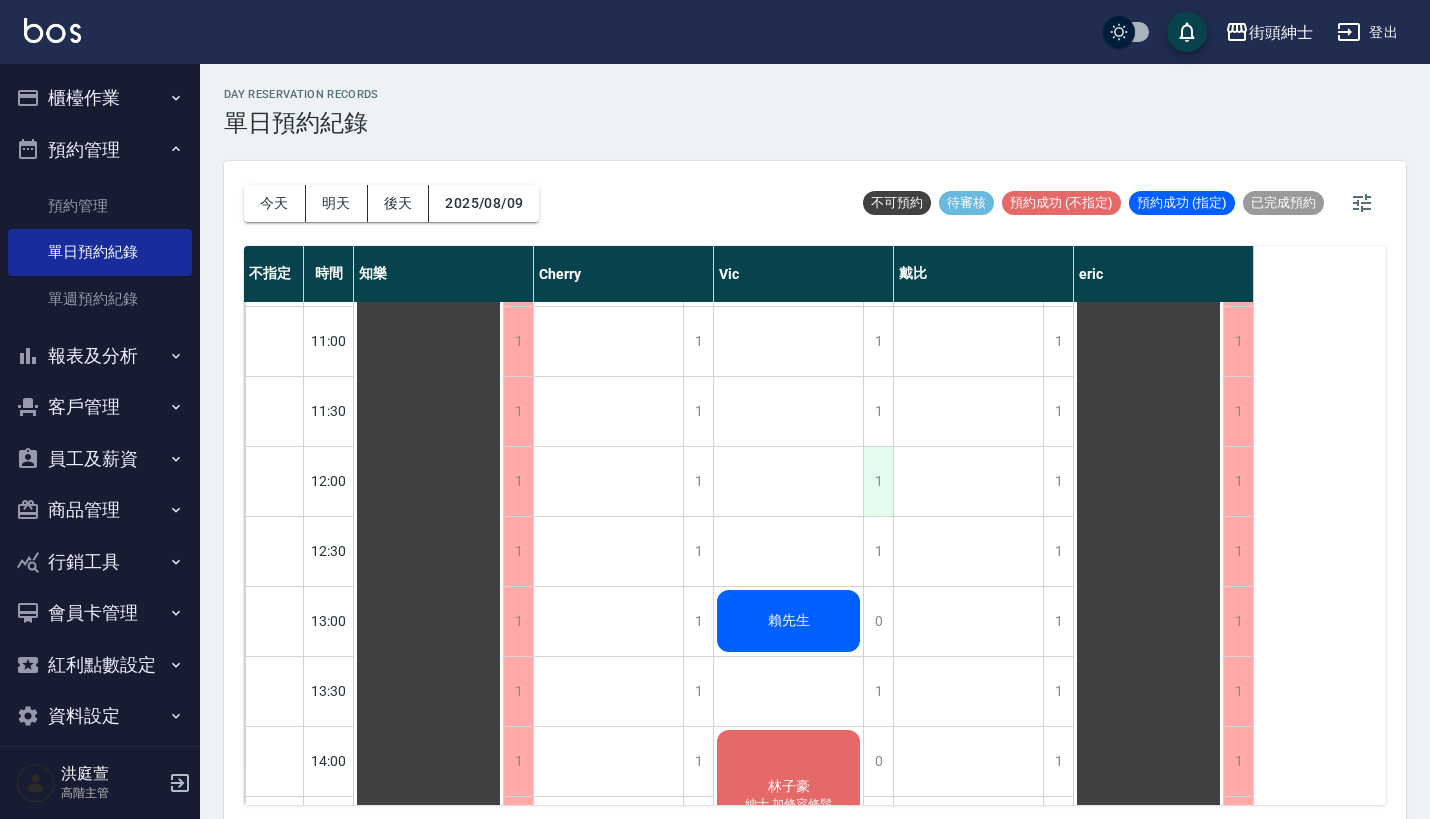 click on "1" at bounding box center [878, 481] 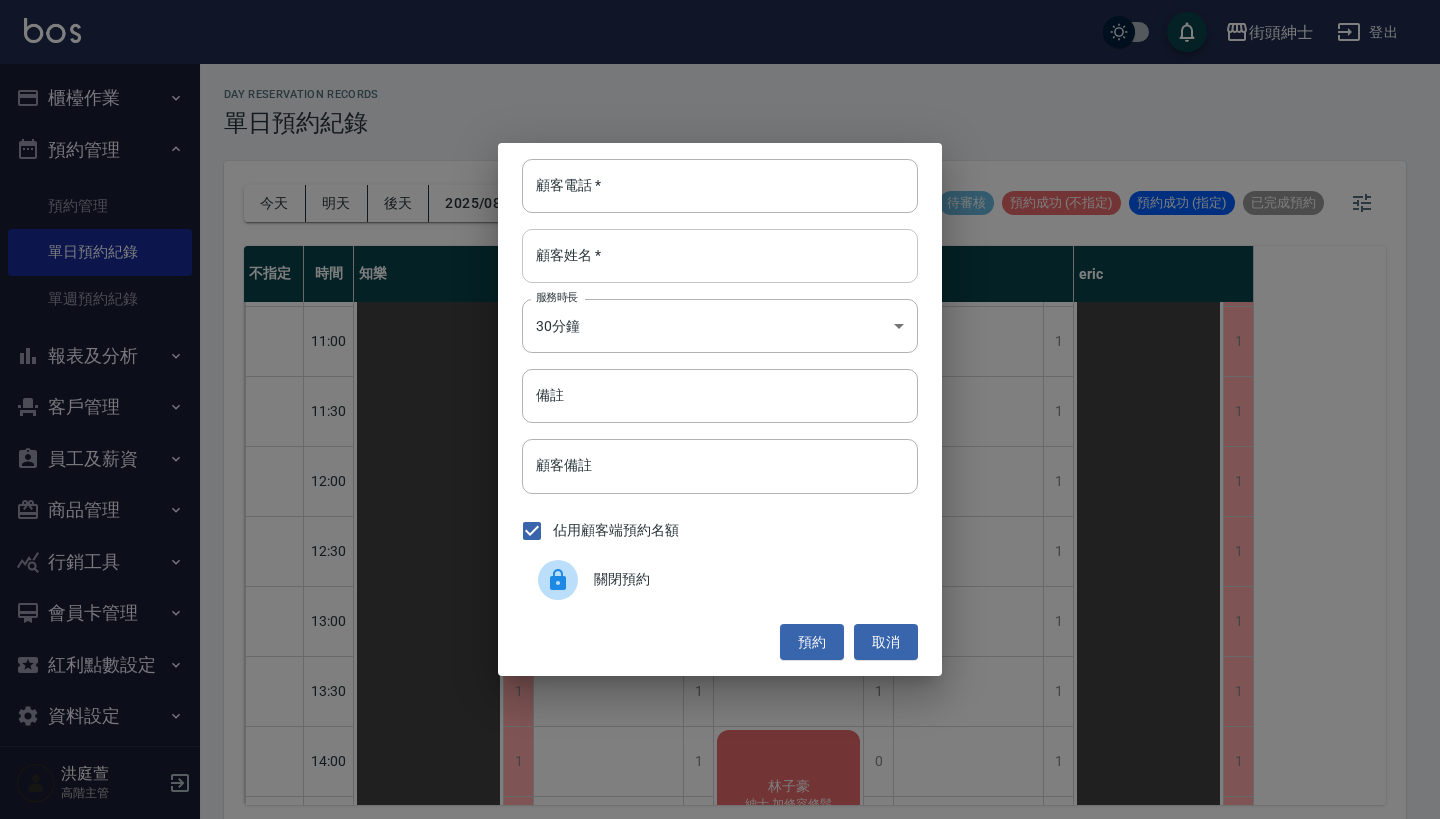 paste on "老寇 電話：[PHONE]" 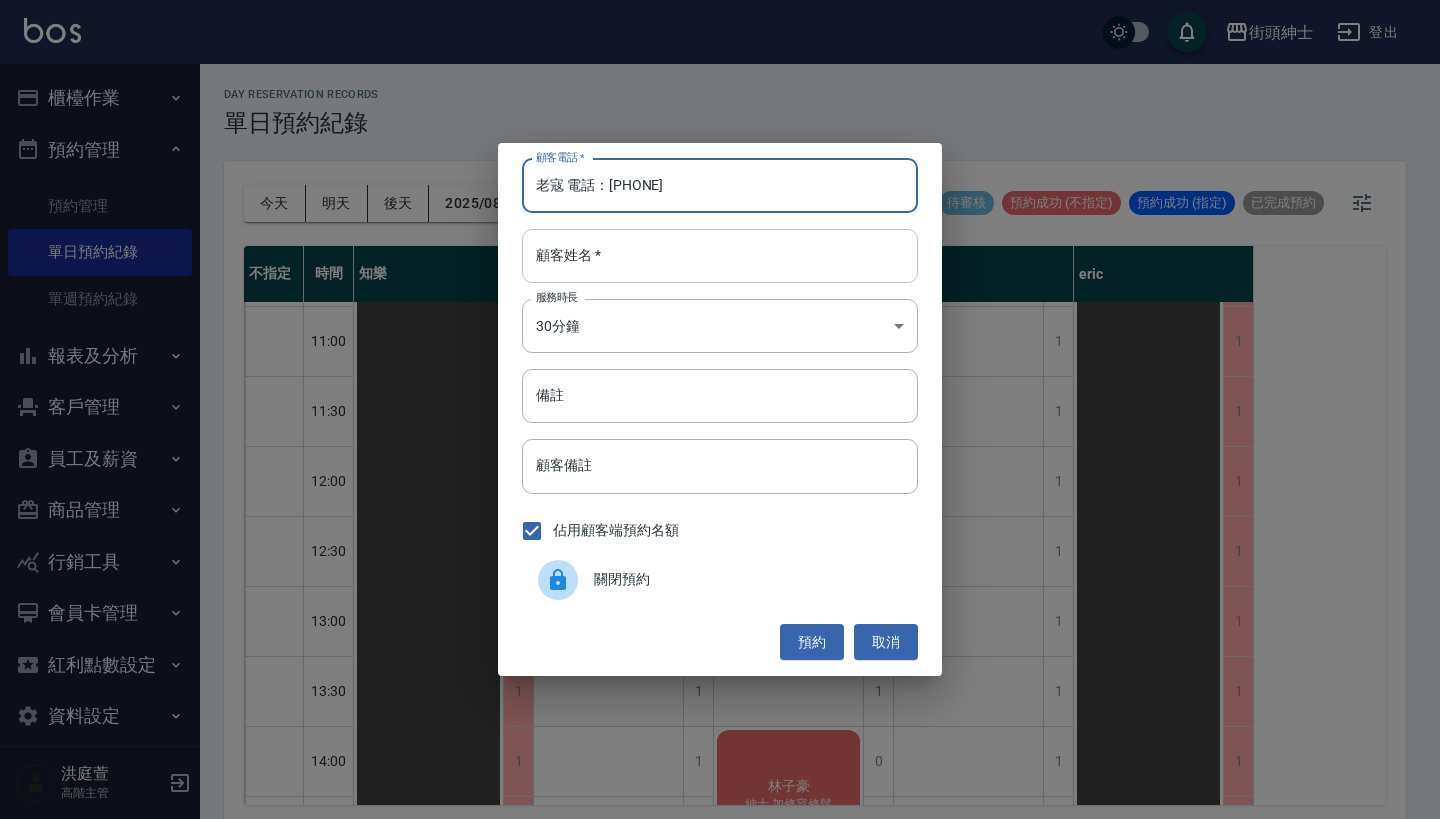 type on "老寇 電話：[PHONE]" 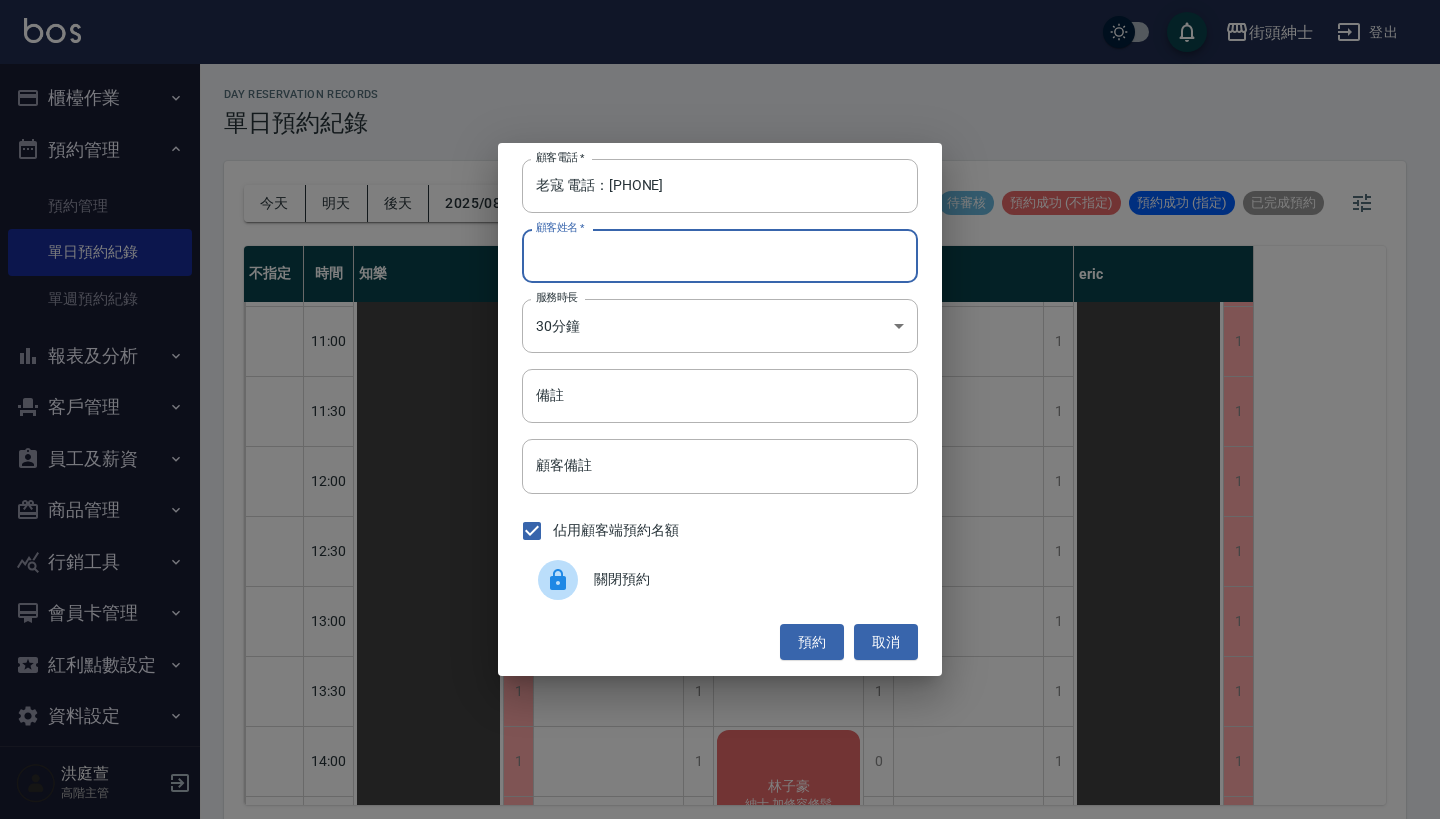 paste on "老寇 電話：[PHONE]" 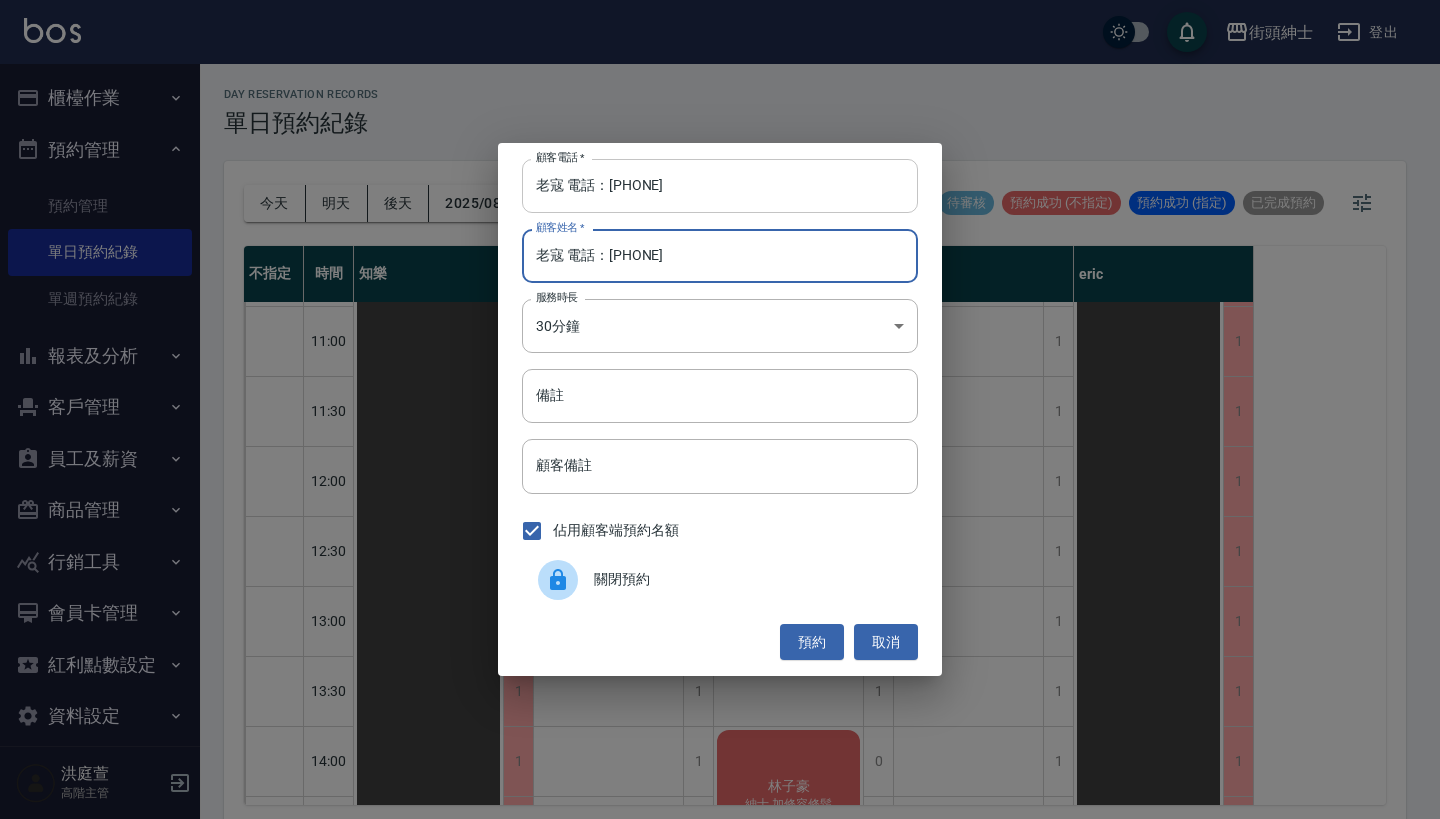 type on "老寇 電話：[PHONE]" 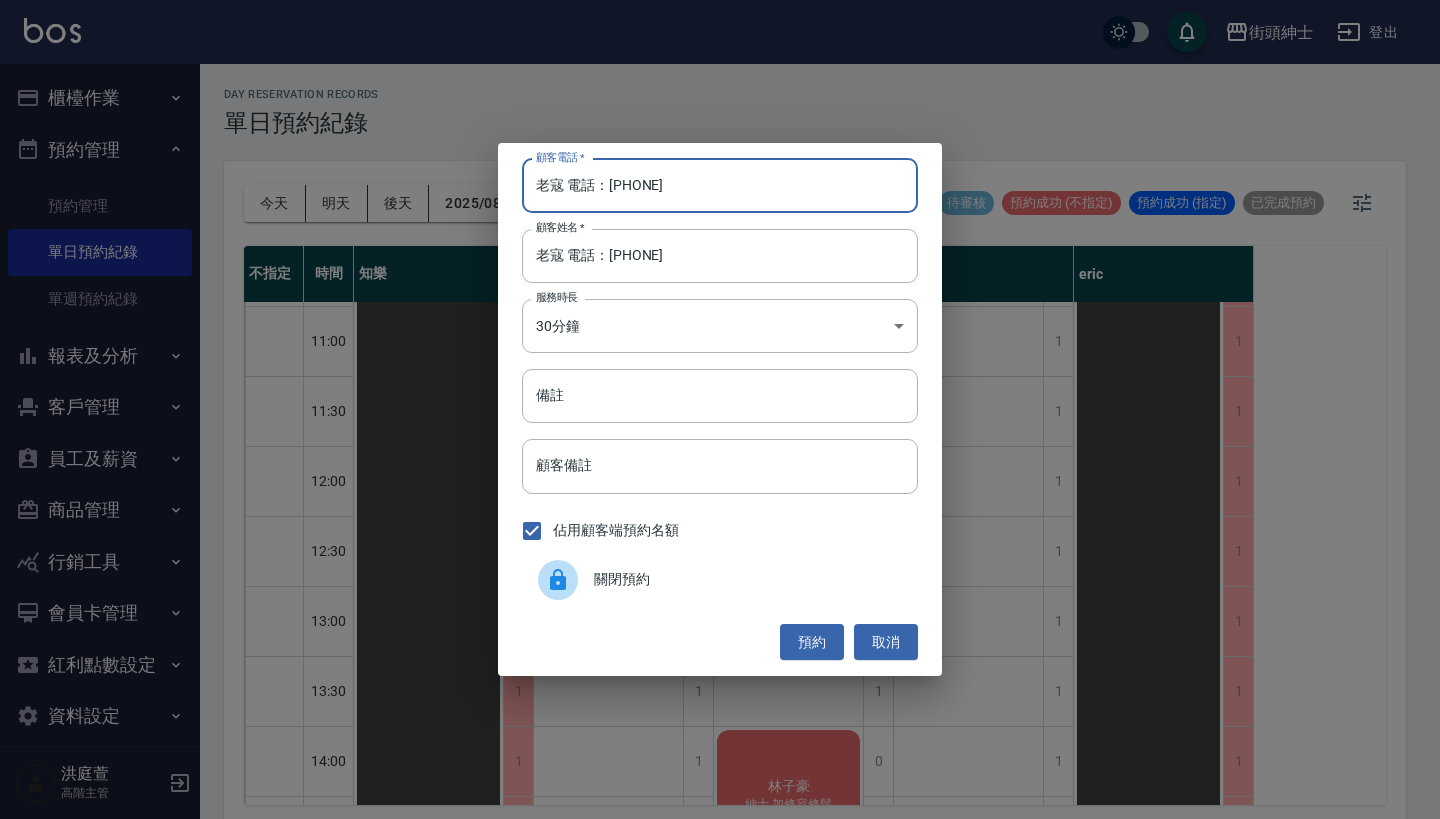 drag, startPoint x: 611, startPoint y: 186, endPoint x: 264, endPoint y: 186, distance: 347 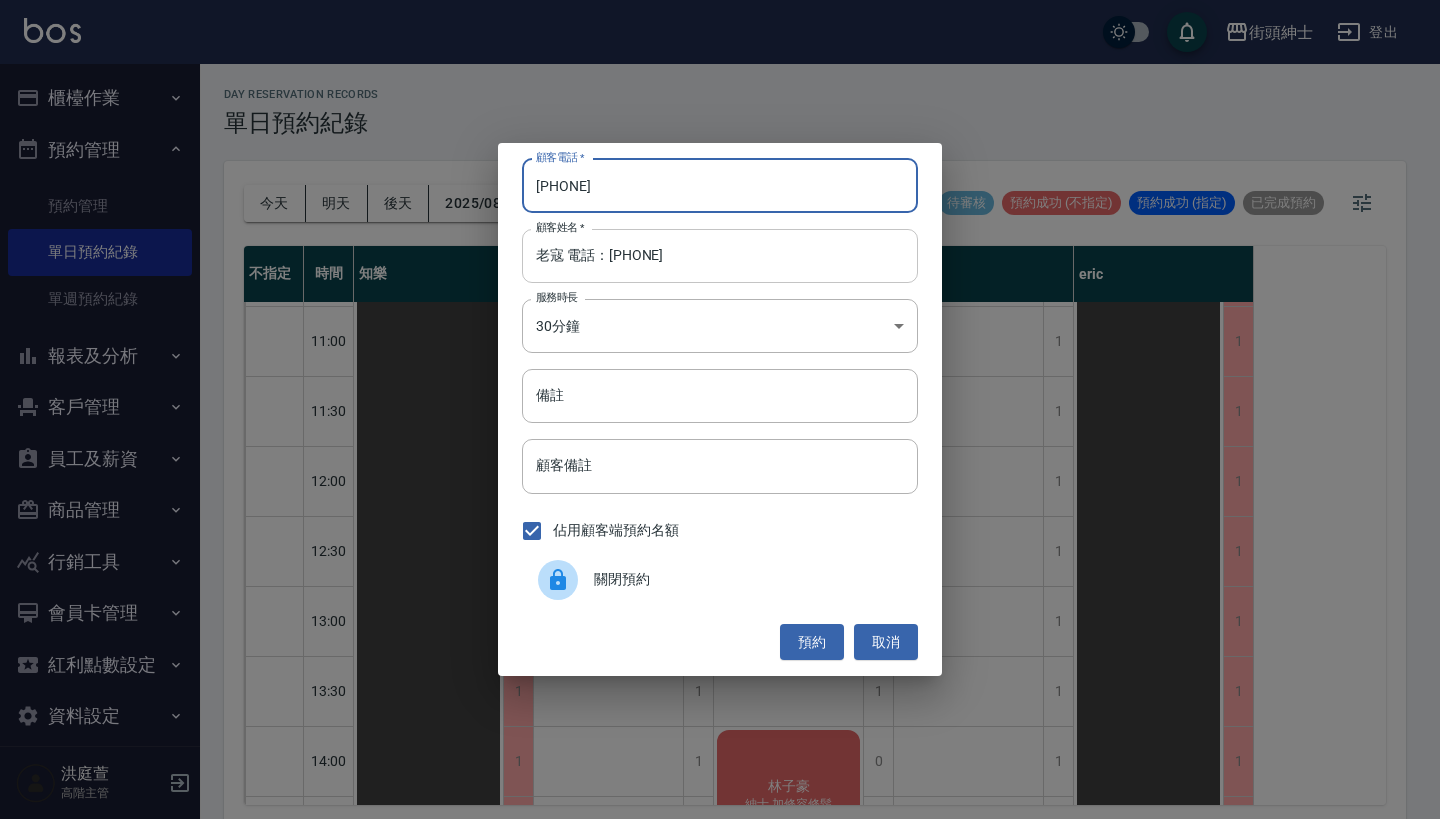 type on "[PHONE]" 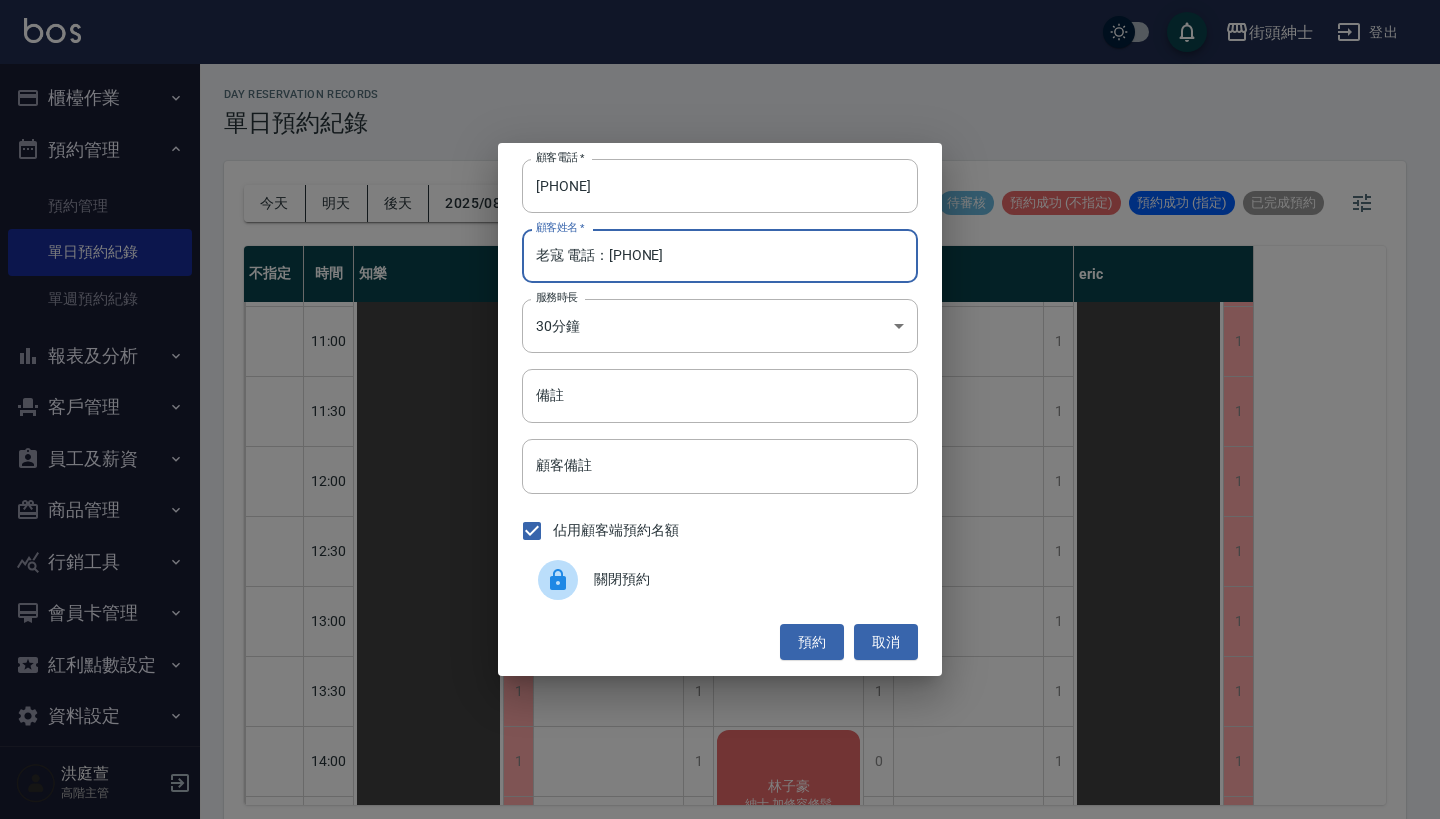 drag, startPoint x: 746, startPoint y: 247, endPoint x: 561, endPoint y: 257, distance: 185.27008 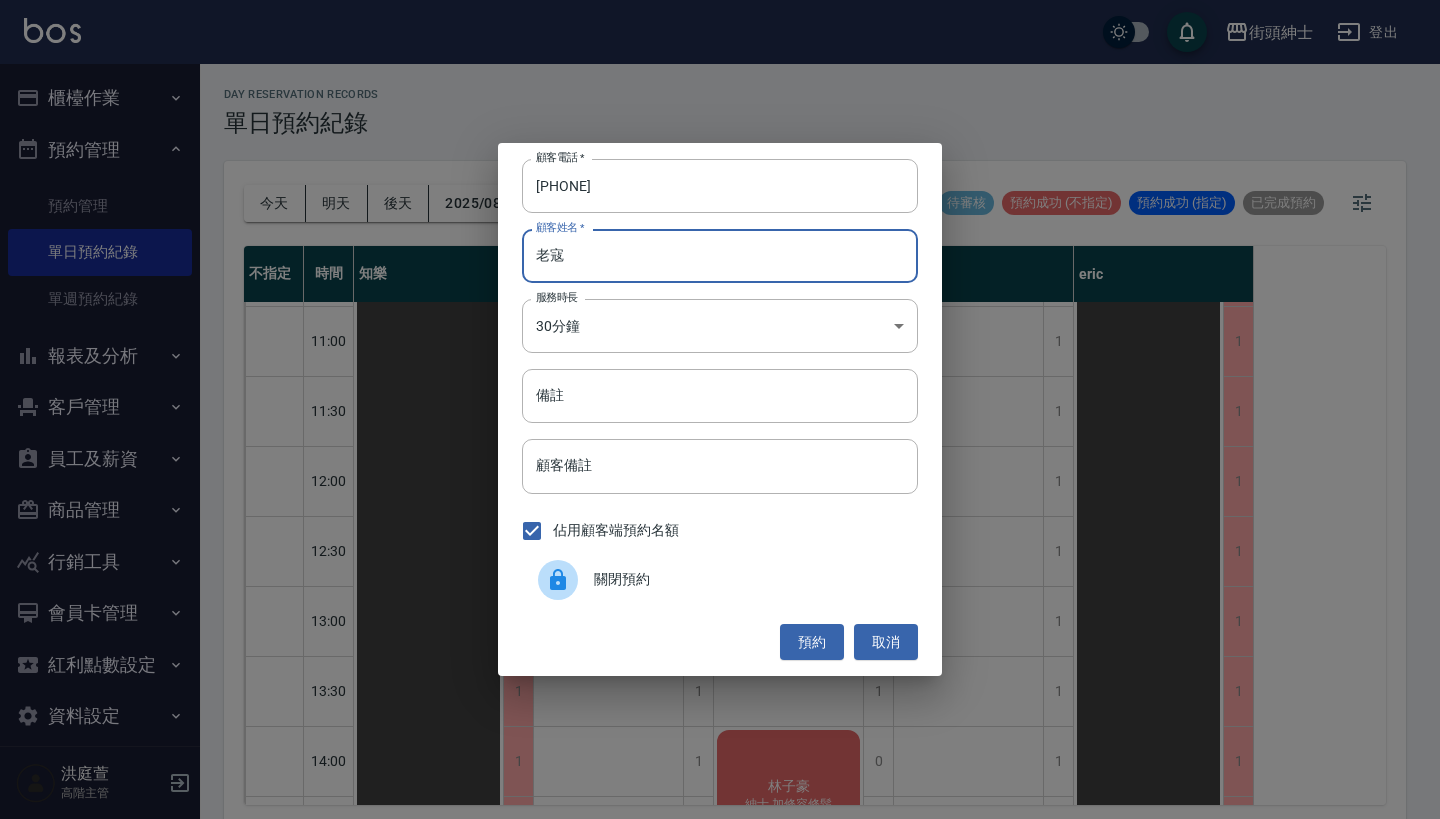 type on "老寇" 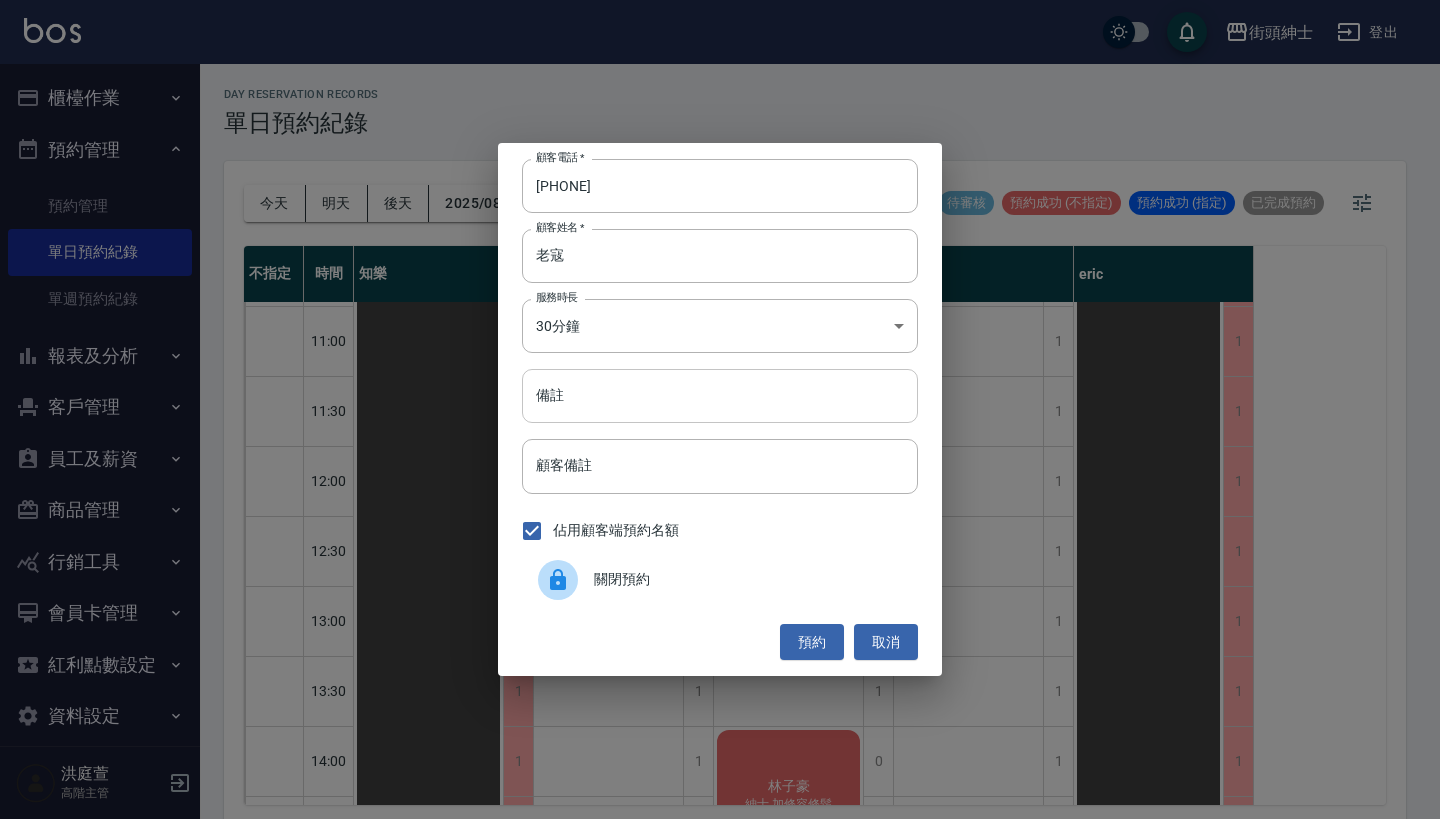 click on "備註" at bounding box center [720, 396] 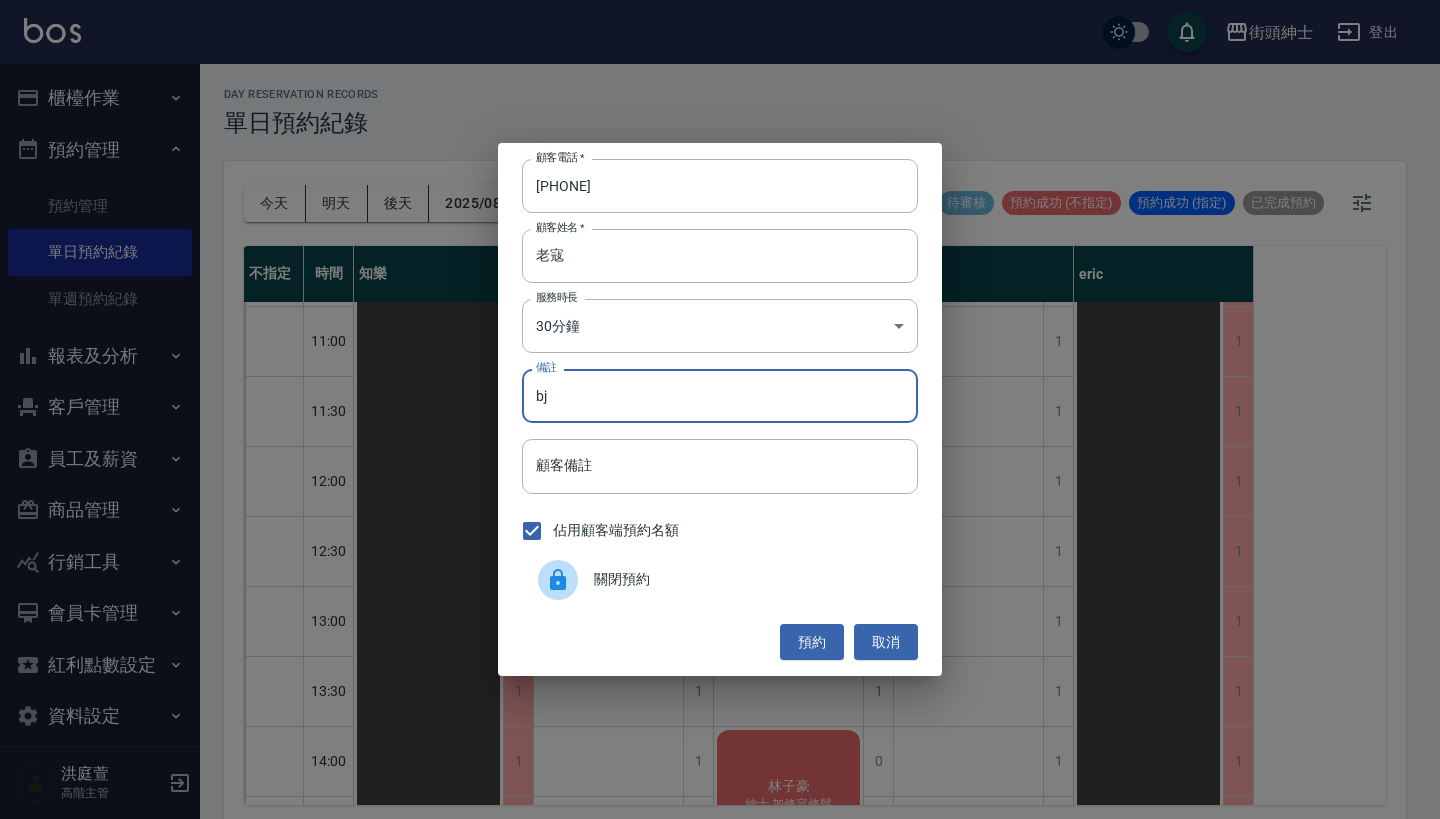 type on "b" 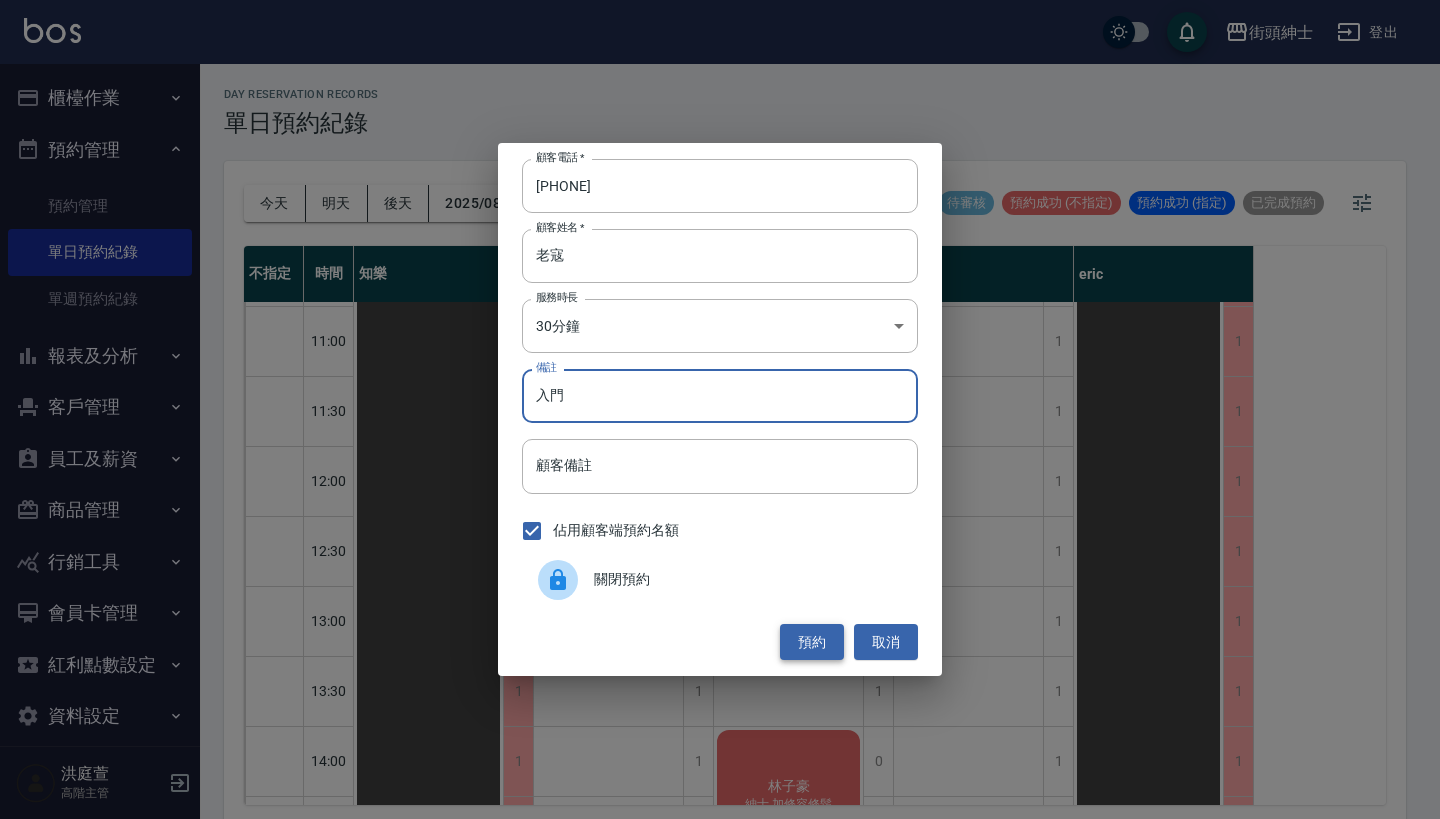 type on "入門" 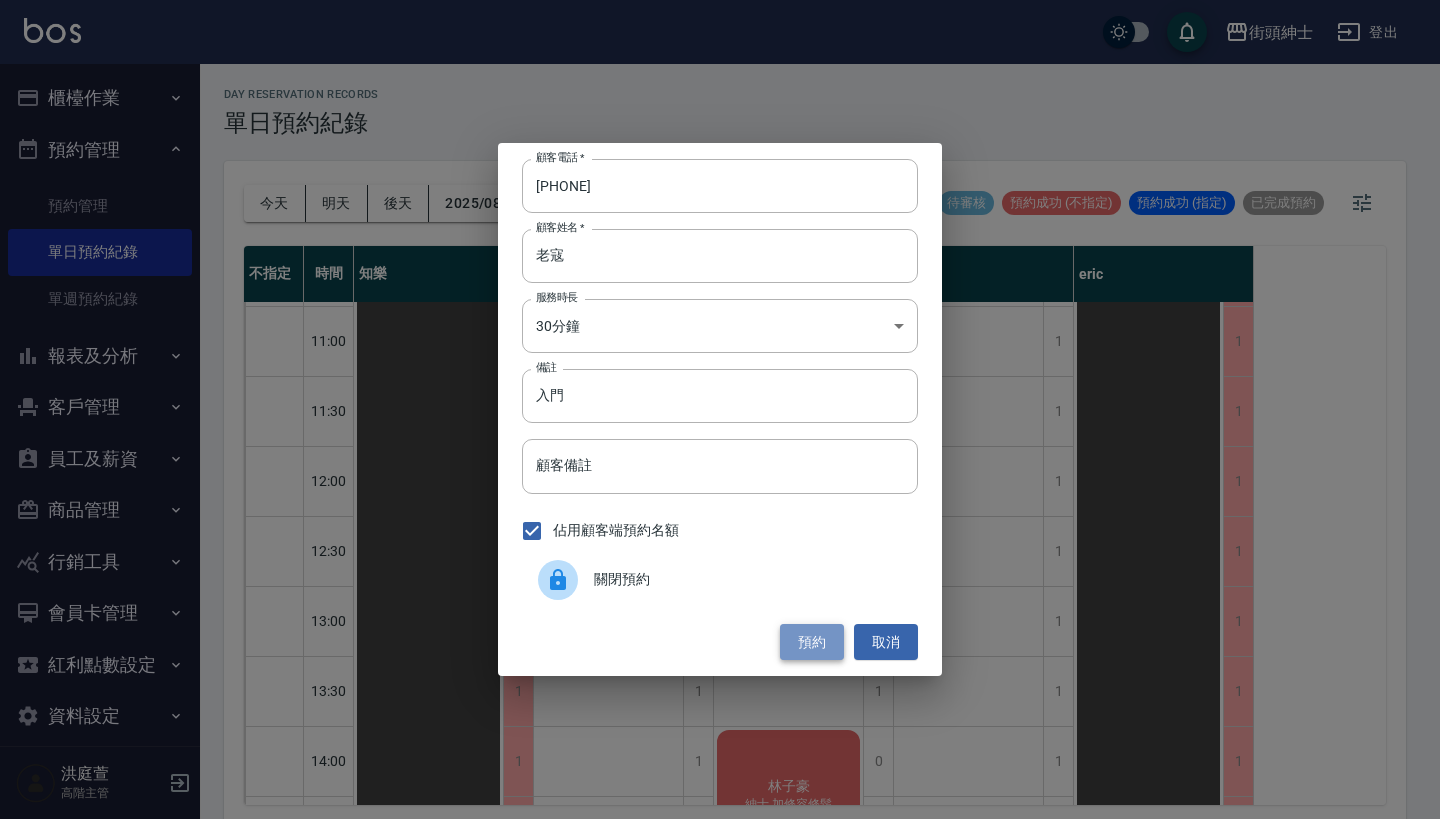 click on "預約" at bounding box center (812, 642) 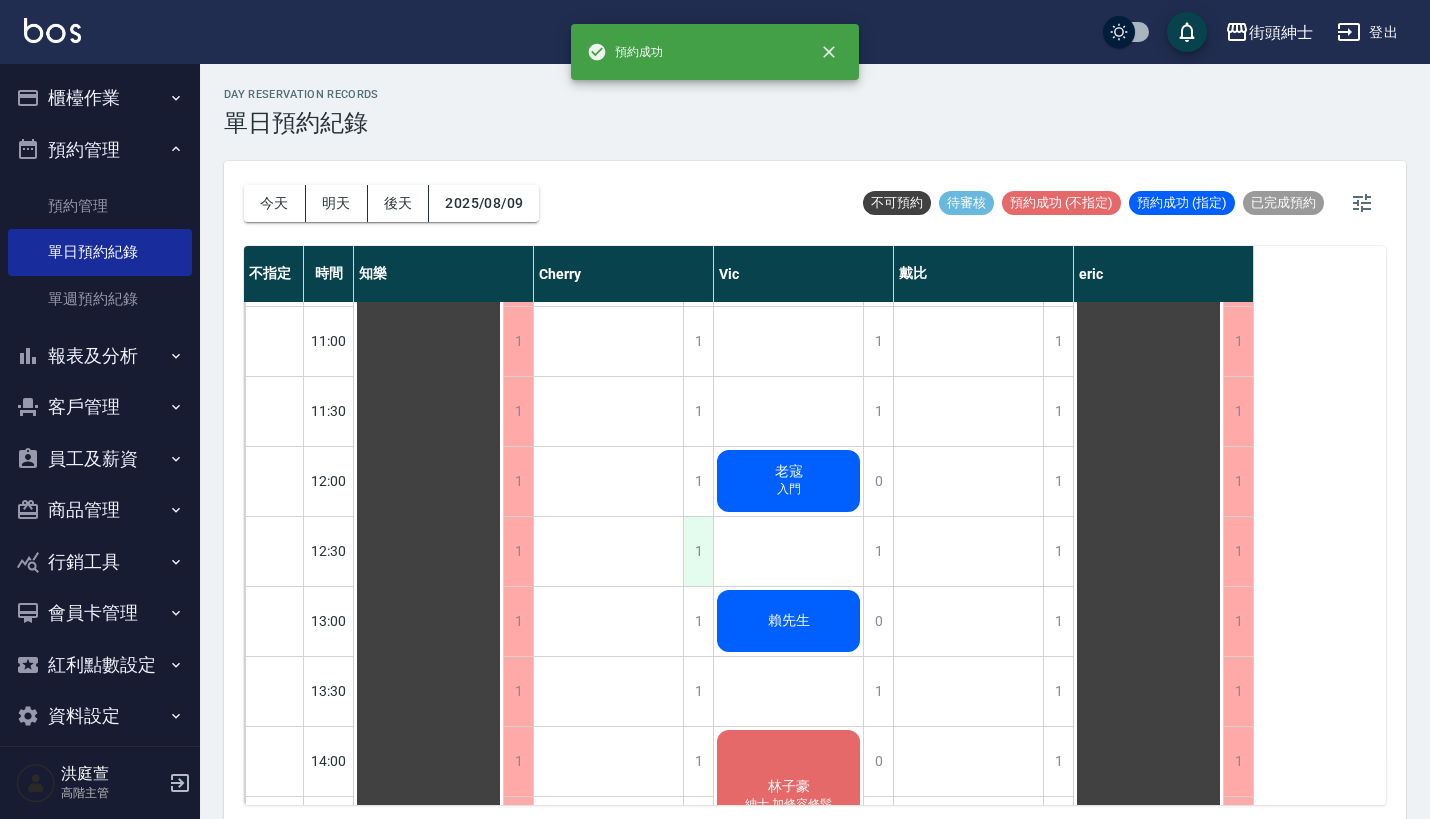 click on "1" at bounding box center (698, 551) 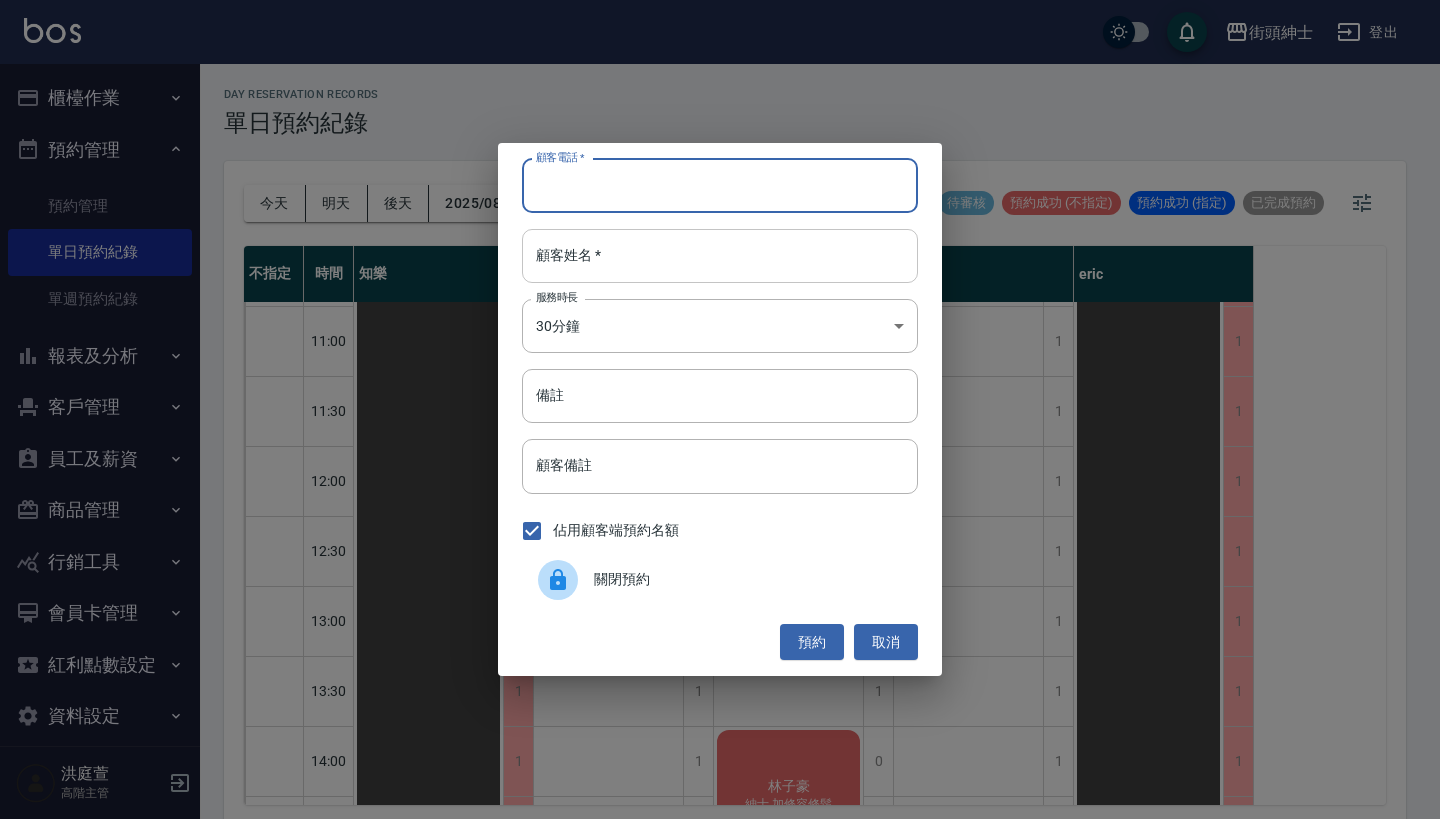paste on "老寇 電話：[PHONE]" 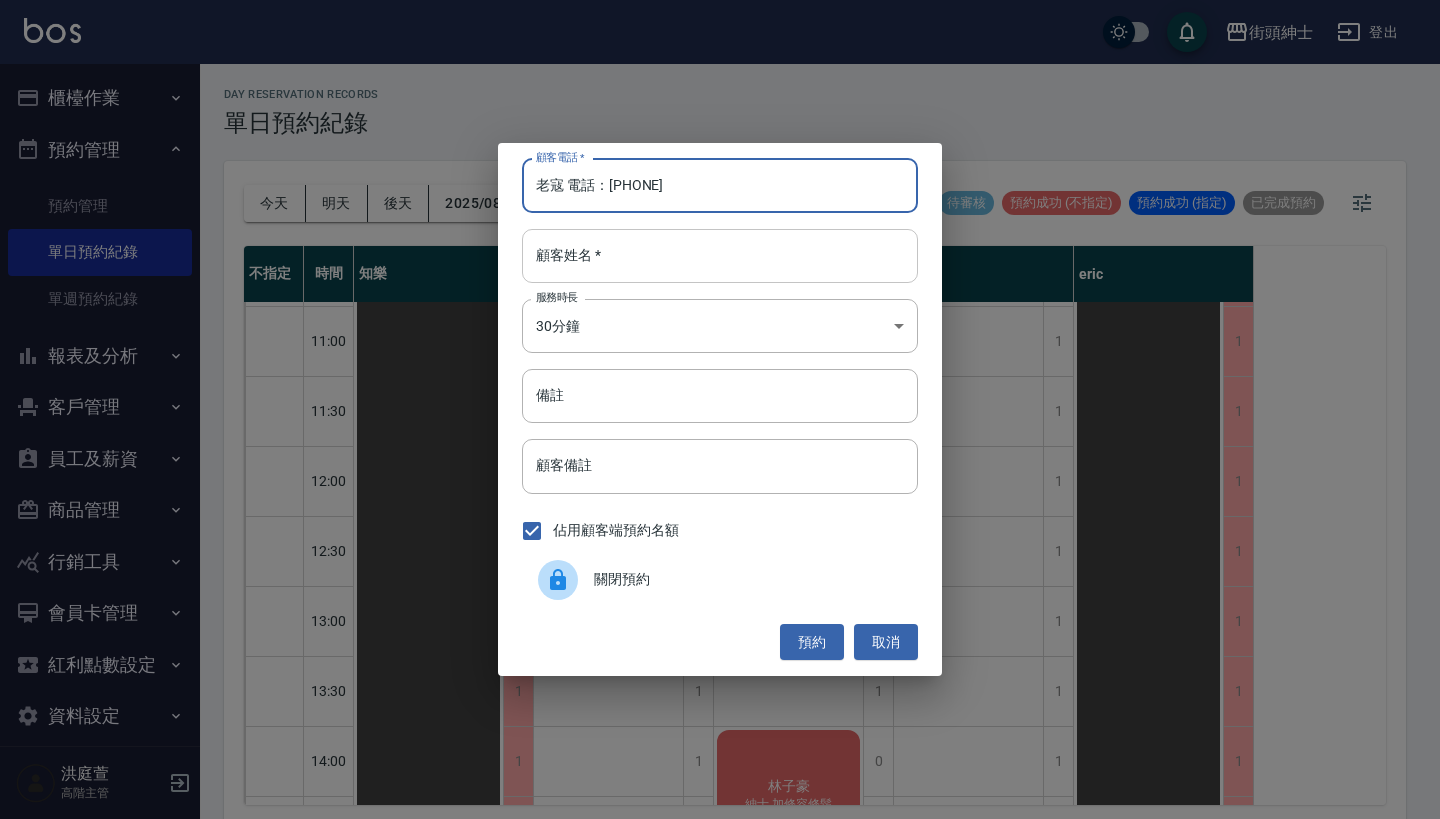 type on "老寇 電話：[PHONE]" 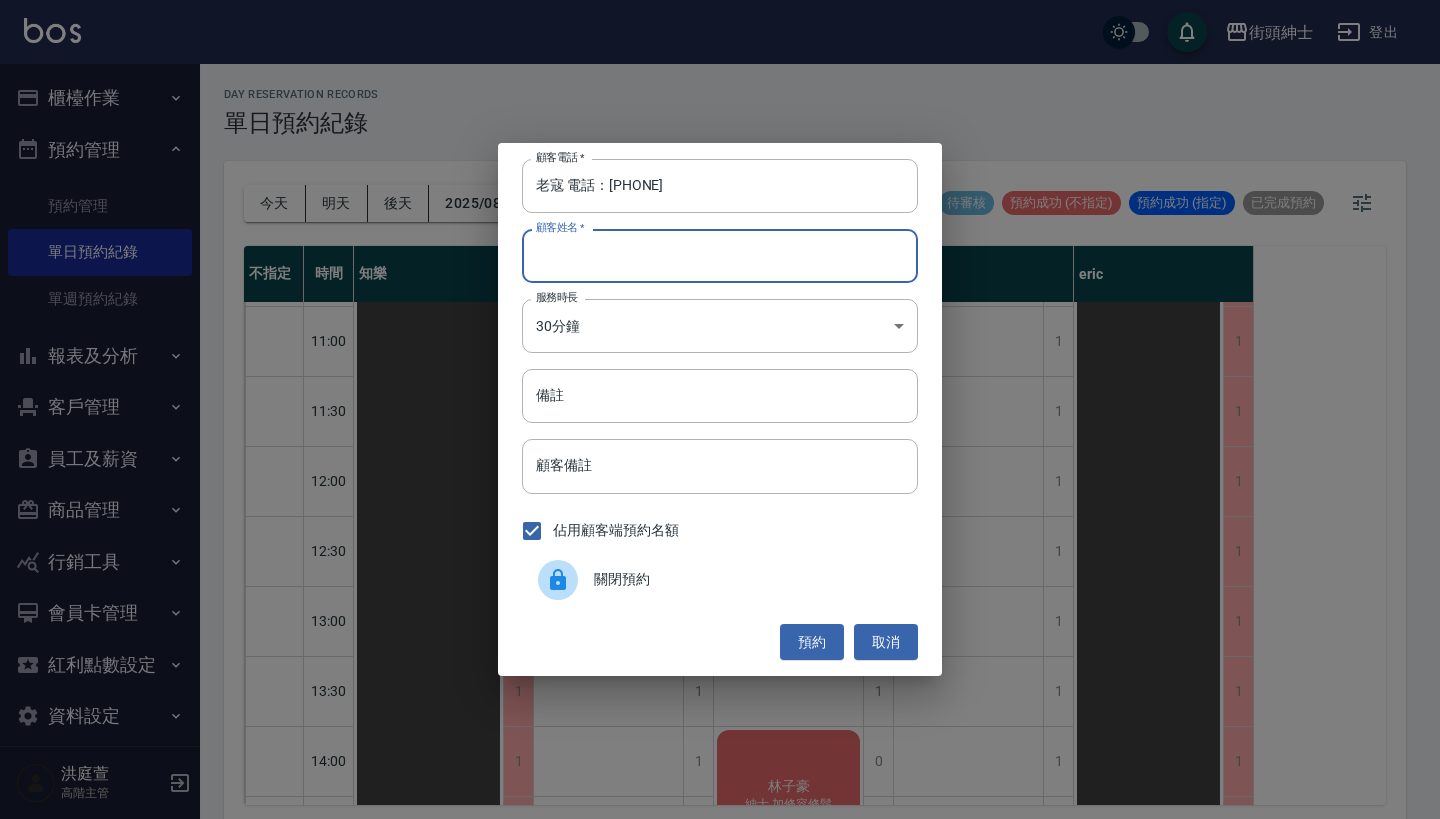 paste on "老寇 電話：[PHONE]" 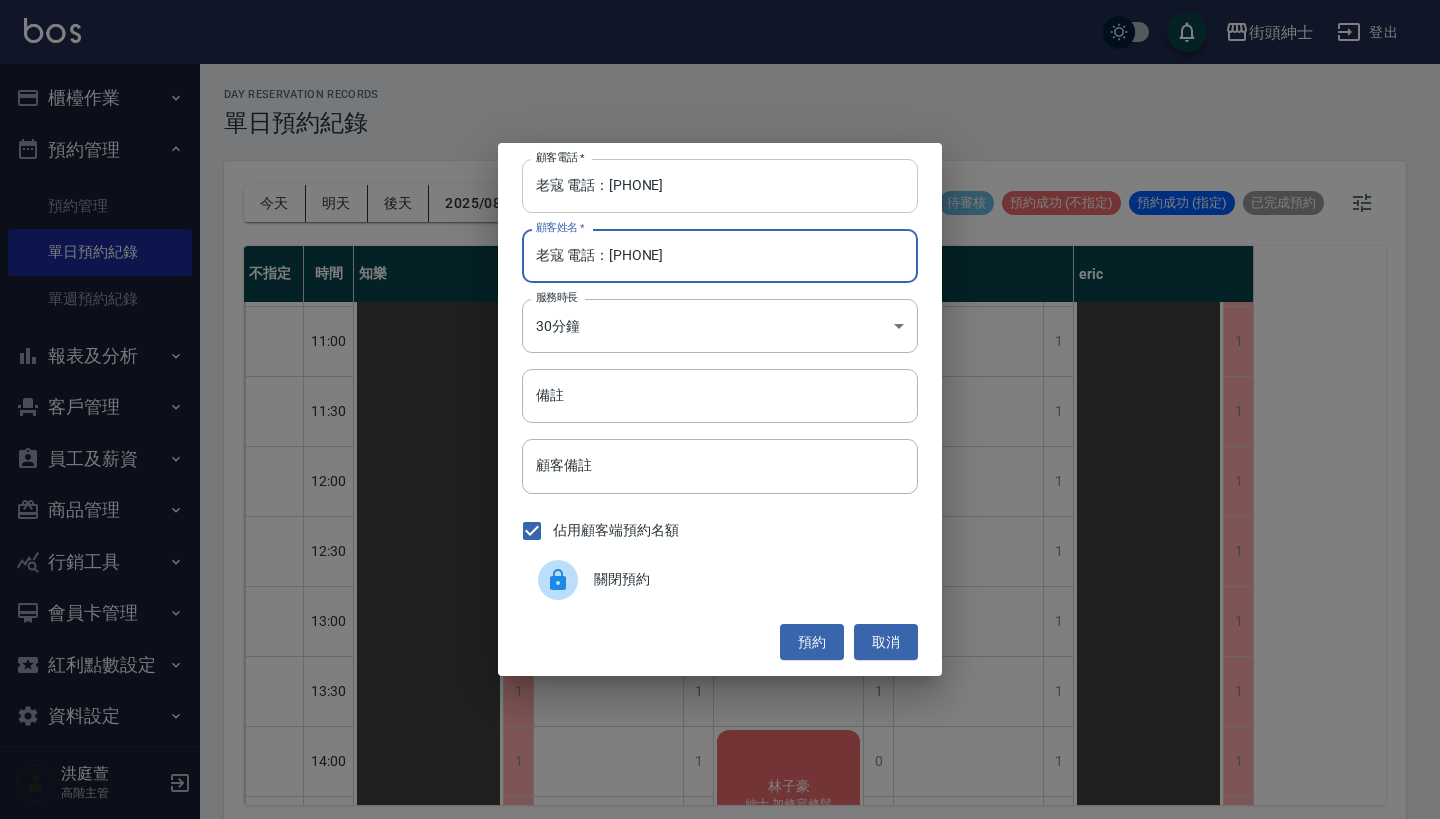 type on "老寇 電話：[PHONE]" 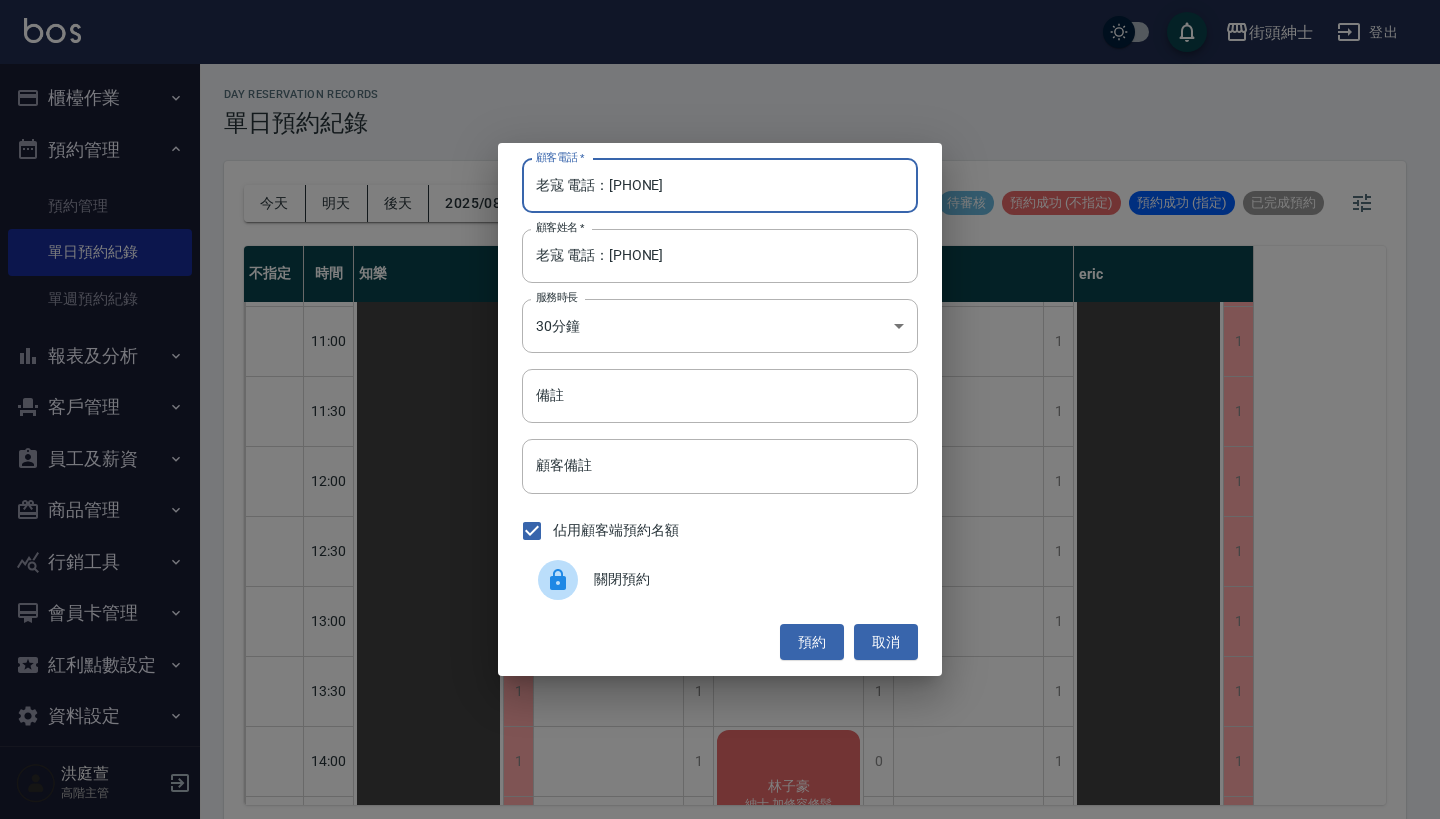 drag, startPoint x: 603, startPoint y: 189, endPoint x: 220, endPoint y: 189, distance: 383 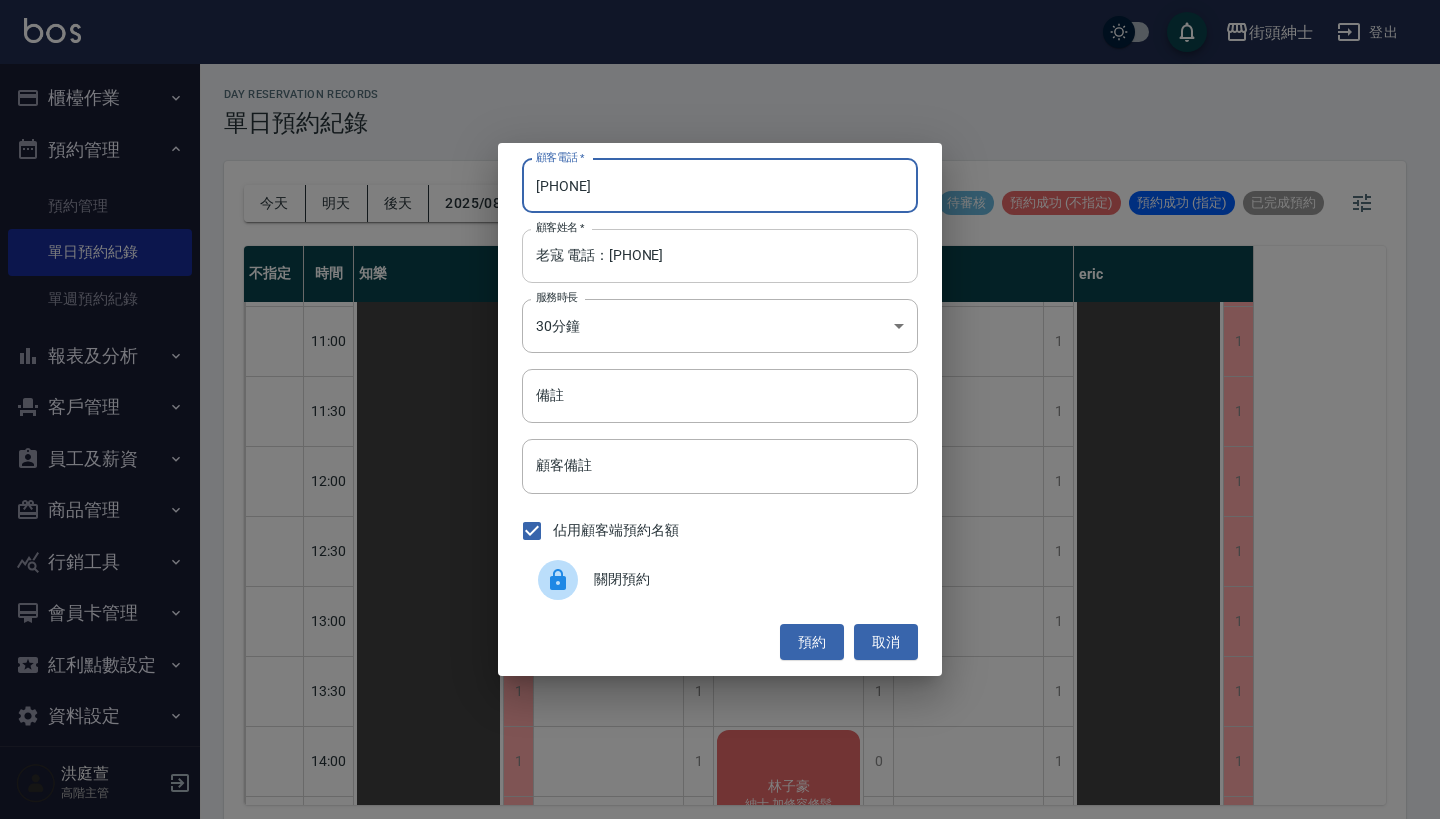 type on "[PHONE]" 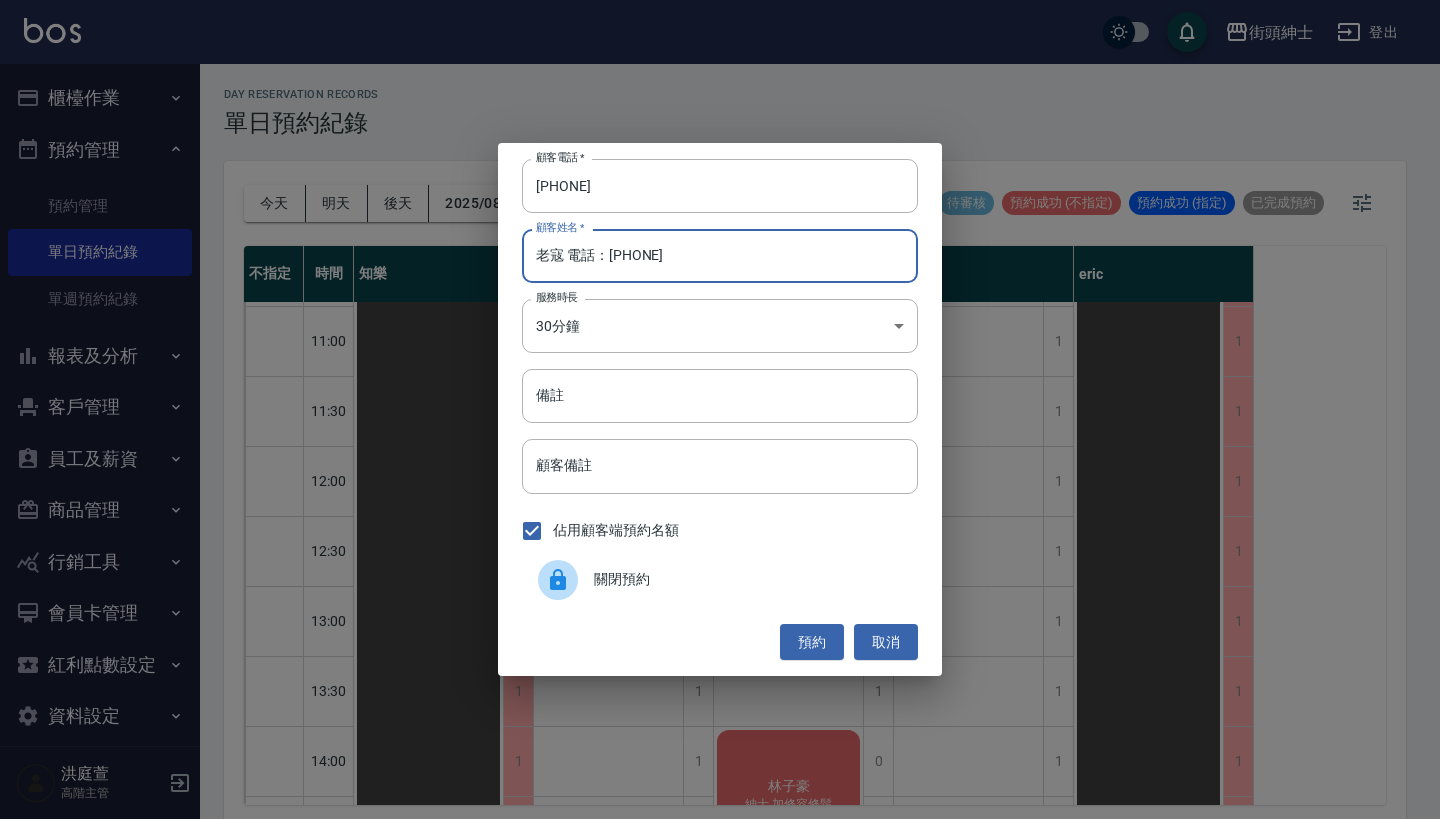 drag, startPoint x: 733, startPoint y: 250, endPoint x: 559, endPoint y: 258, distance: 174.1838 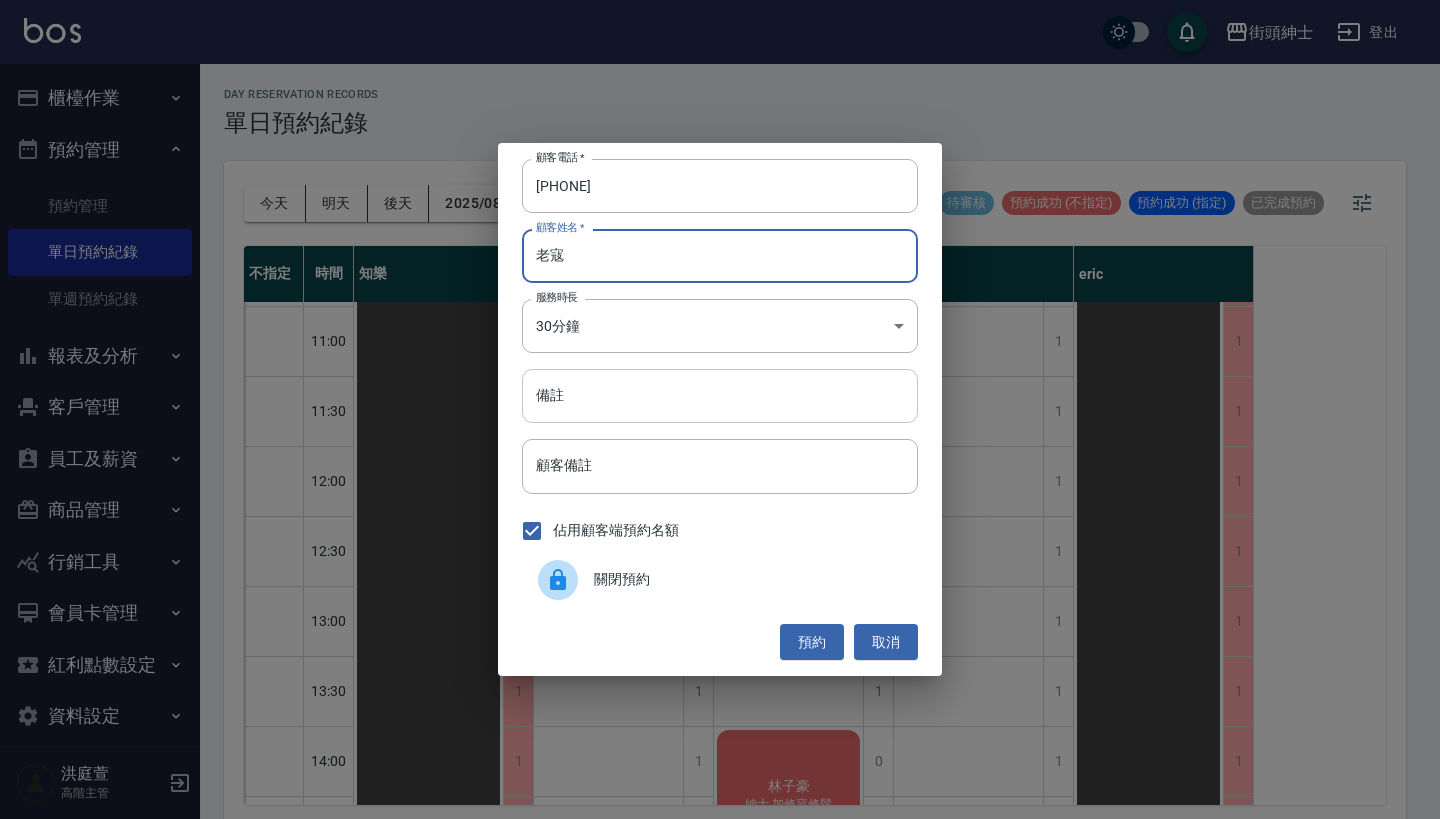 type on "老寇" 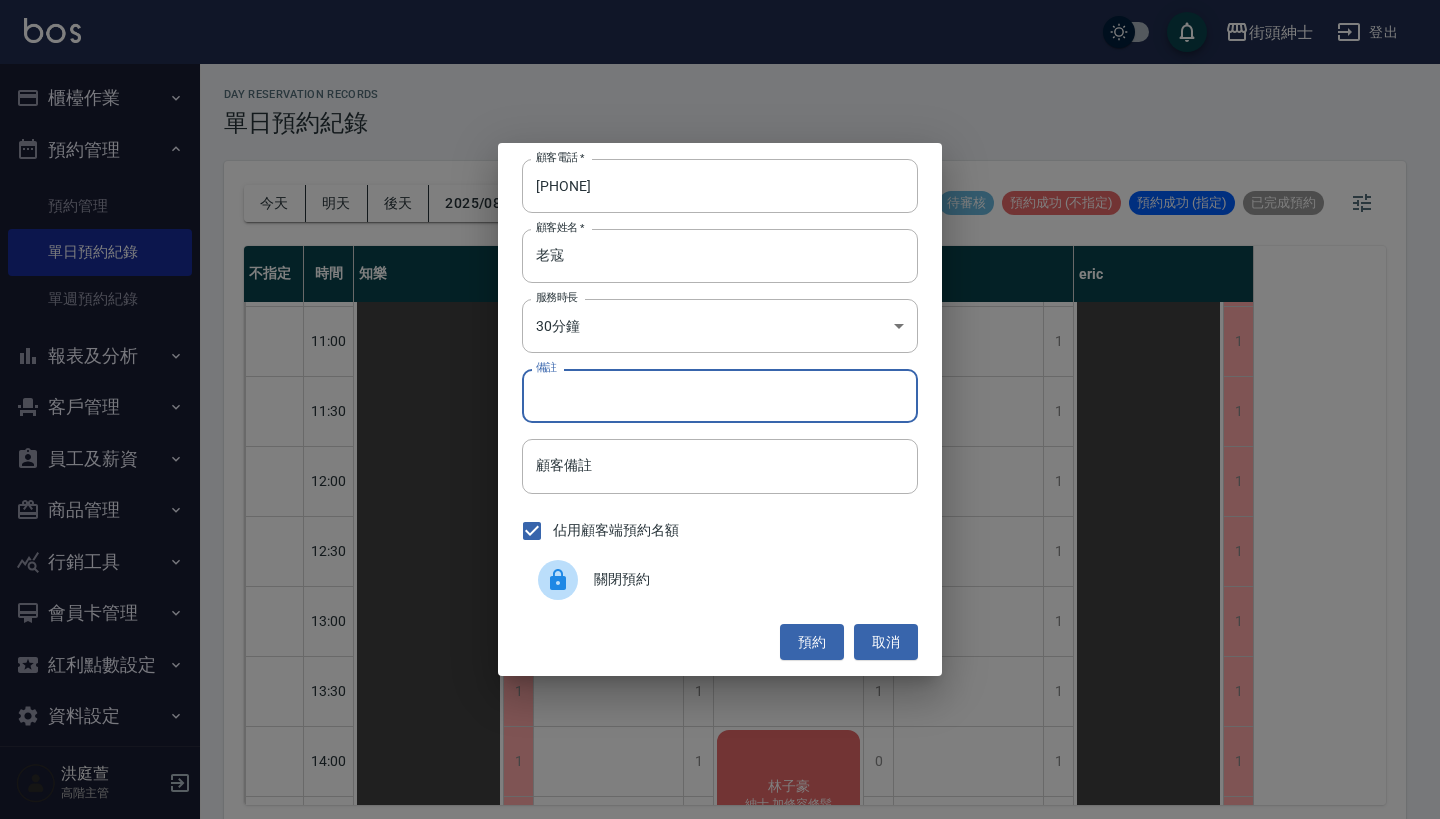 click on "備註" at bounding box center [720, 396] 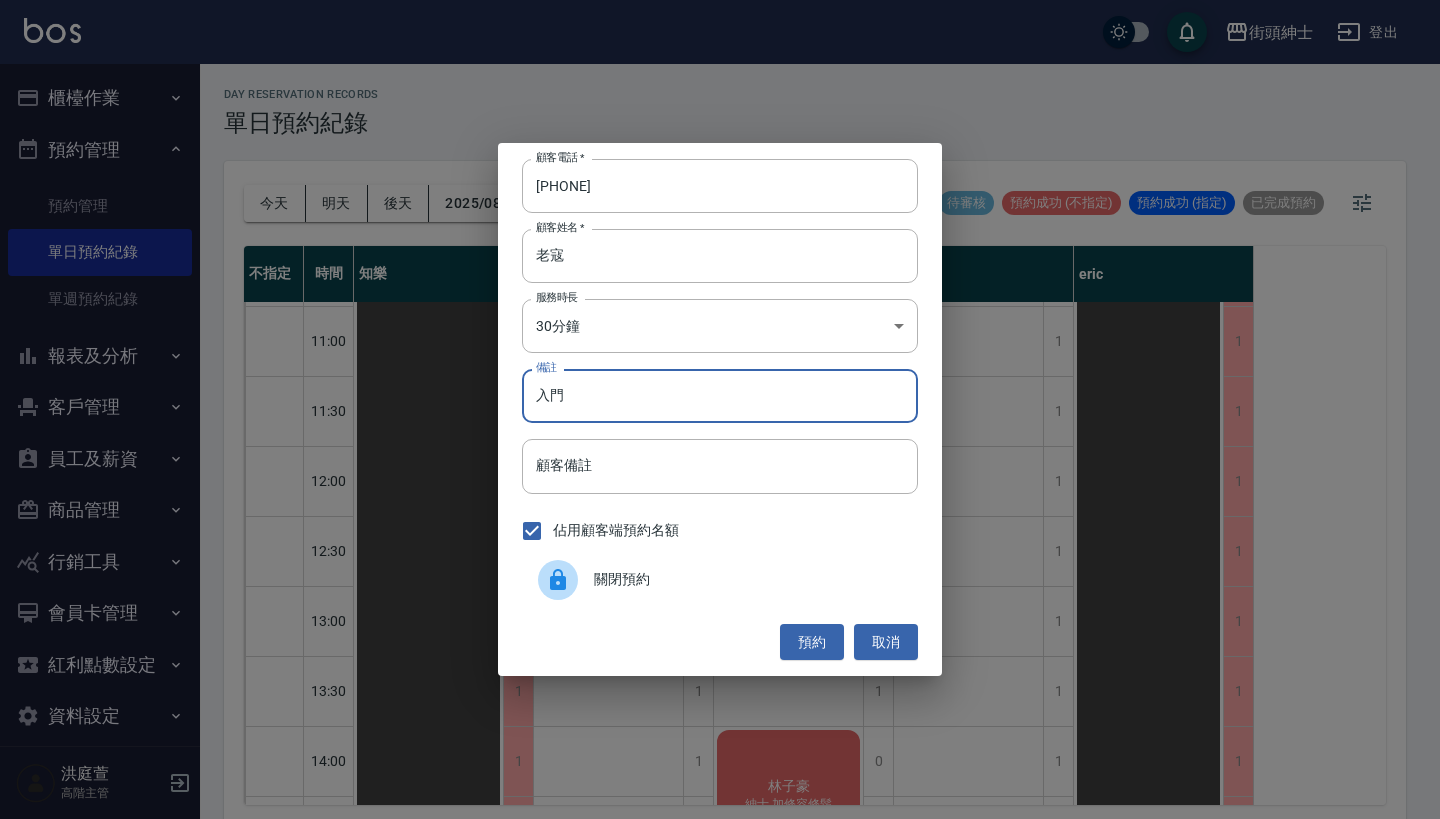 type on "入門" 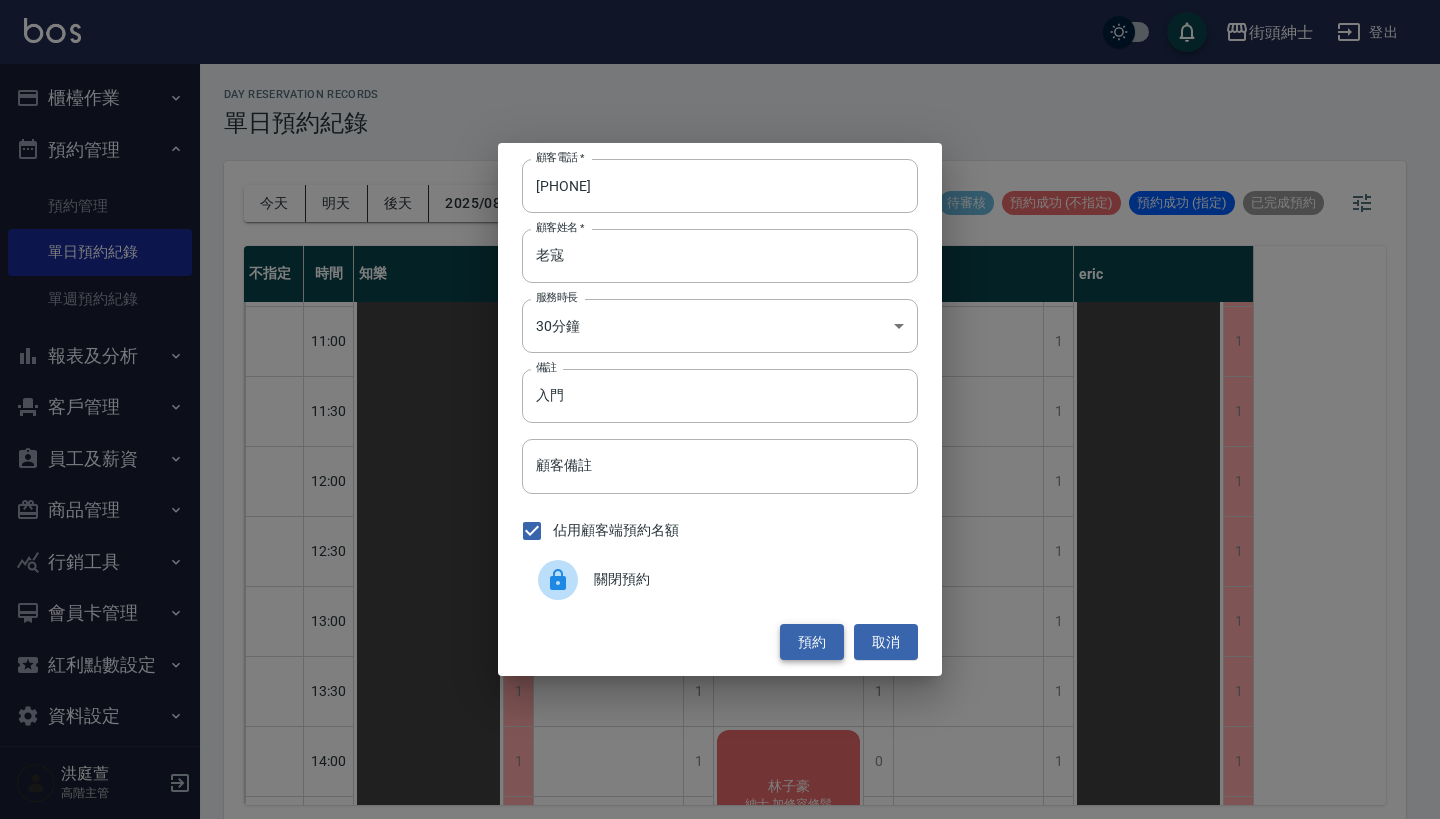 click on "預約" at bounding box center (812, 642) 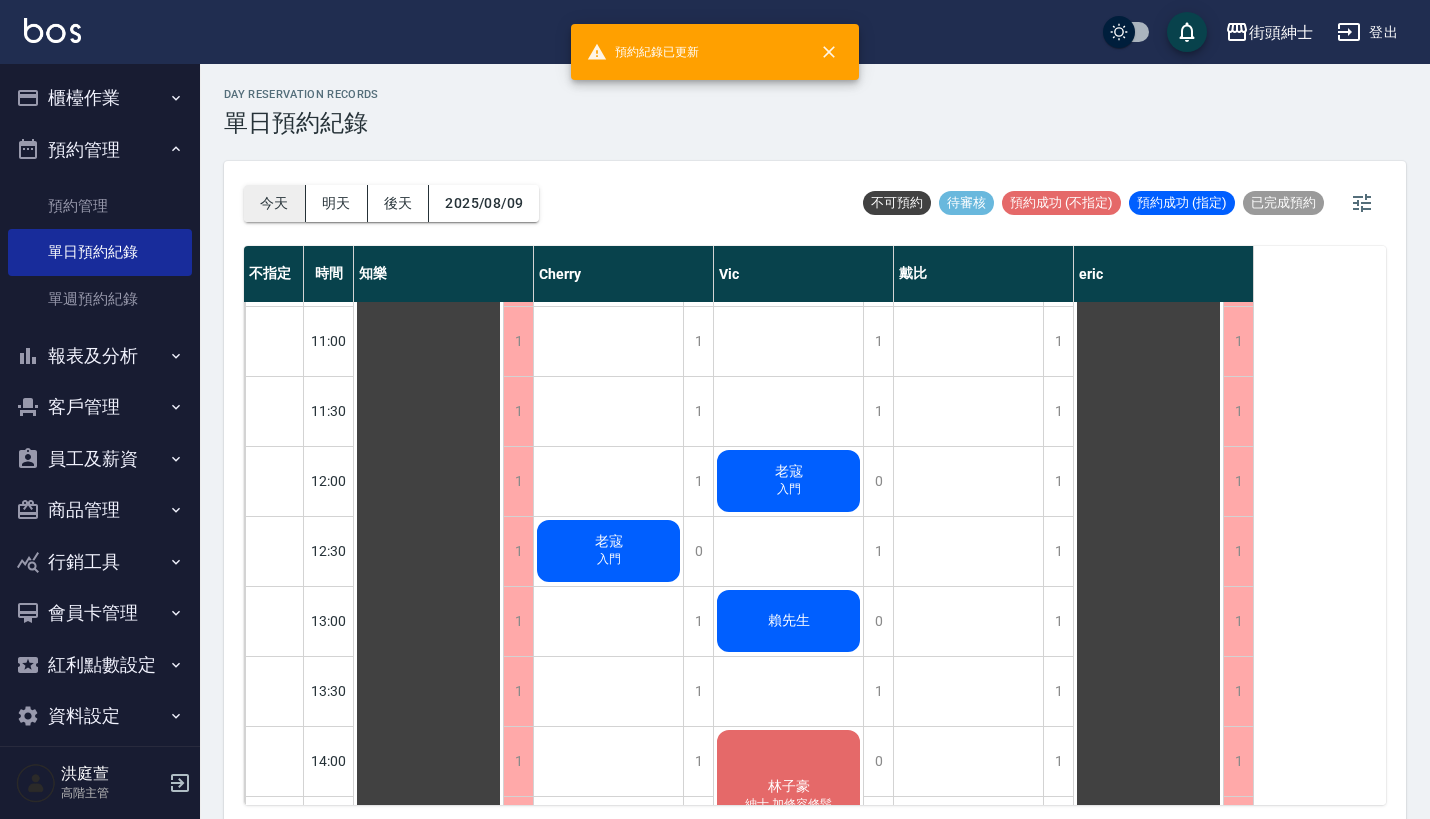 click on "今天" at bounding box center (275, 203) 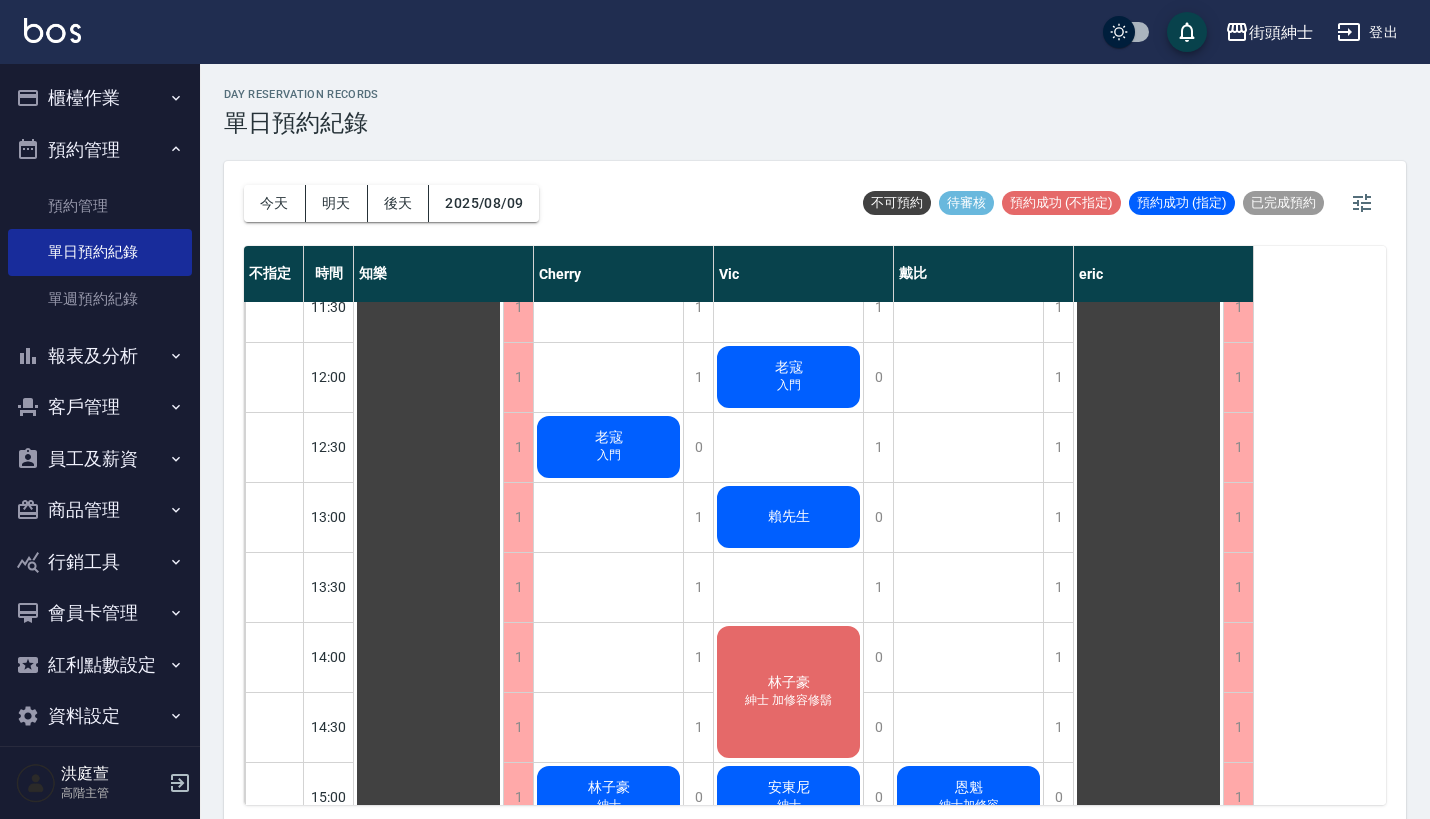 scroll, scrollTop: 381, scrollLeft: 0, axis: vertical 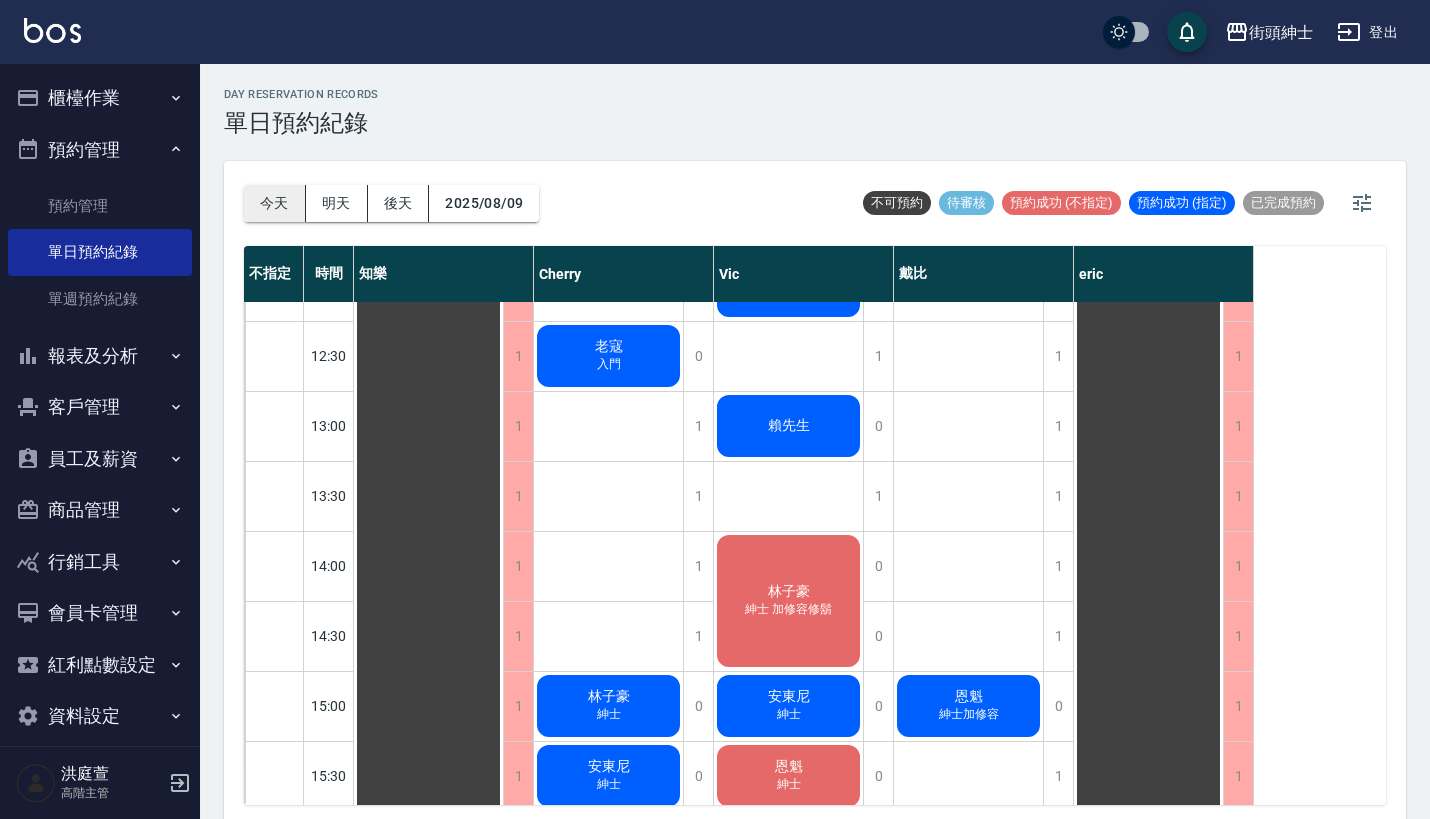 click on "今天" at bounding box center [275, 203] 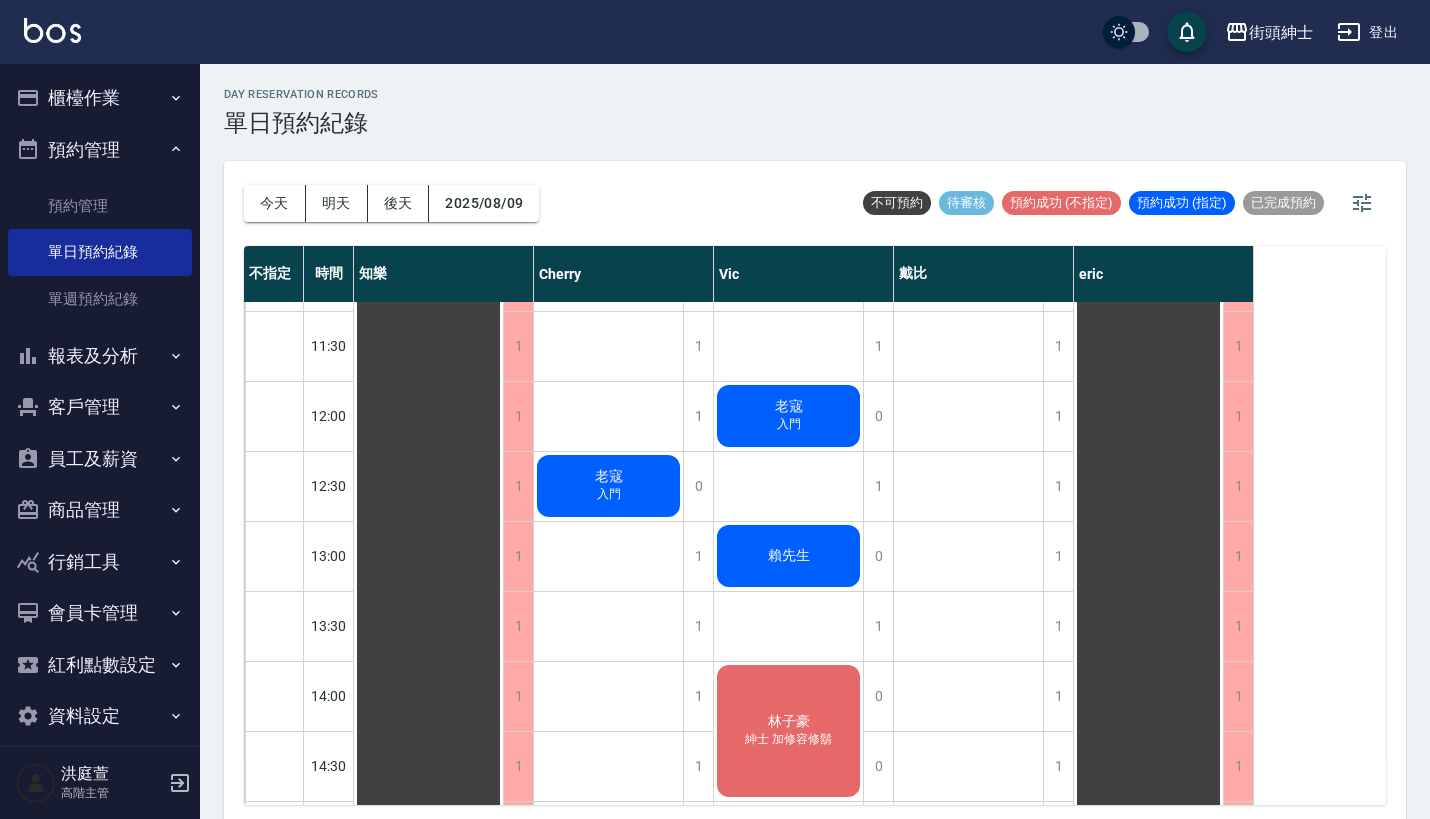 scroll, scrollTop: 306, scrollLeft: 0, axis: vertical 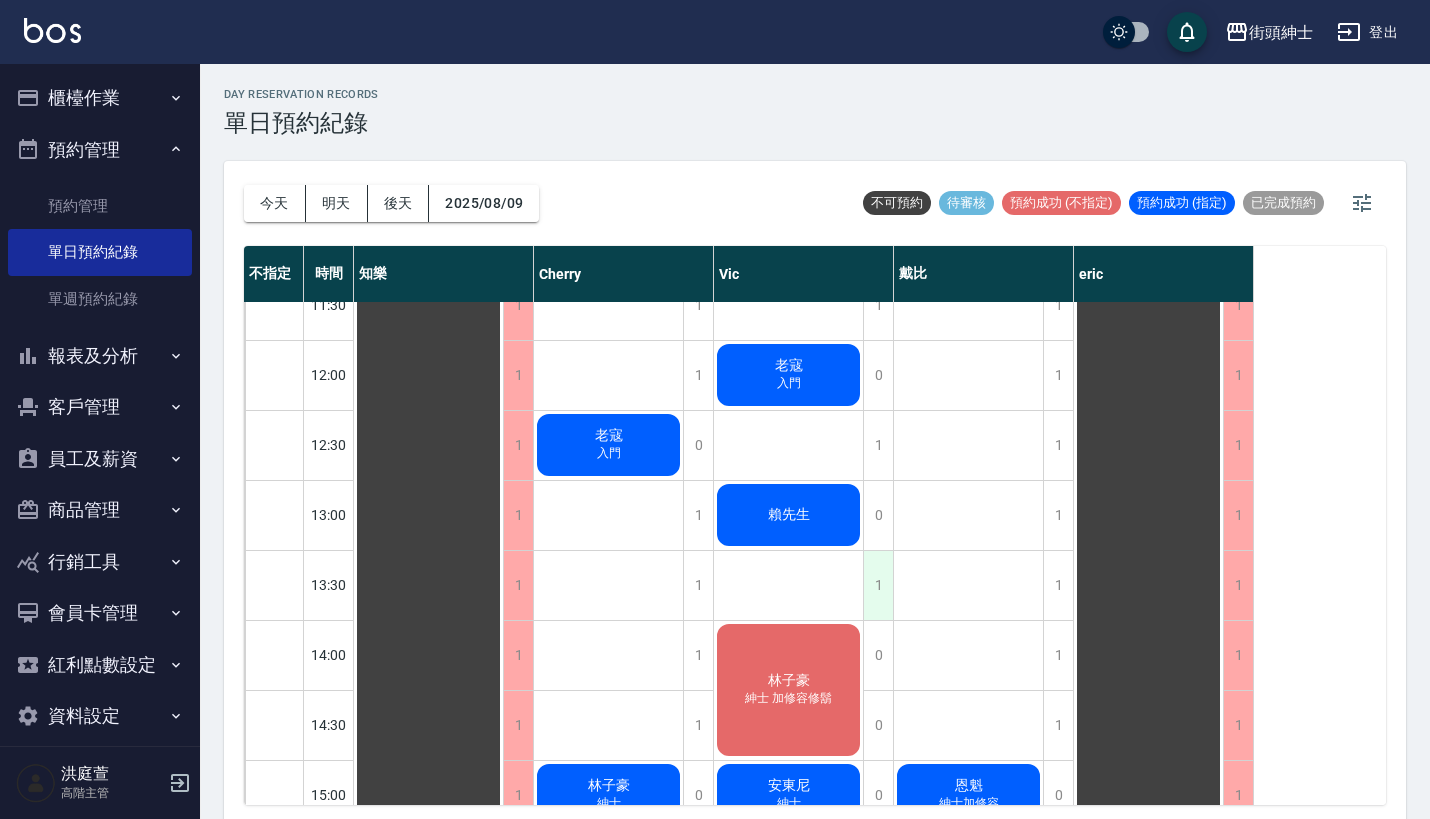 click on "1" at bounding box center (878, 585) 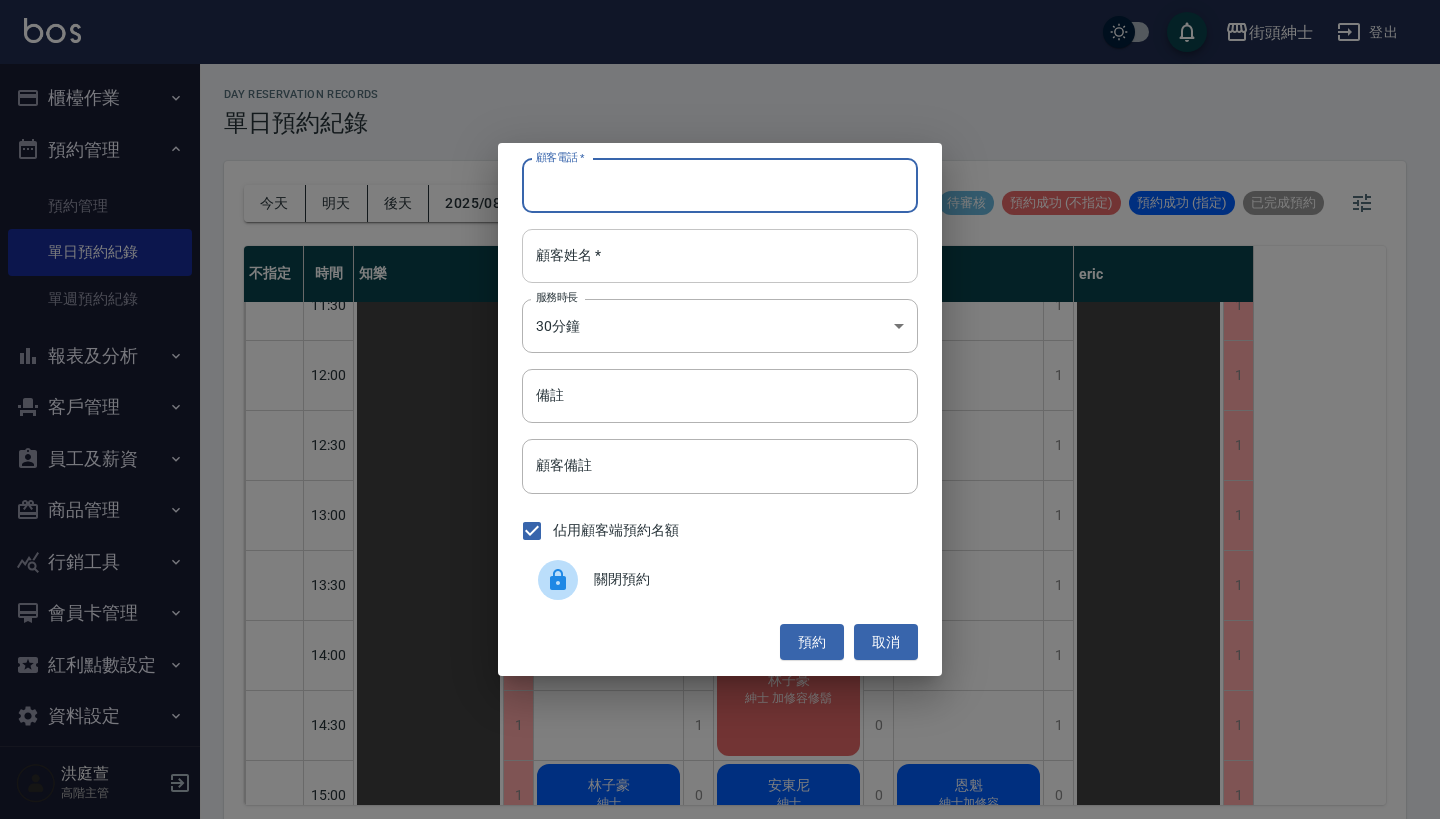 paste on "黃明芳 電話：[PHONE]" 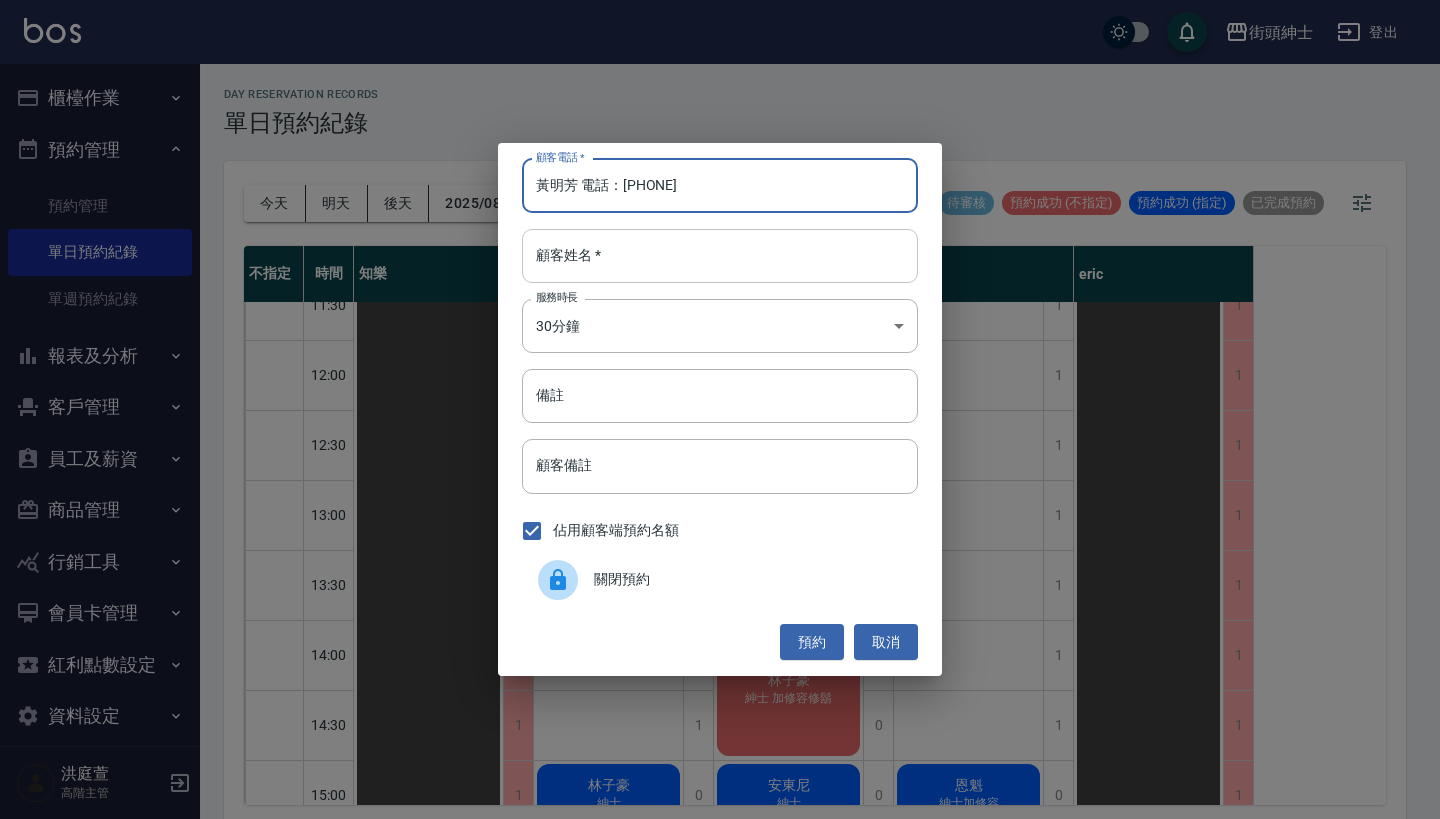 type on "黃明芳 電話：[PHONE]" 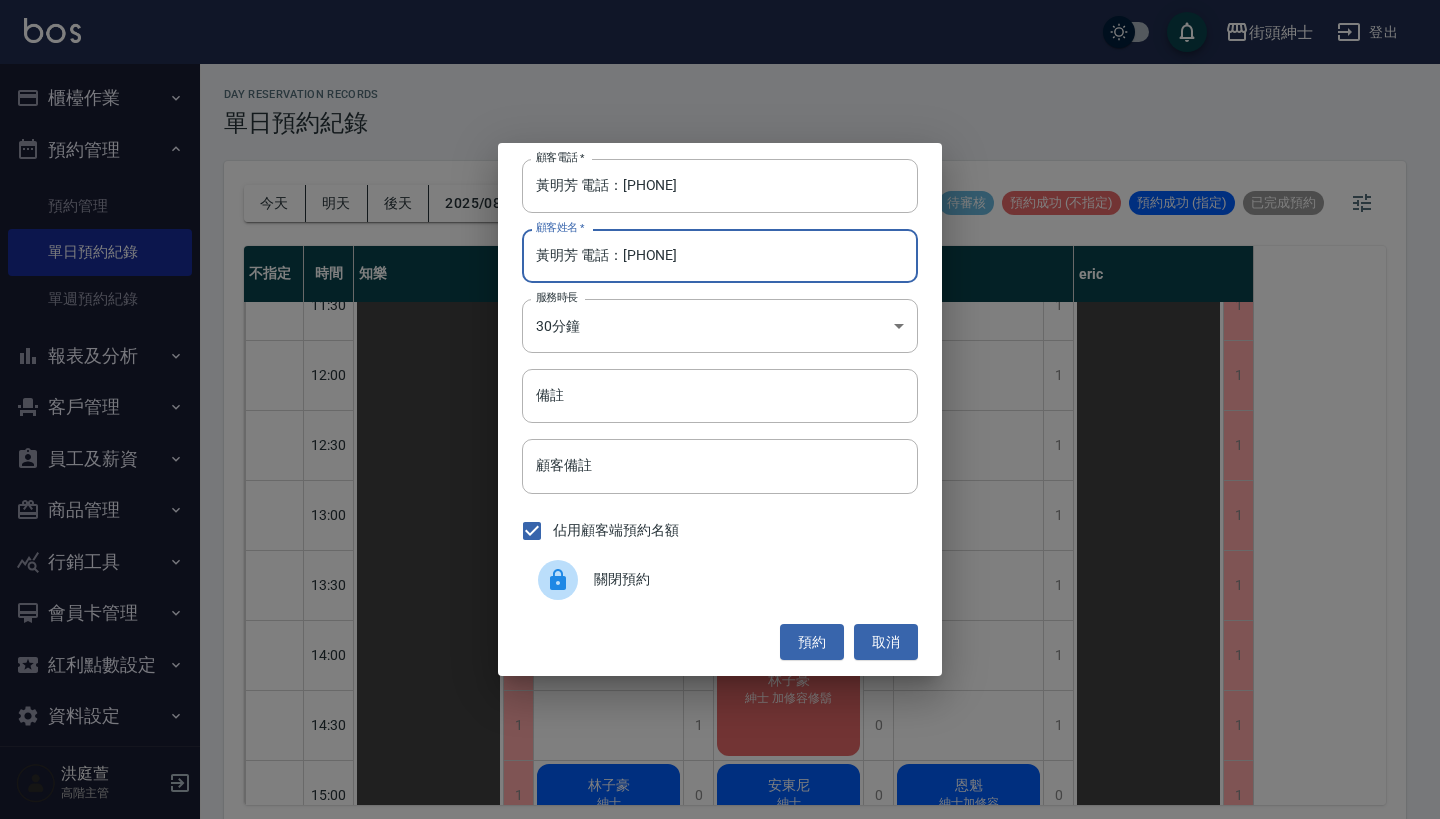 type on "黃明芳 電話：[PHONE]" 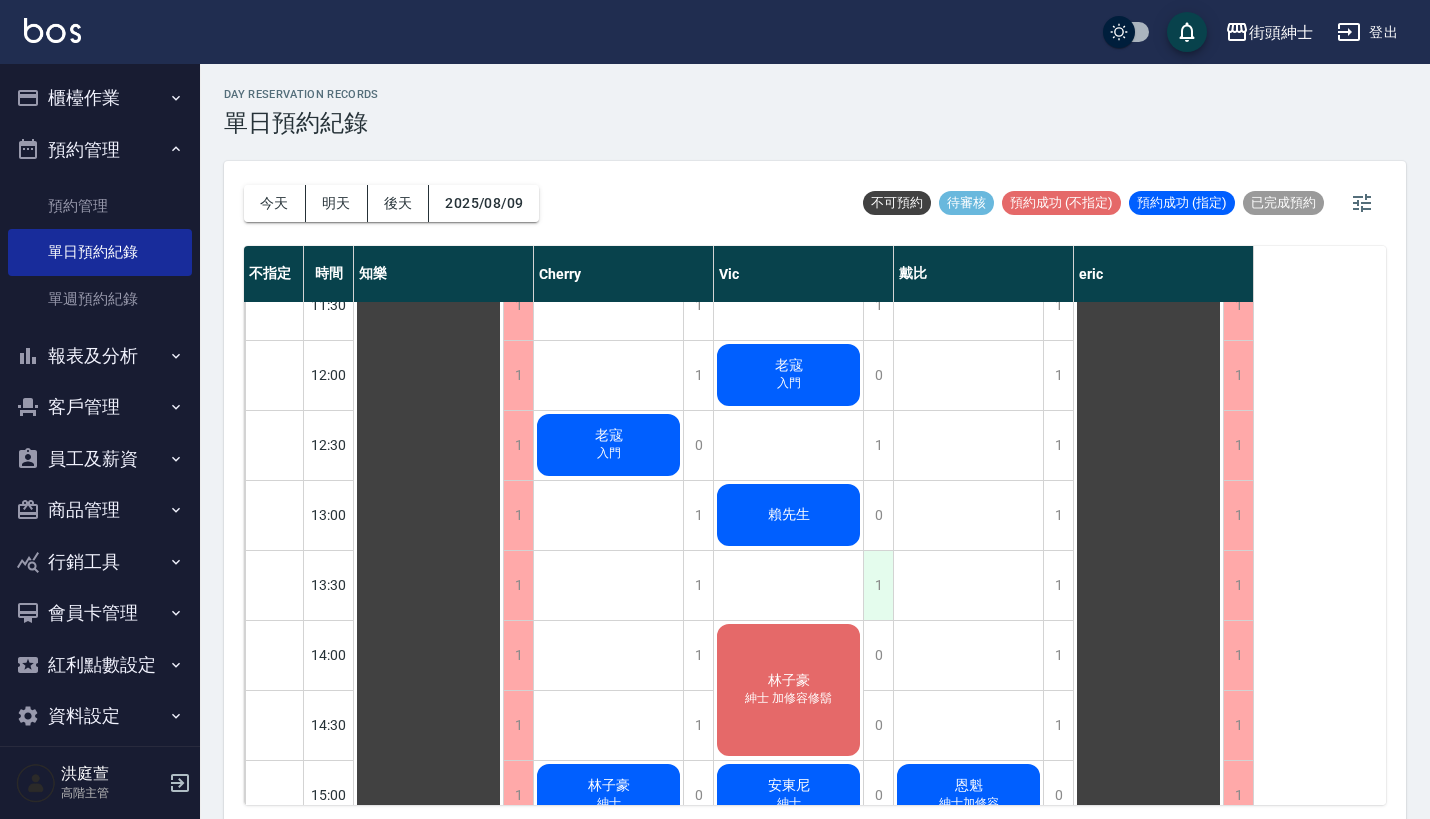 click on "1" at bounding box center (878, 585) 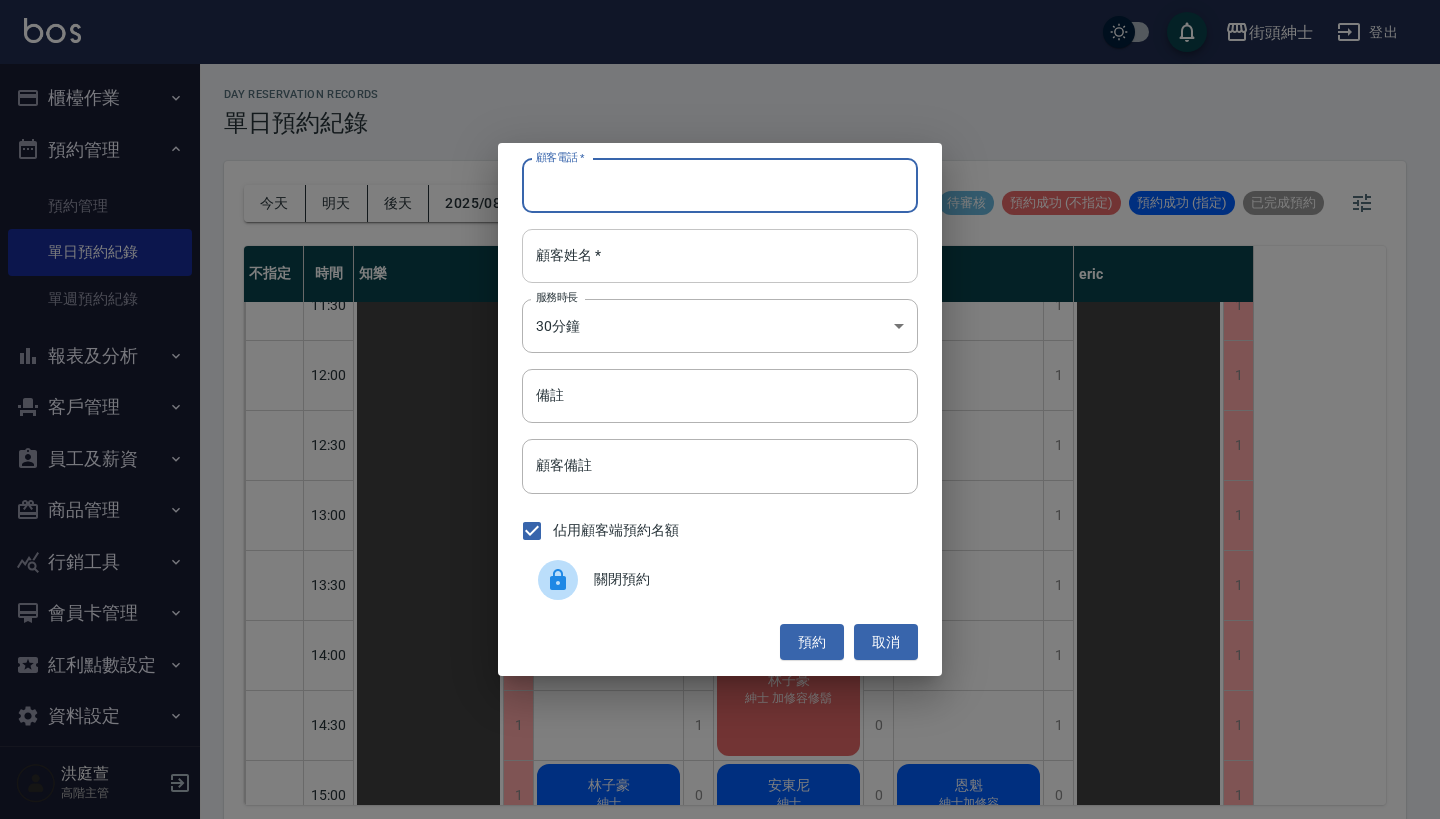 paste on "黃明芳 電話：[PHONE]" 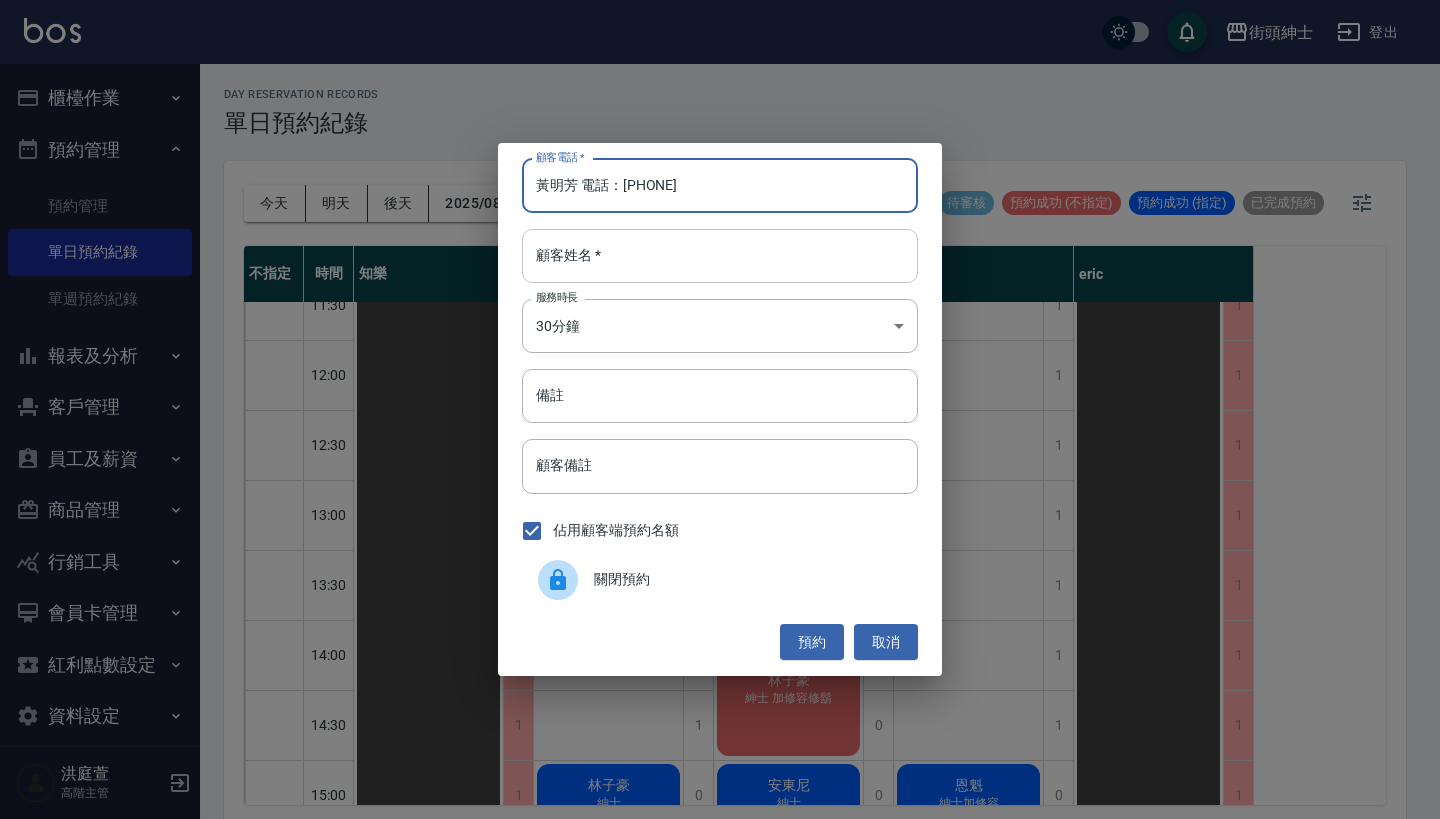 type on "黃明芳 電話：[PHONE]" 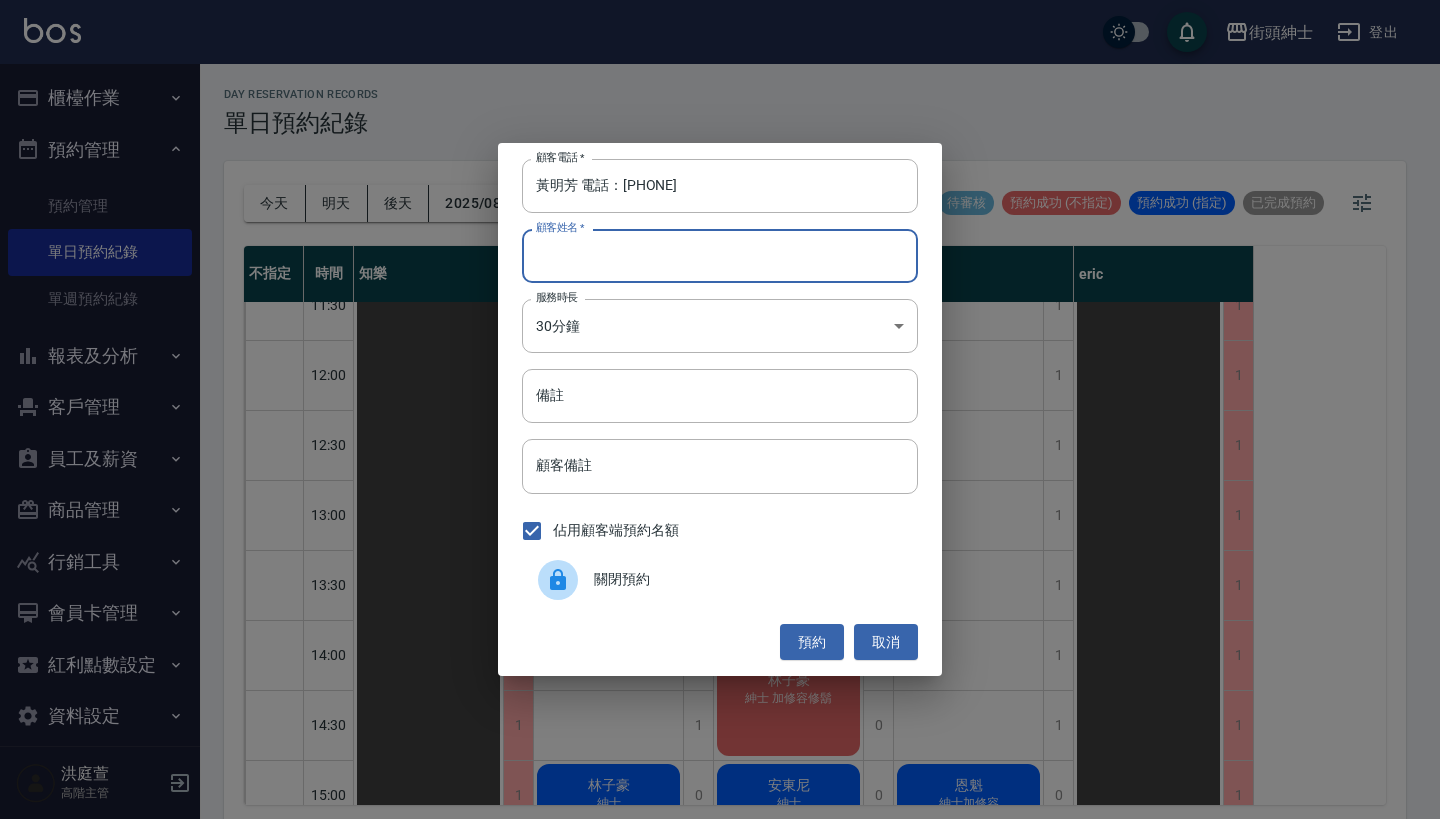 paste on "黃明芳 電話：[PHONE]" 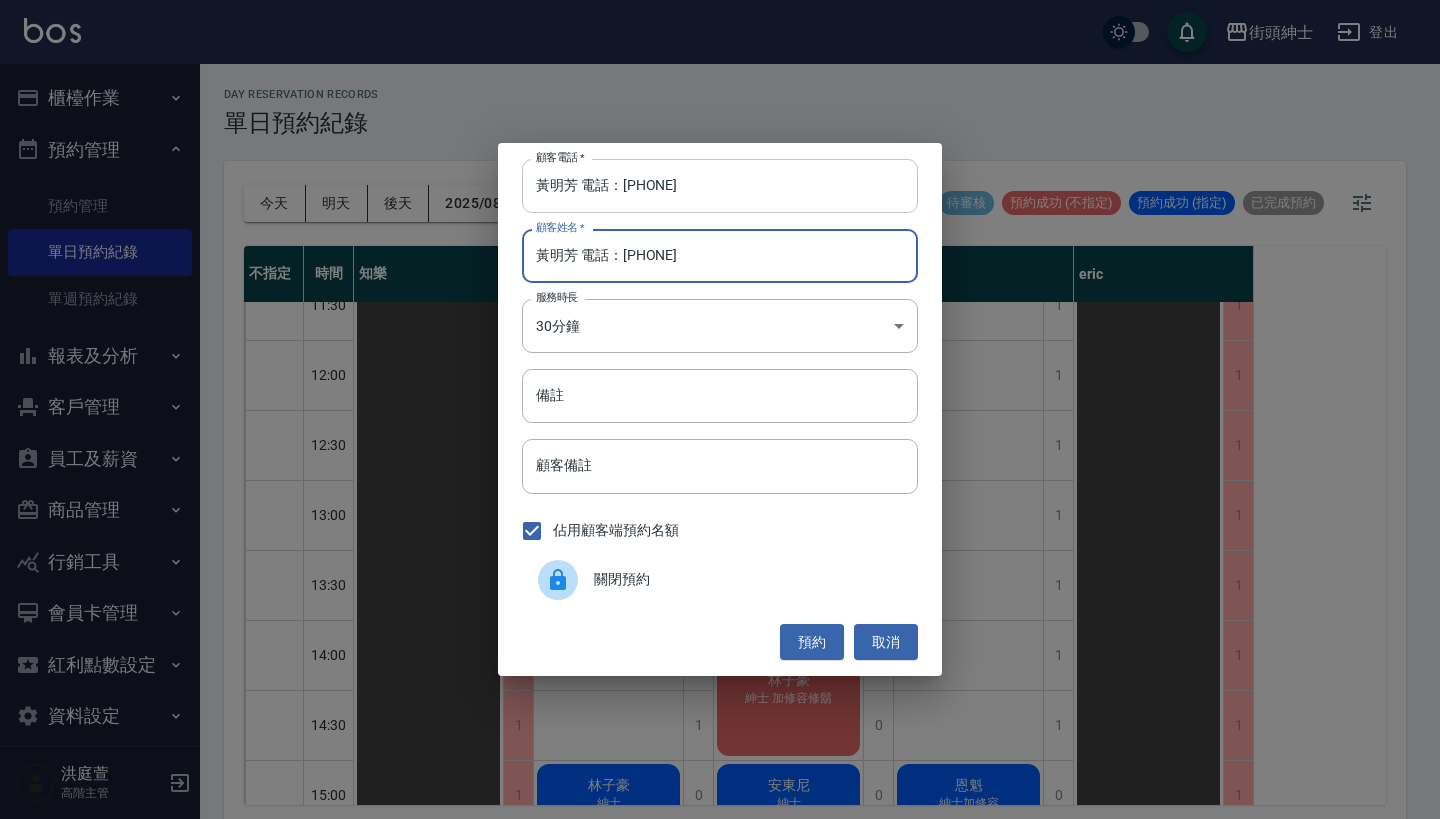 type on "黃明芳 電話：[PHONE]" 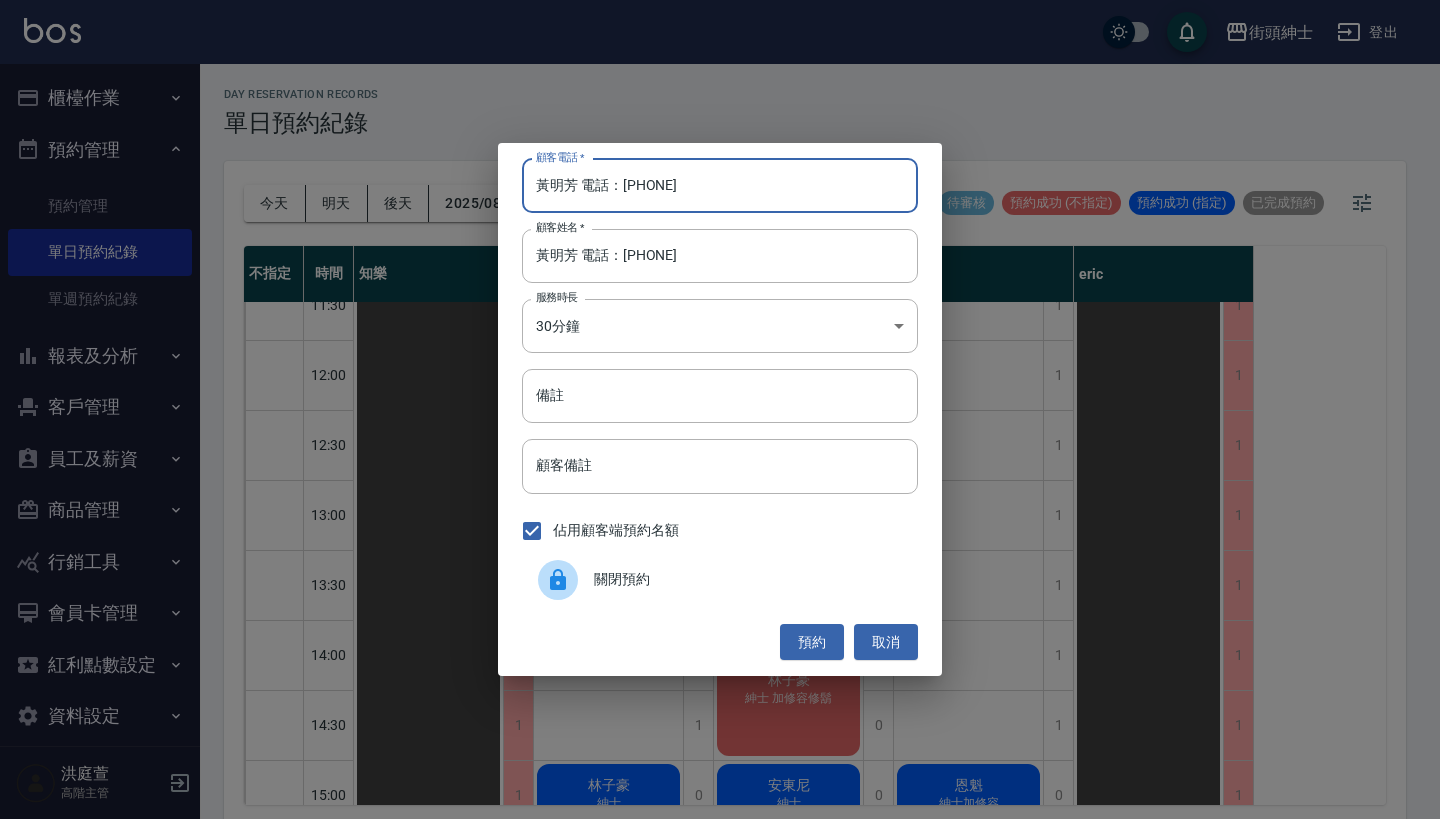 drag, startPoint x: 621, startPoint y: 189, endPoint x: 369, endPoint y: 189, distance: 252 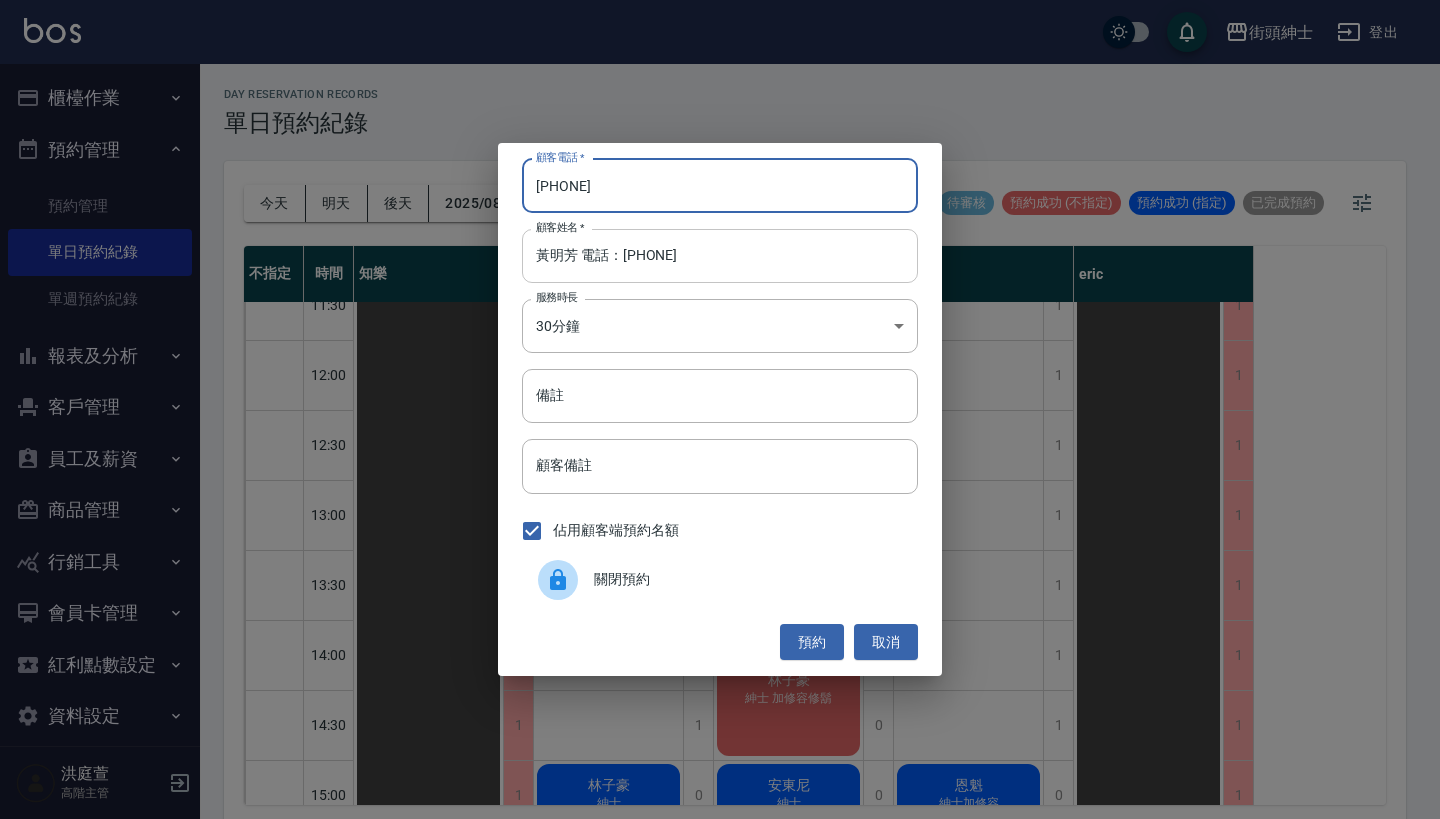 type on "[PHONE]" 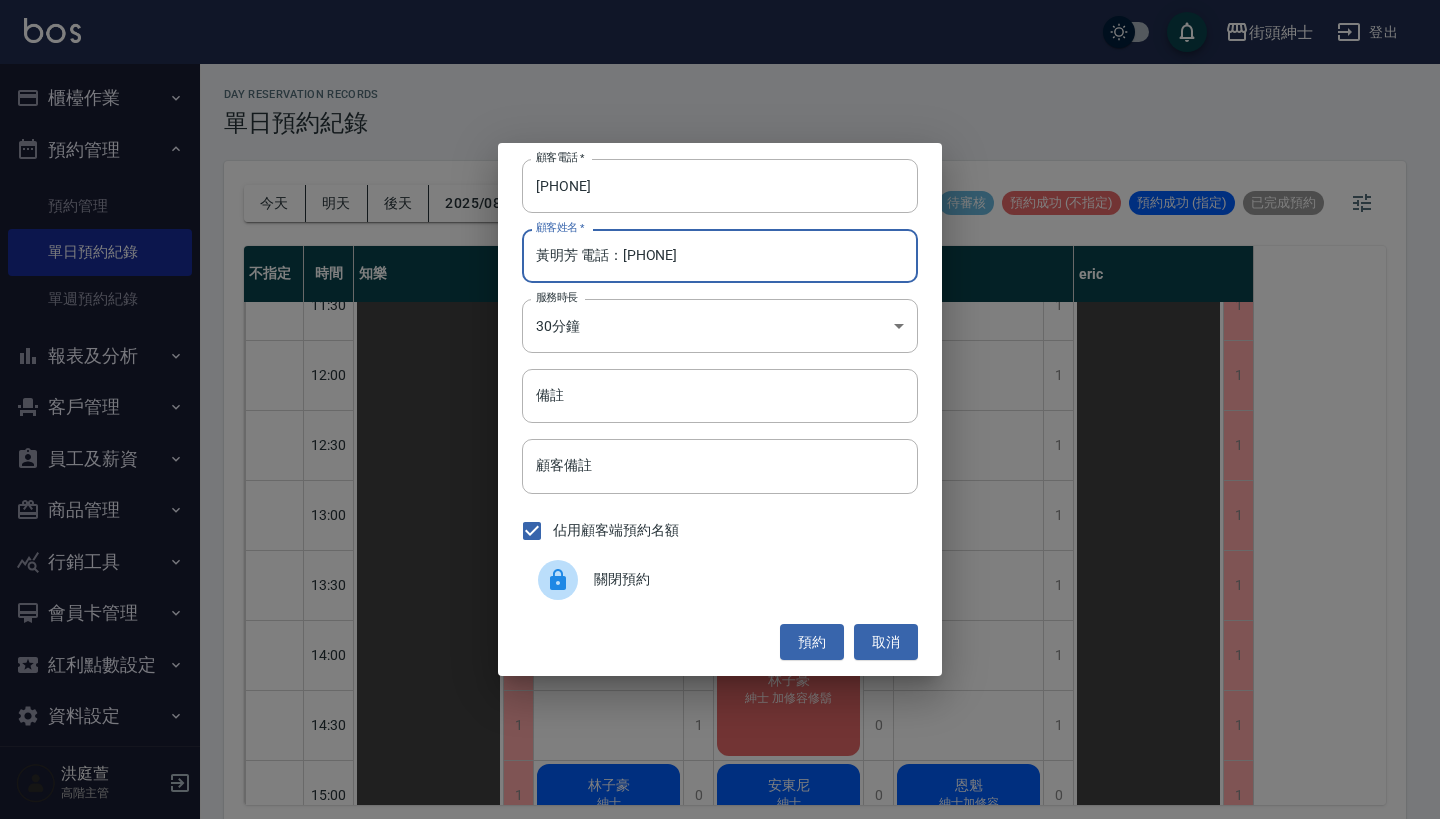 drag, startPoint x: 760, startPoint y: 271, endPoint x: 576, endPoint y: 261, distance: 184.27155 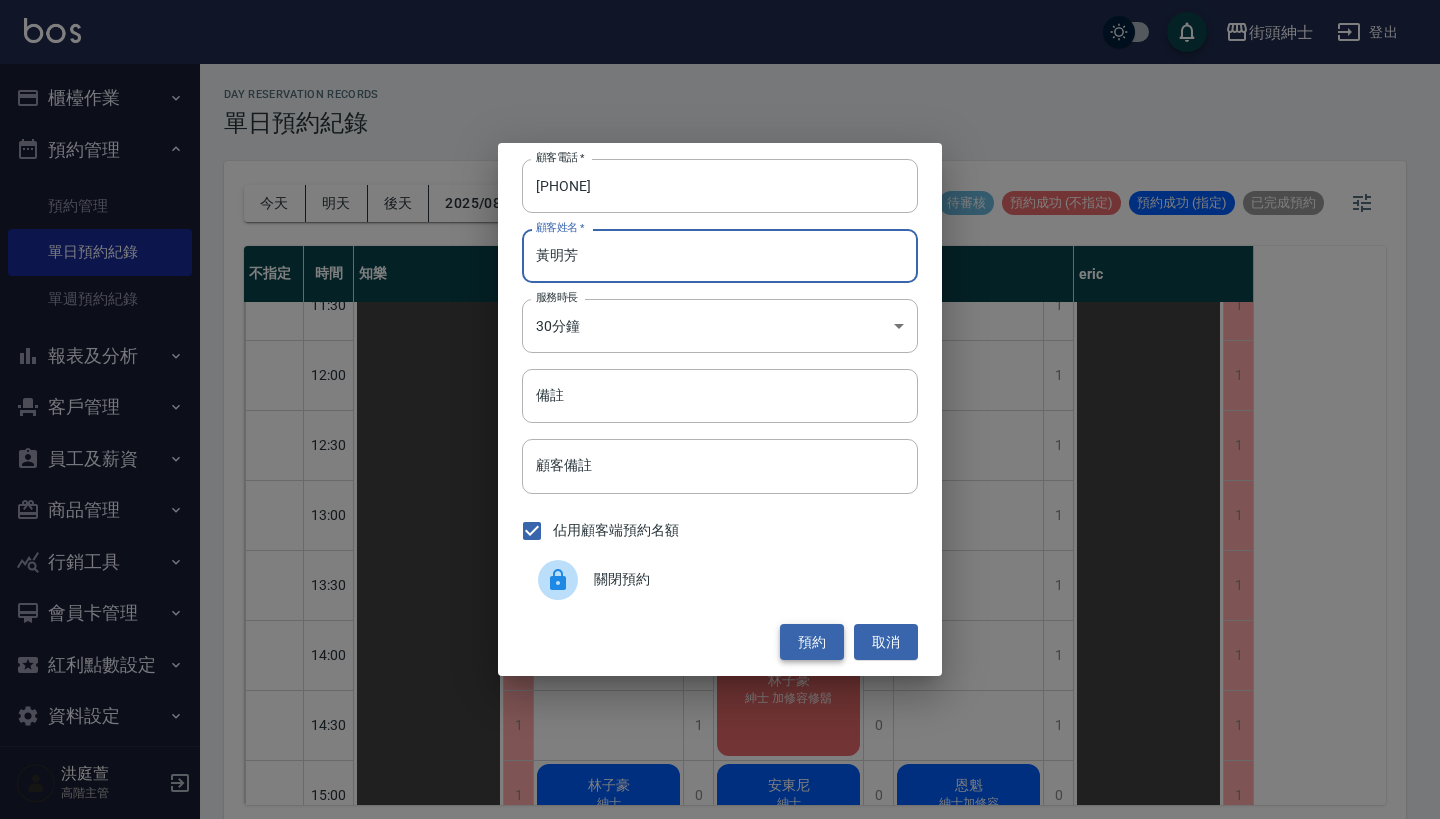 type on "黃明芳" 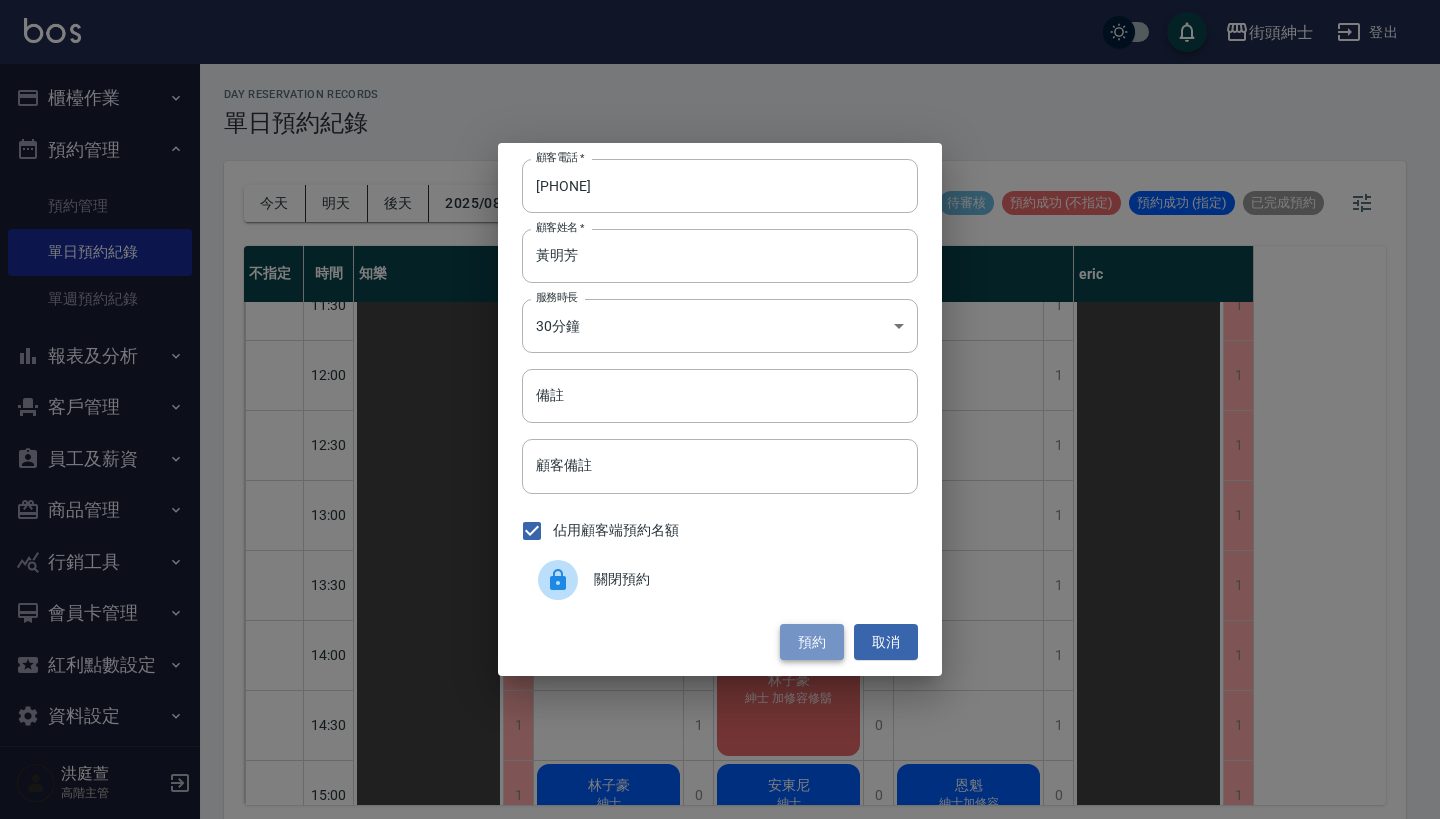 click on "預約" at bounding box center (812, 642) 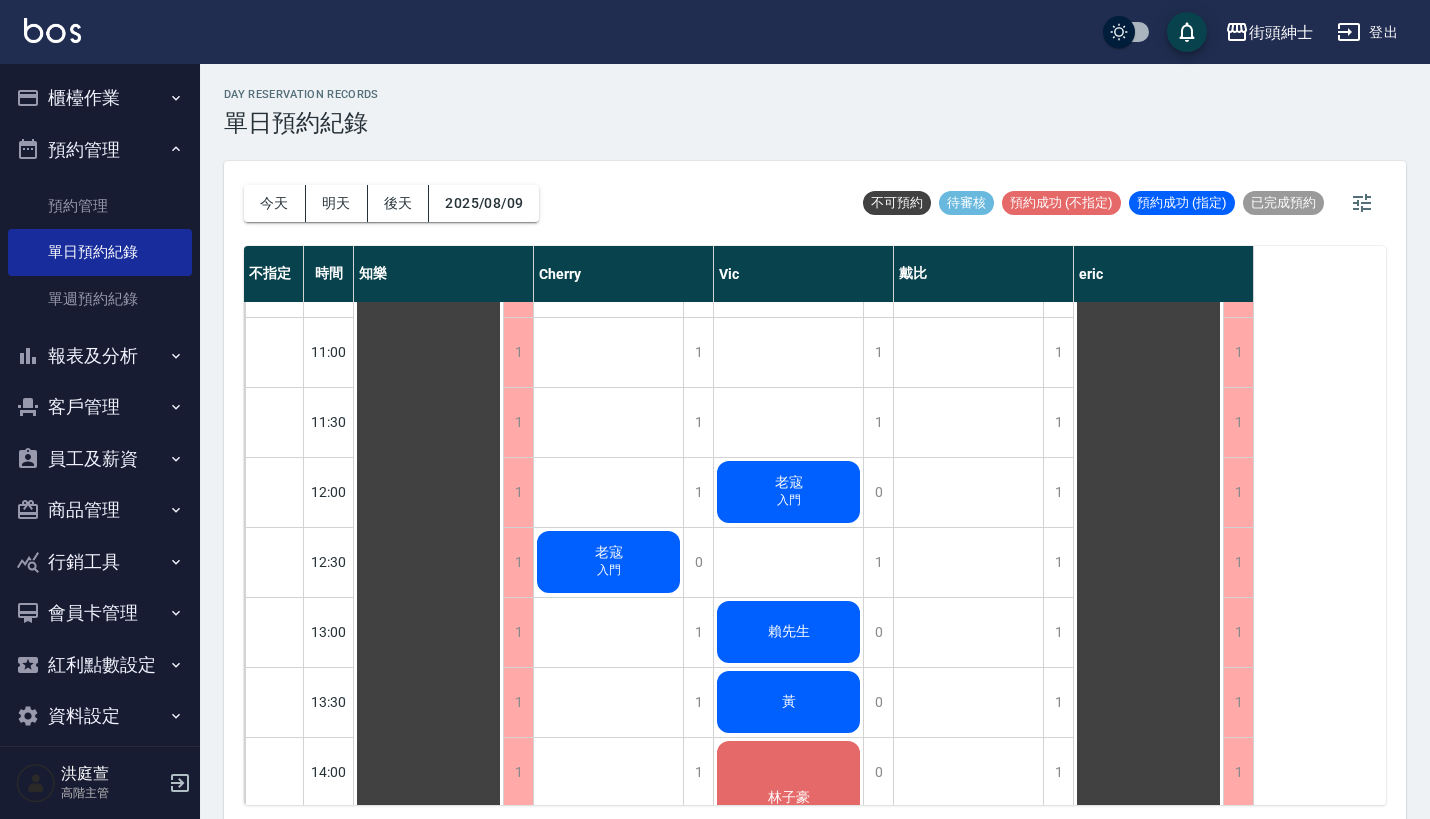 scroll, scrollTop: 275, scrollLeft: 0, axis: vertical 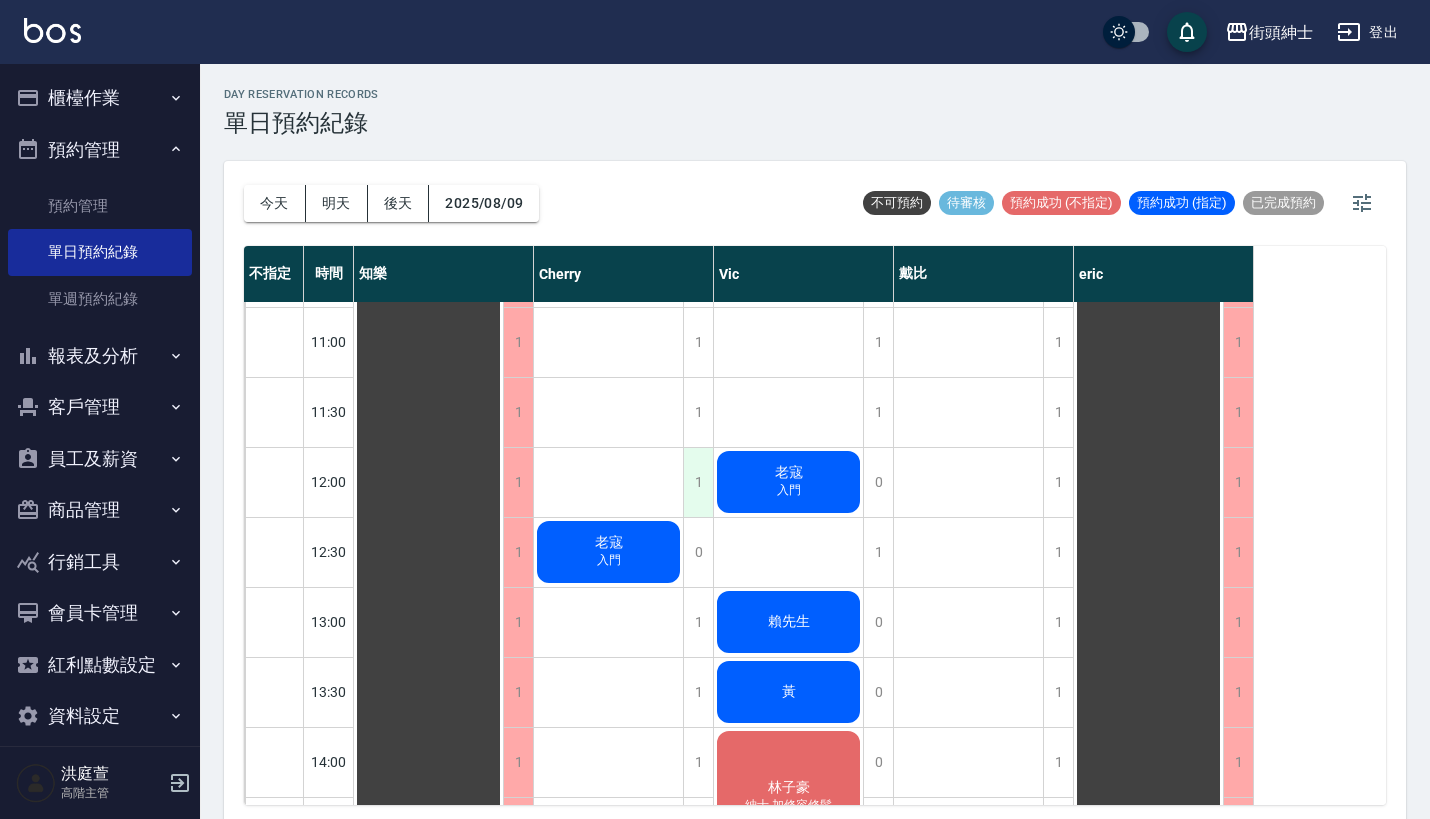 click on "1" at bounding box center [698, 482] 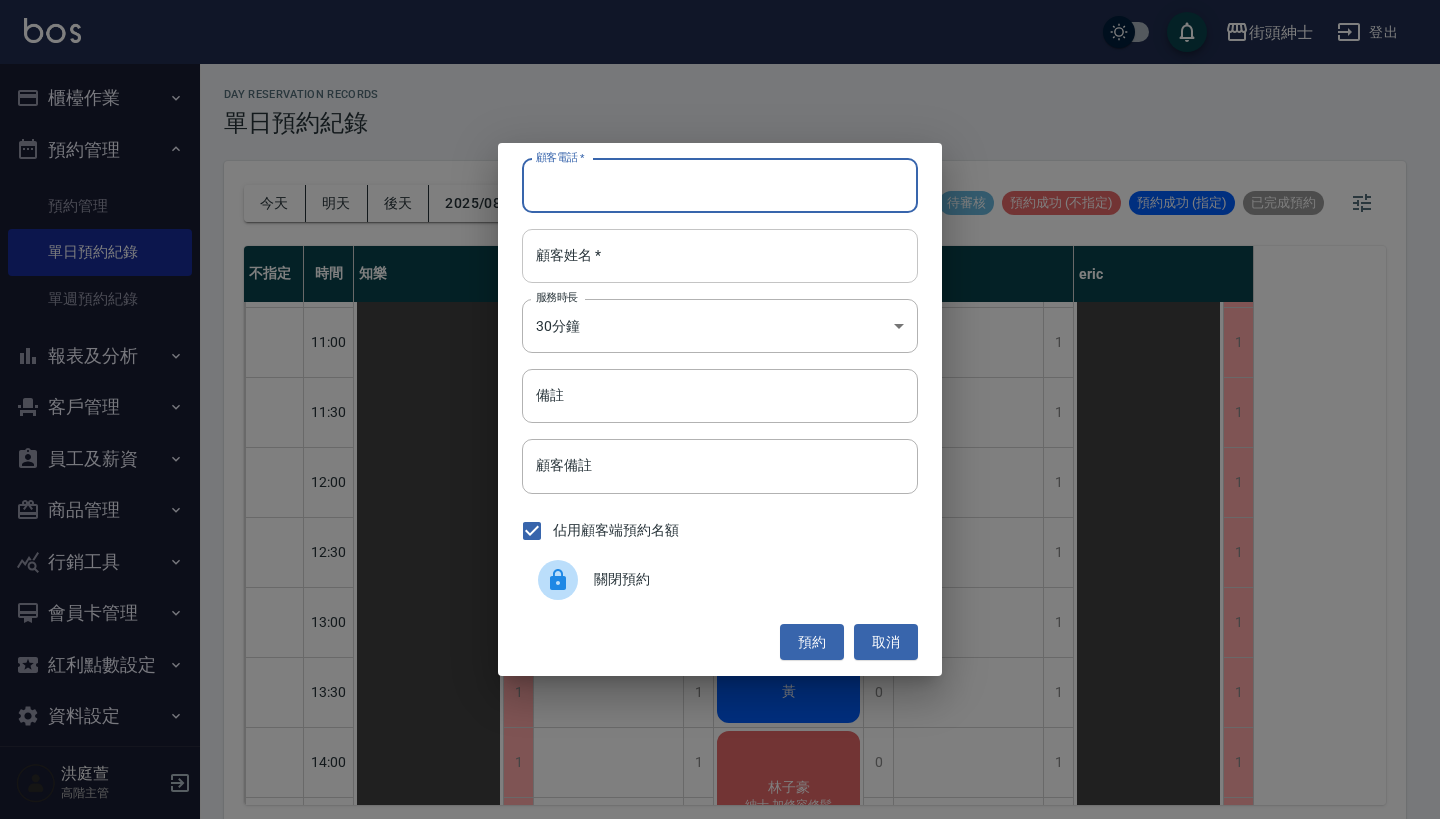 paste on "陳冠憲 電話：[PHONE]" 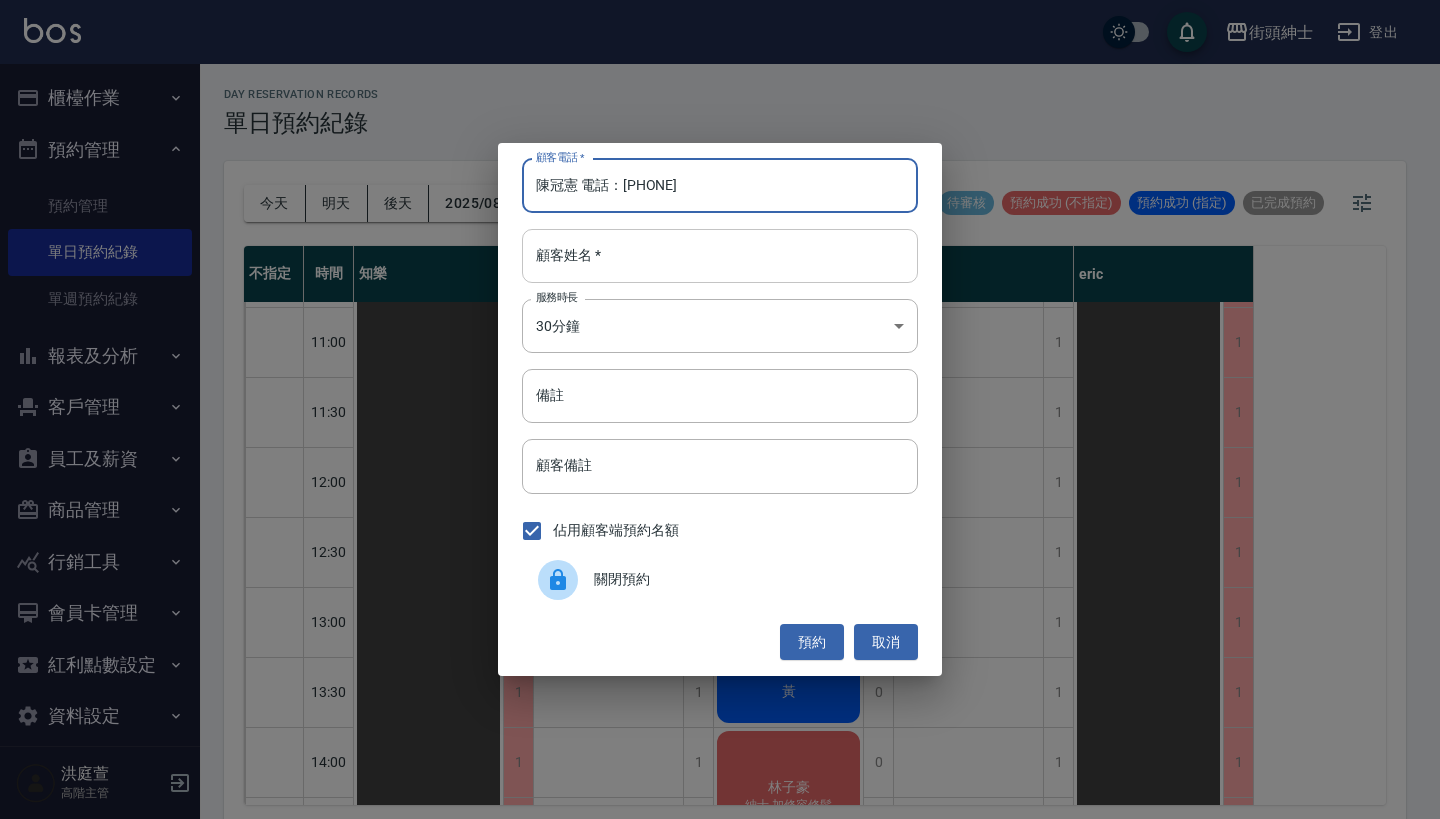 type on "陳冠憲 電話：[PHONE]" 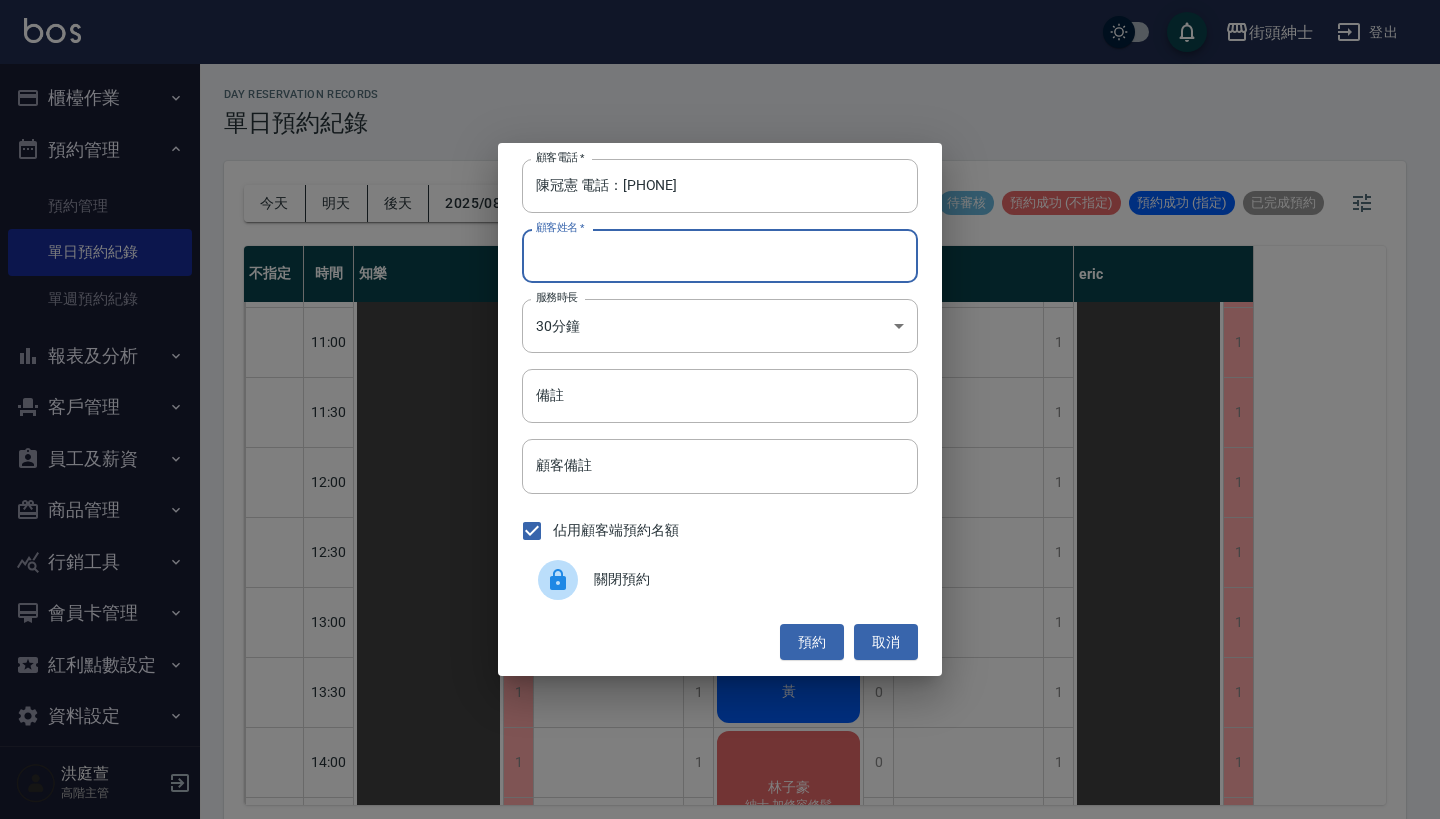 paste on "陳冠憲 電話：[PHONE]" 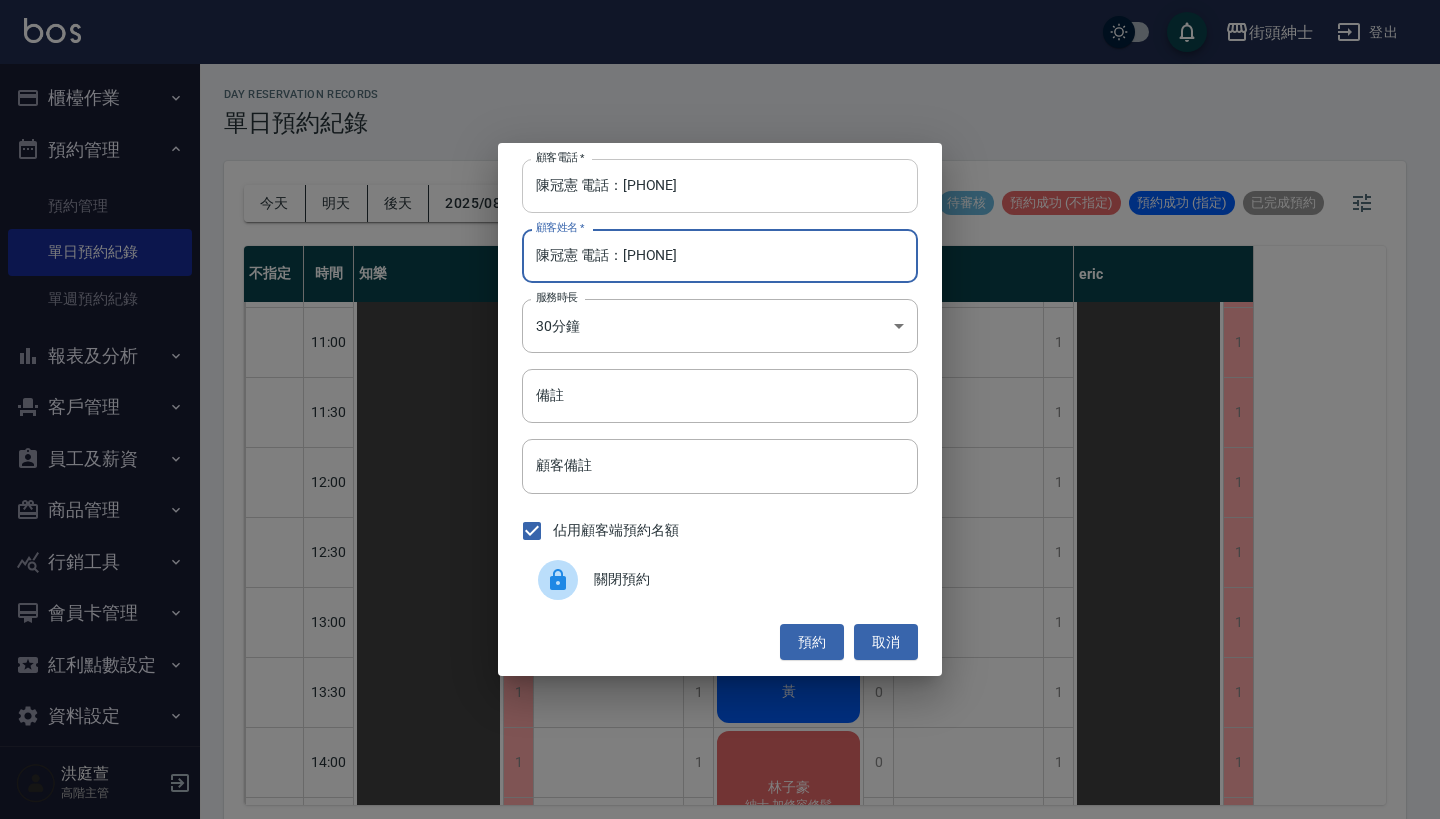 type on "陳冠憲 電話：[PHONE]" 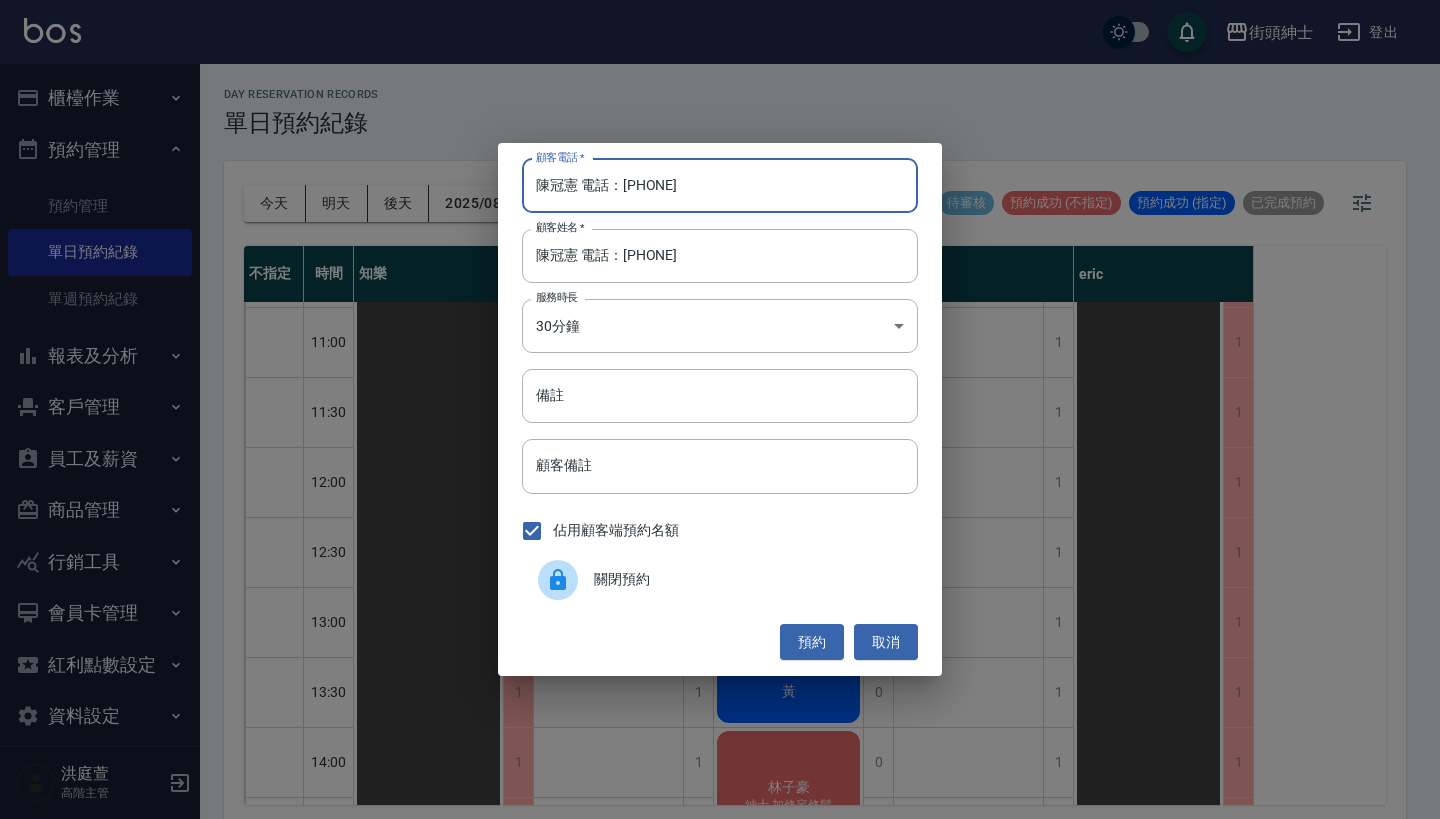 drag, startPoint x: 623, startPoint y: 188, endPoint x: 404, endPoint y: 188, distance: 219 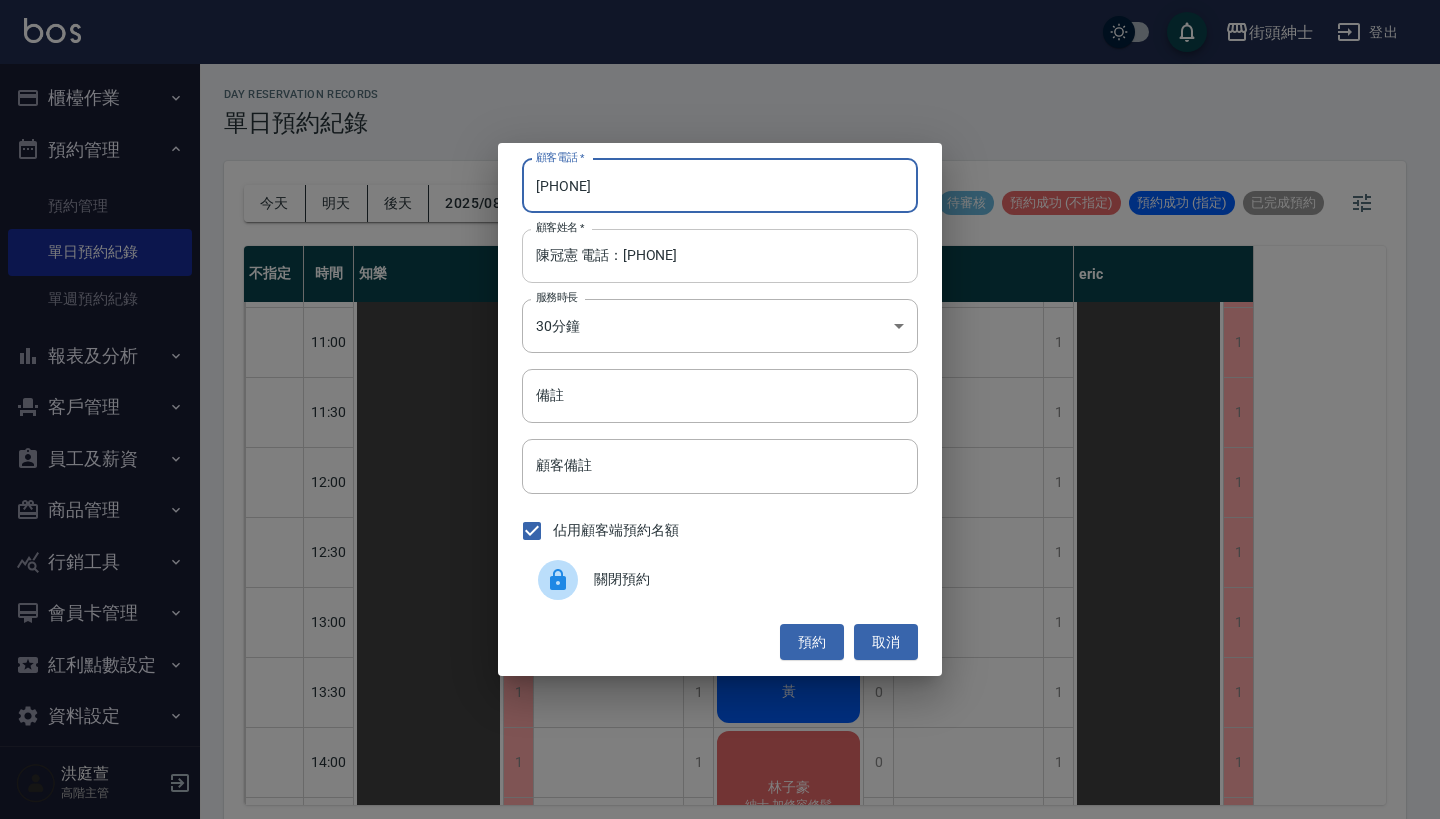 type on "[PHONE]" 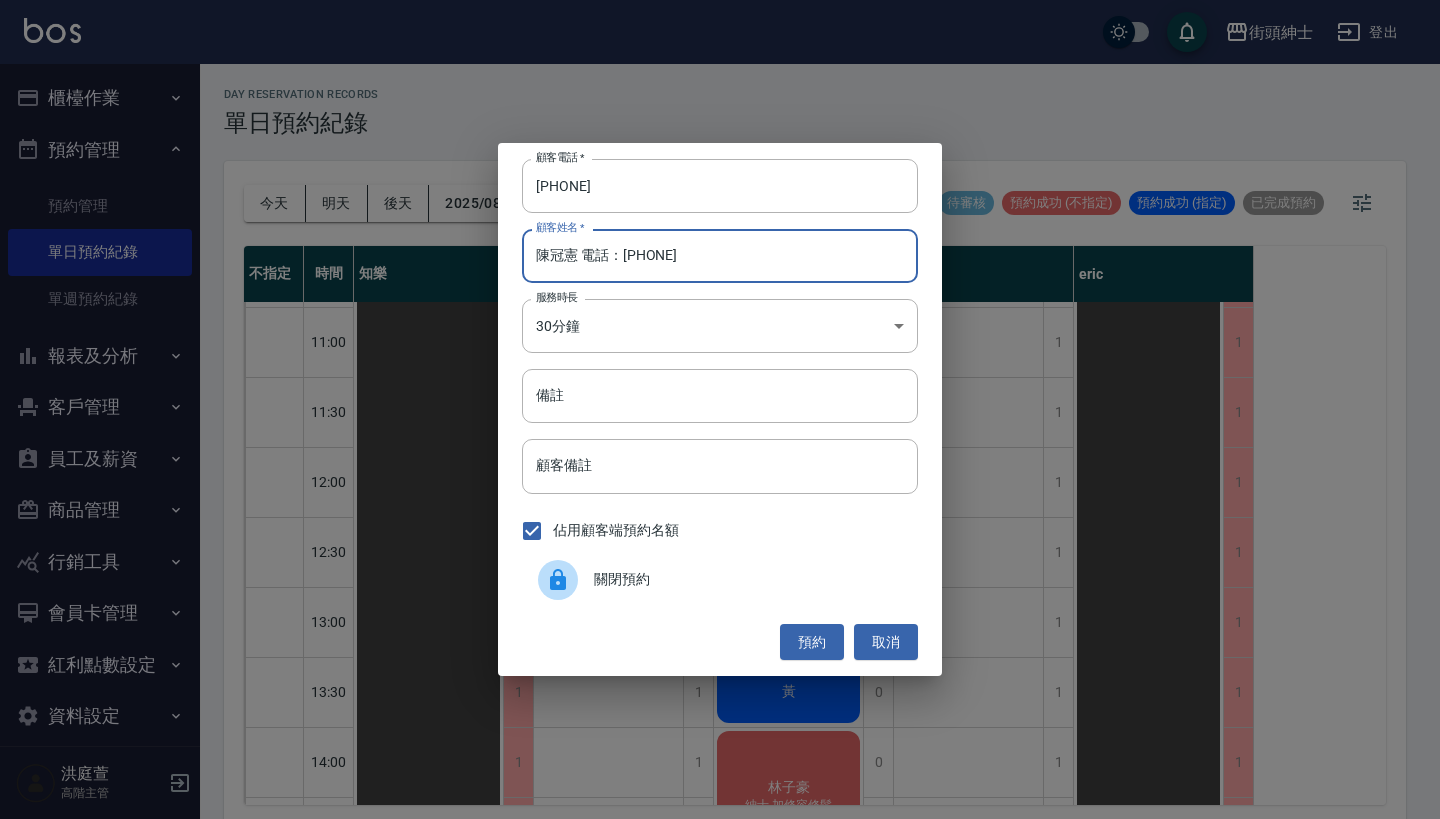 drag, startPoint x: 722, startPoint y: 268, endPoint x: 580, endPoint y: 255, distance: 142.59383 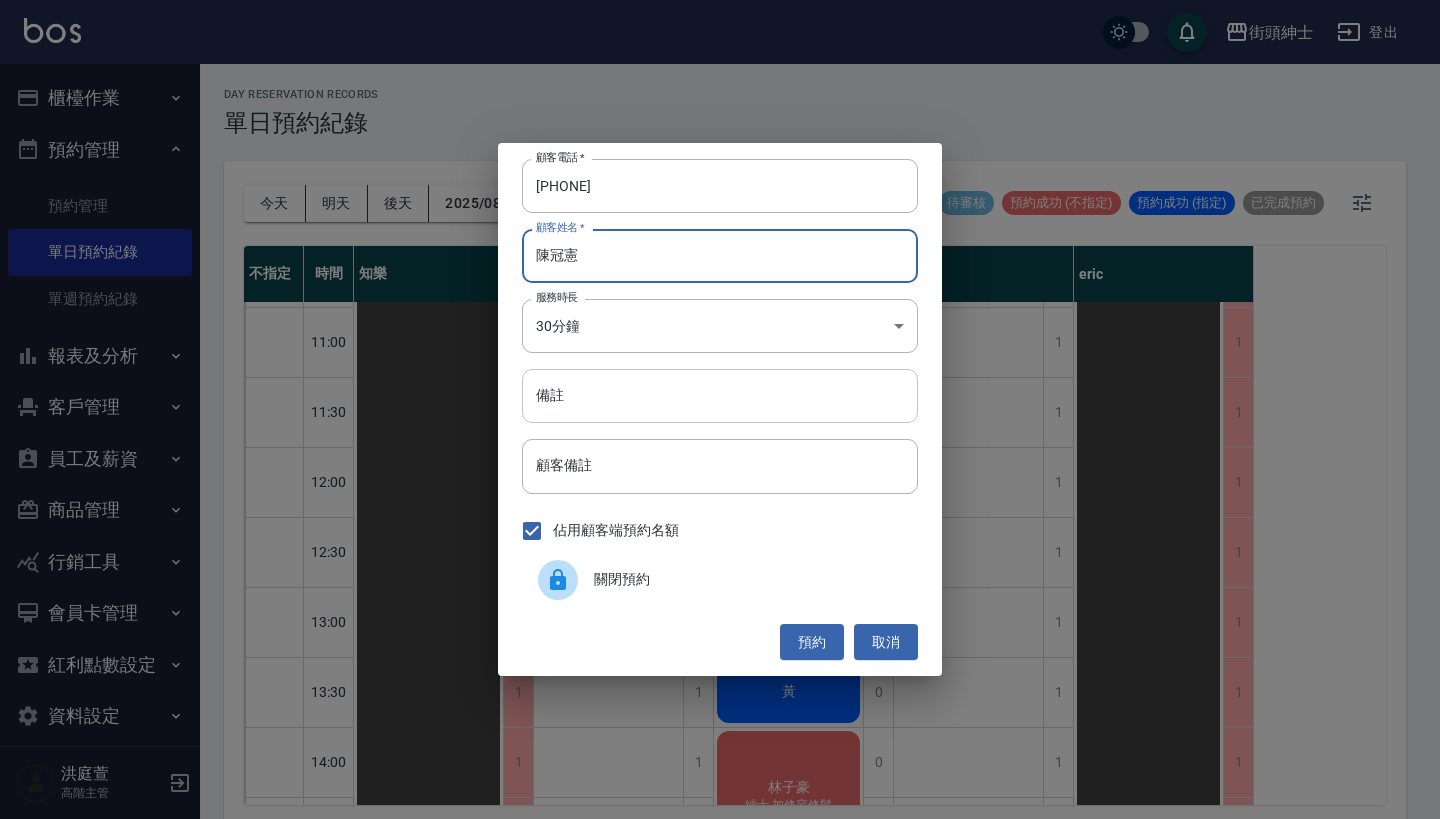 type on "陳冠憲" 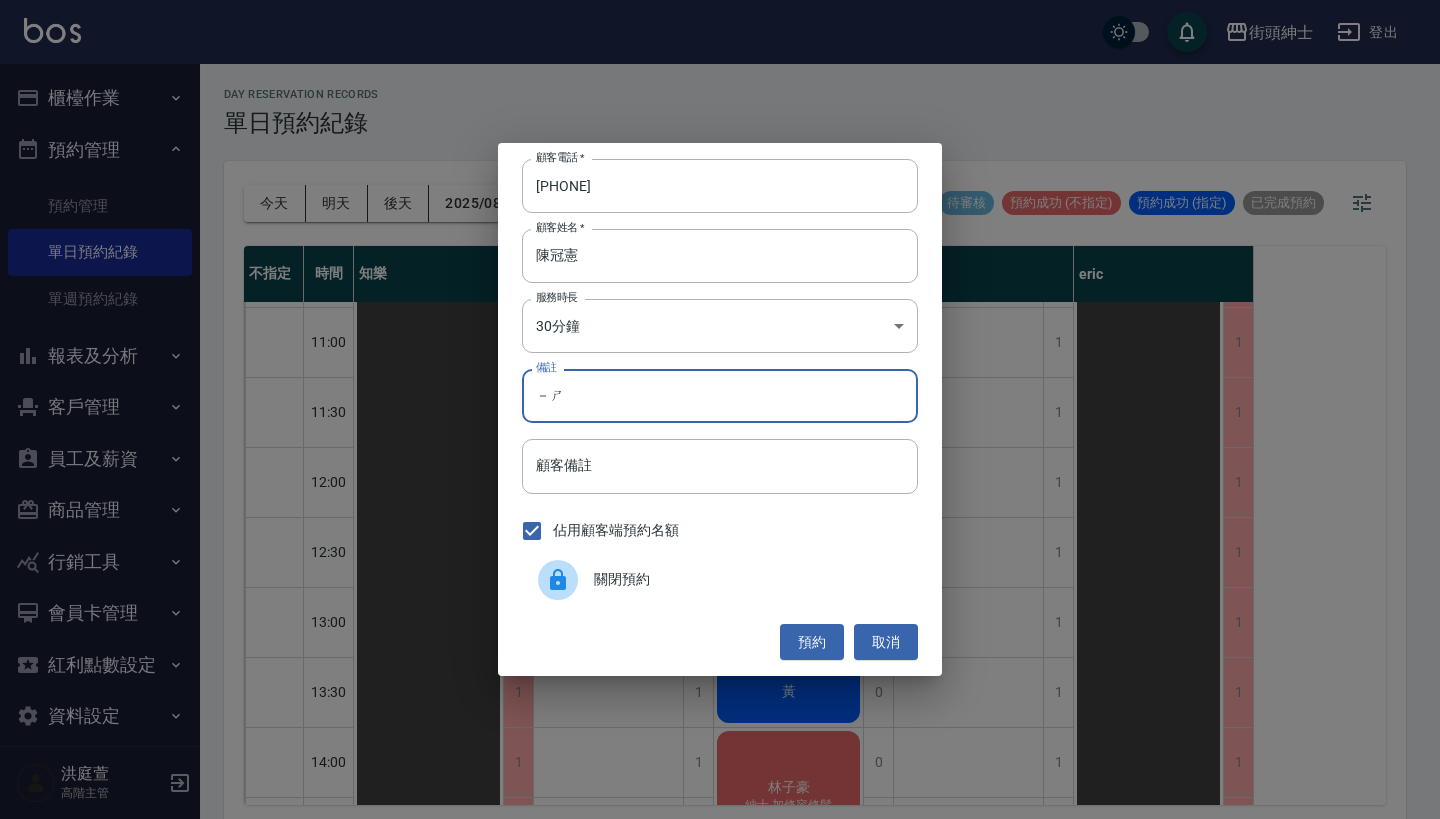 type on "－" 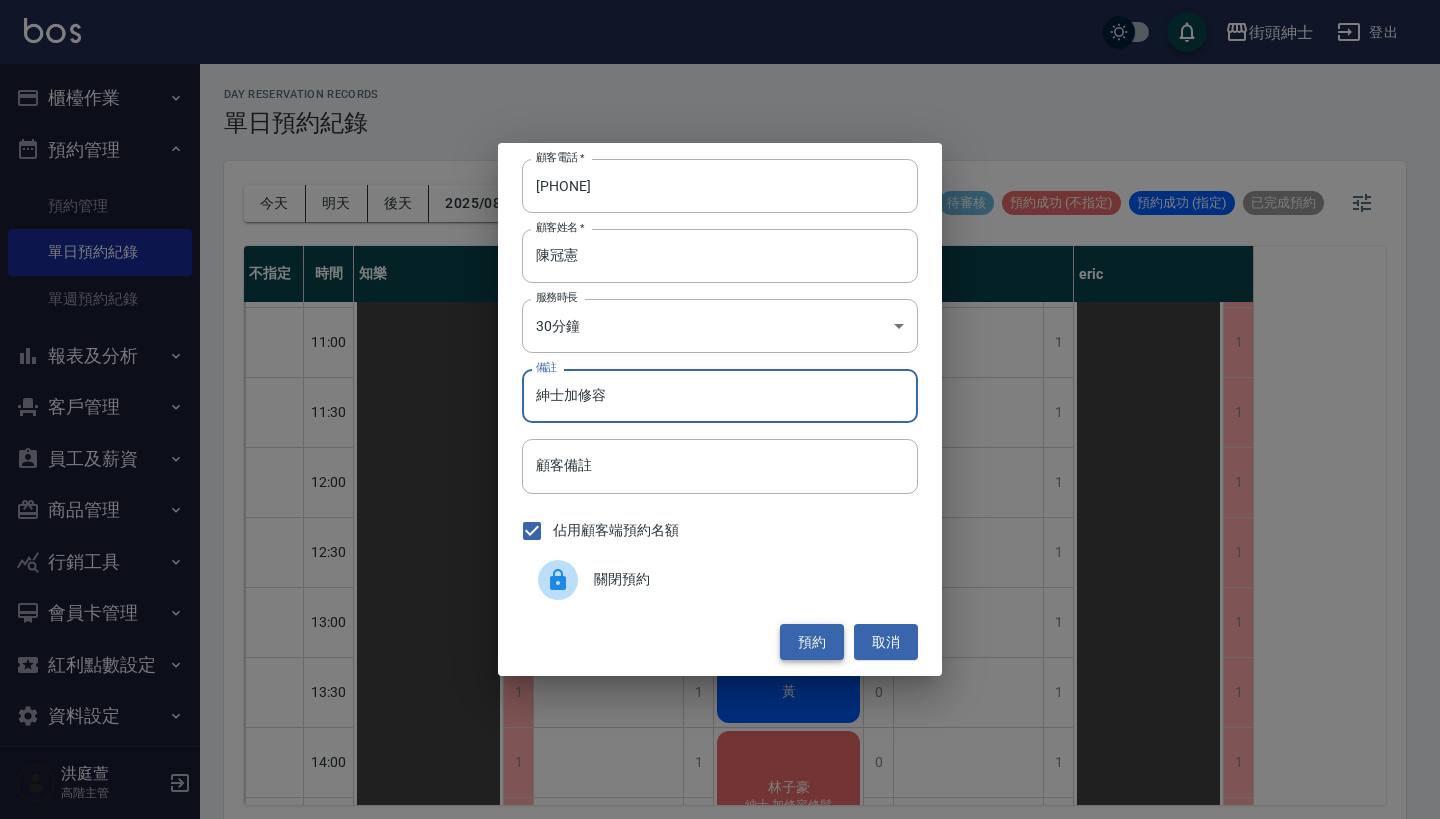 type on "紳士加修容" 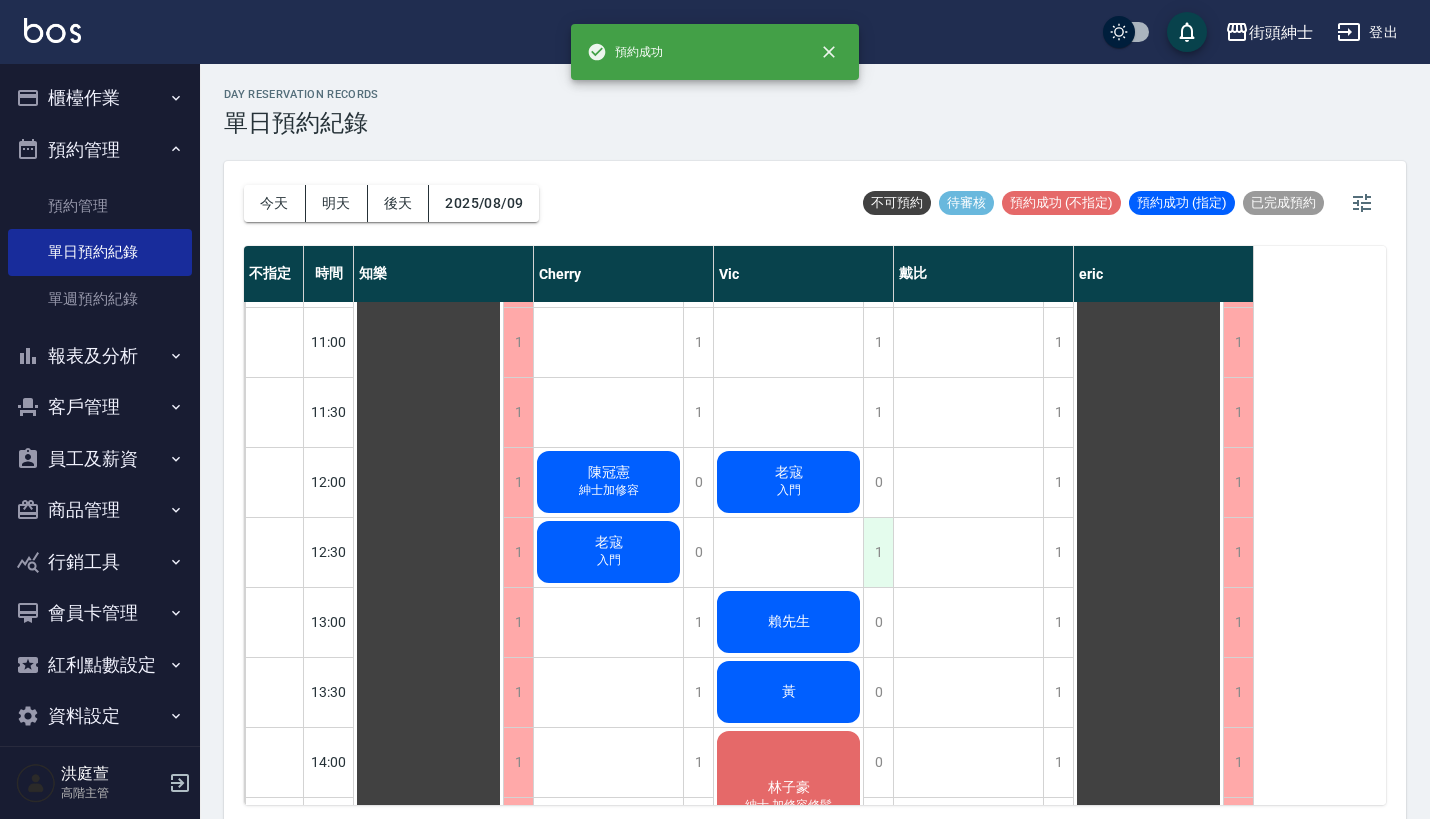 click on "1" at bounding box center [878, 552] 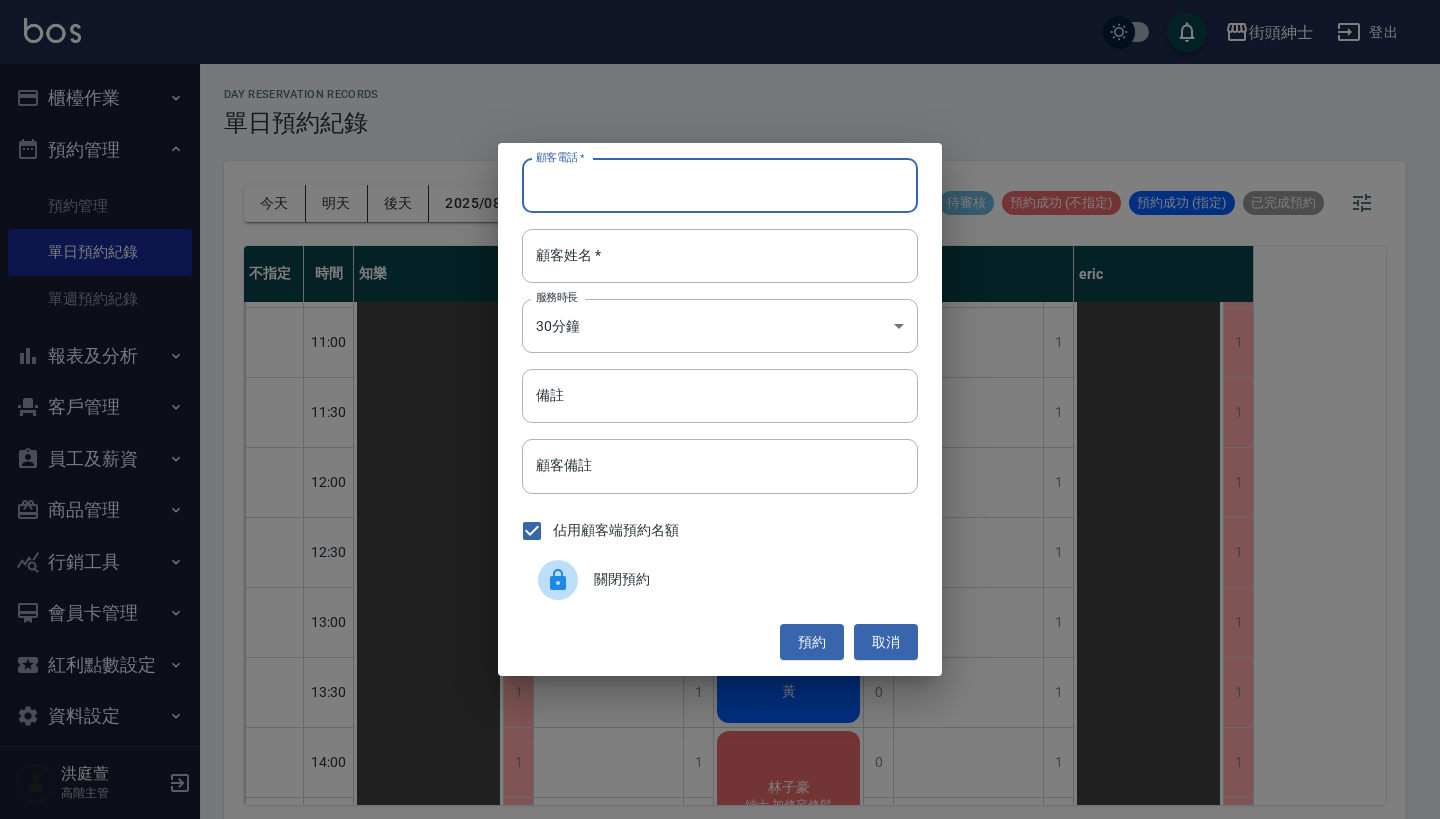 paste on "陳冠憲 電話：[PHONE]" 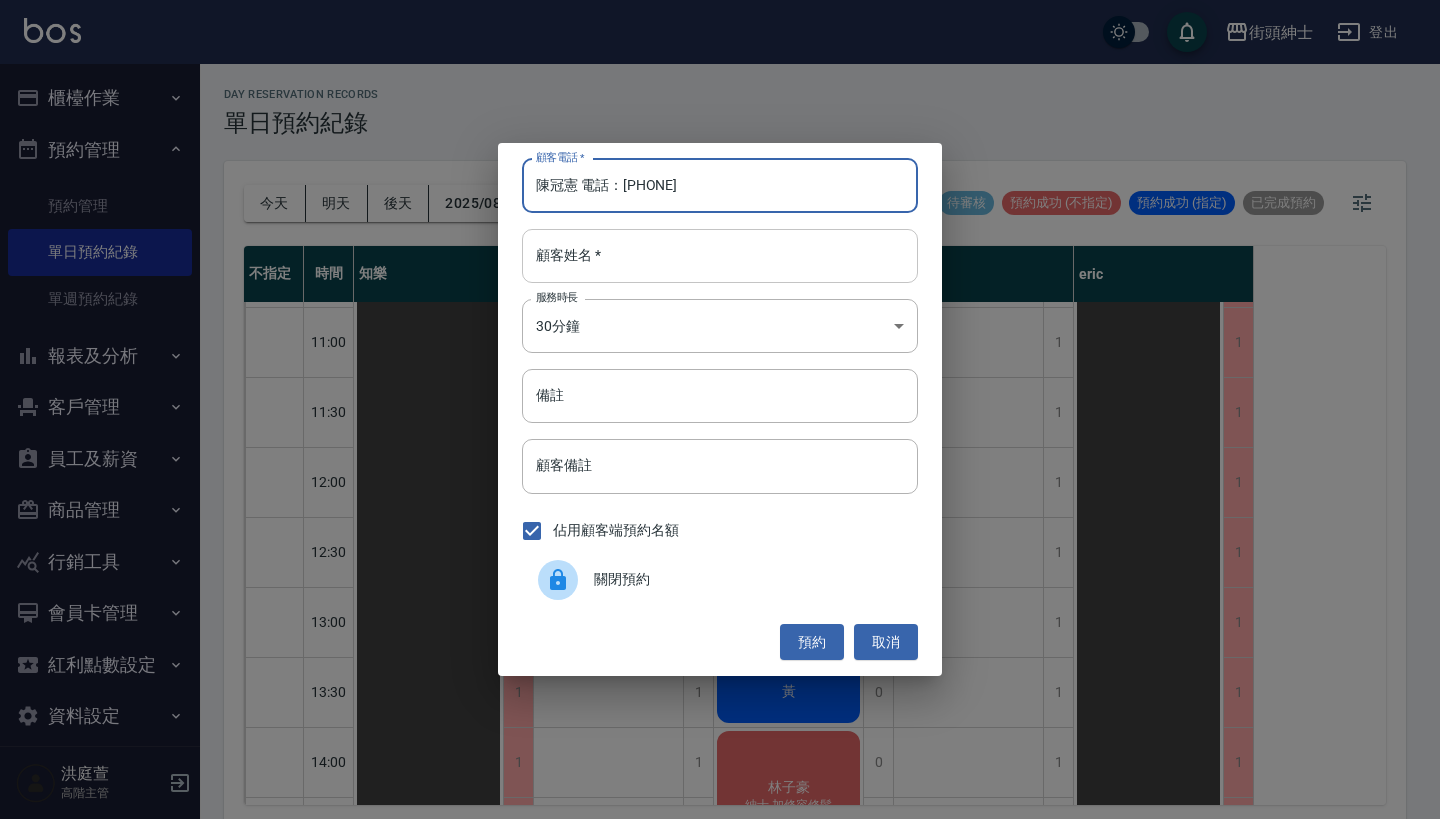 type on "陳冠憲 電話：[PHONE]" 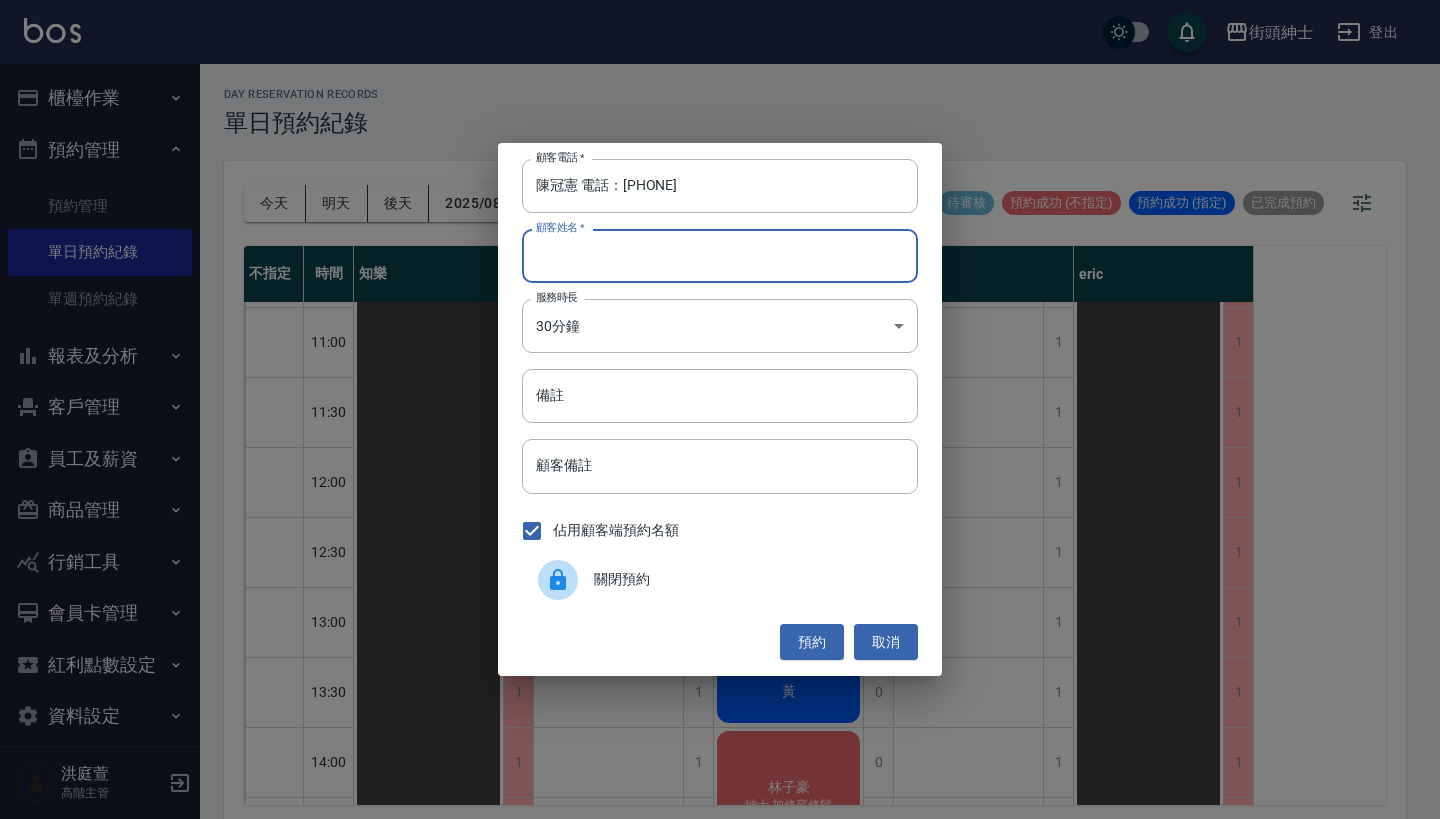 paste on "陳冠憲 電話：[PHONE]" 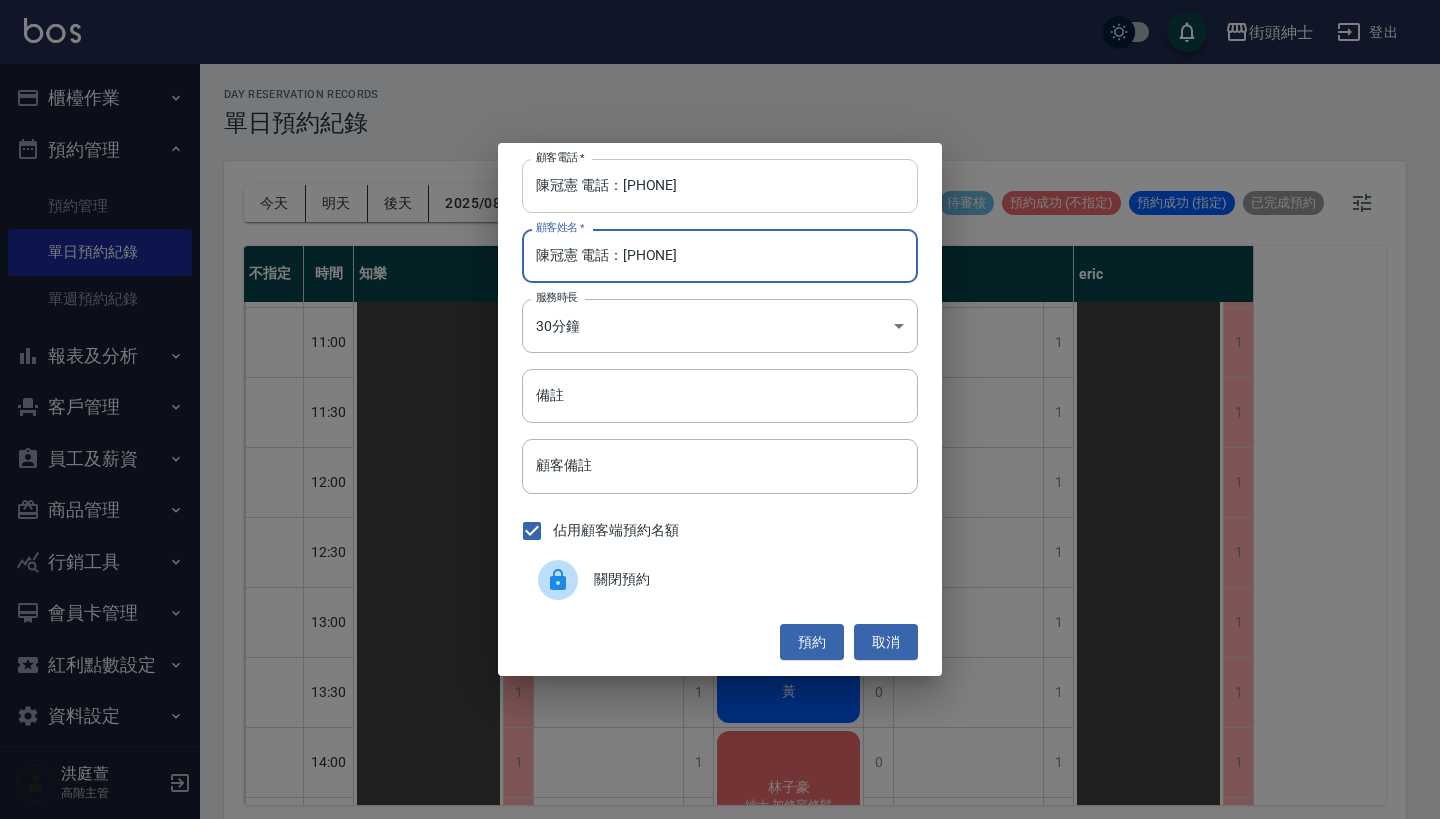 type on "陳冠憲 電話：[PHONE]" 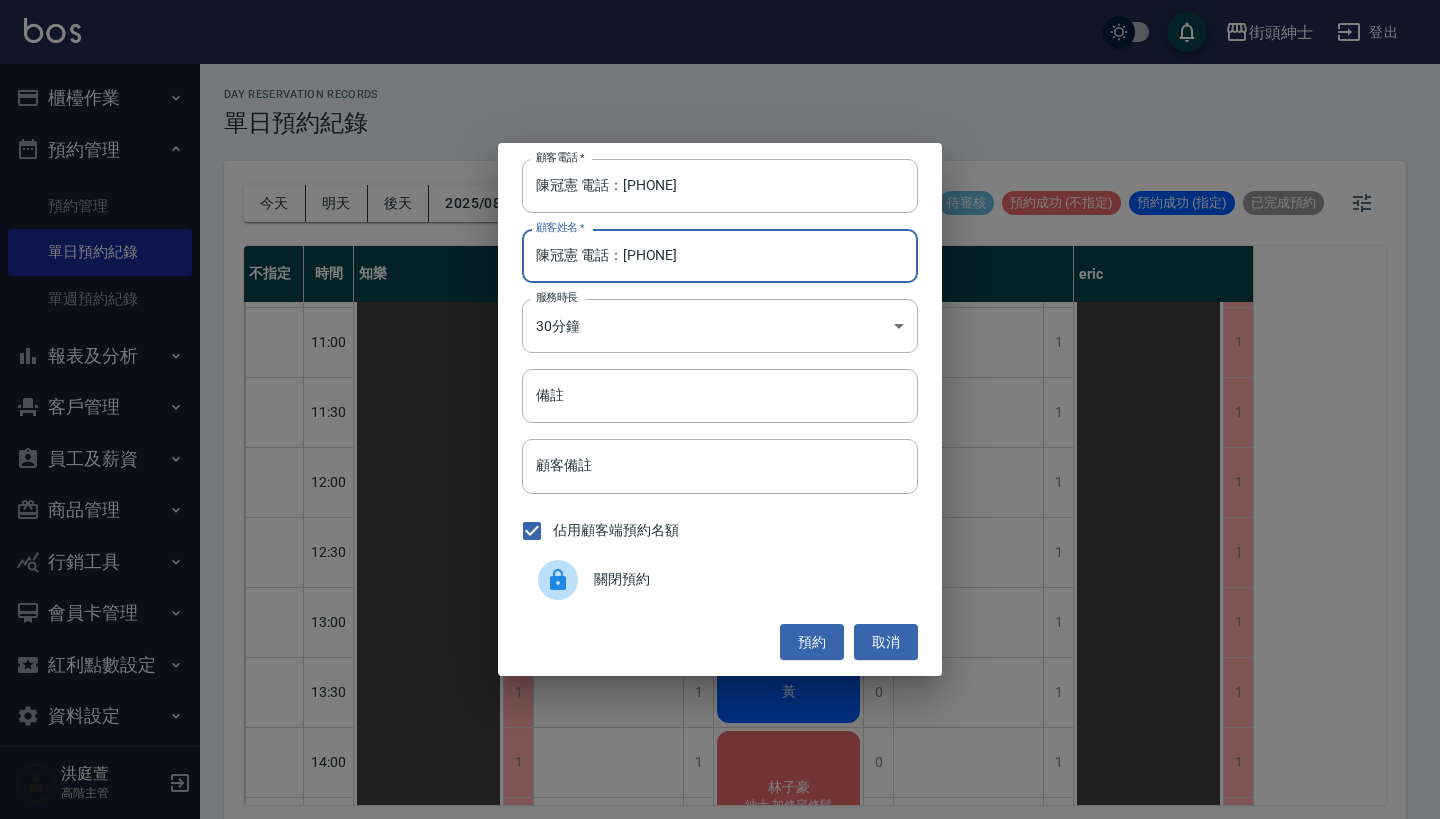 drag, startPoint x: 621, startPoint y: 190, endPoint x: 410, endPoint y: 144, distance: 215.95601 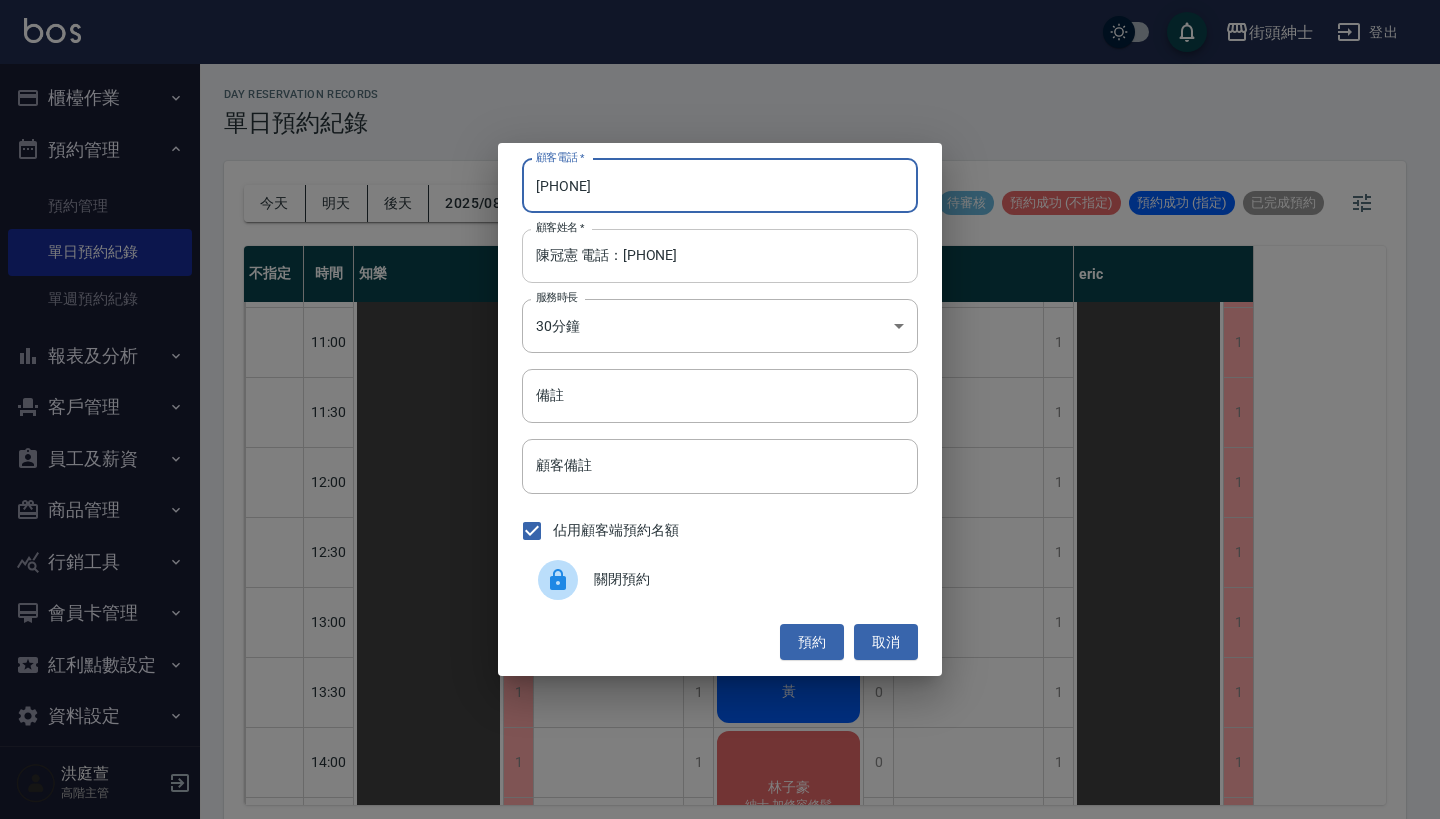 type on "[PHONE]" 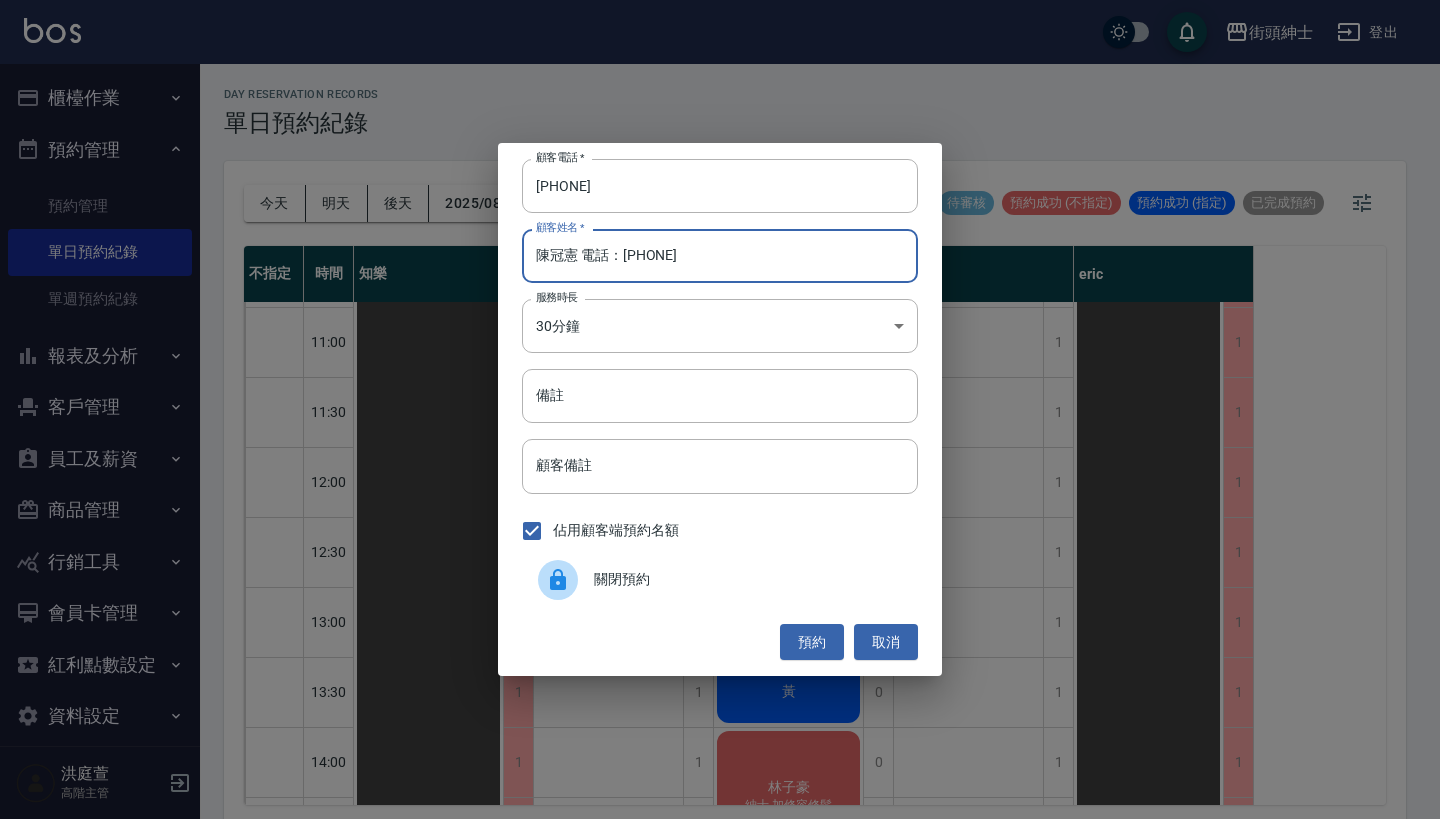 drag, startPoint x: 820, startPoint y: 270, endPoint x: 582, endPoint y: 259, distance: 238.25406 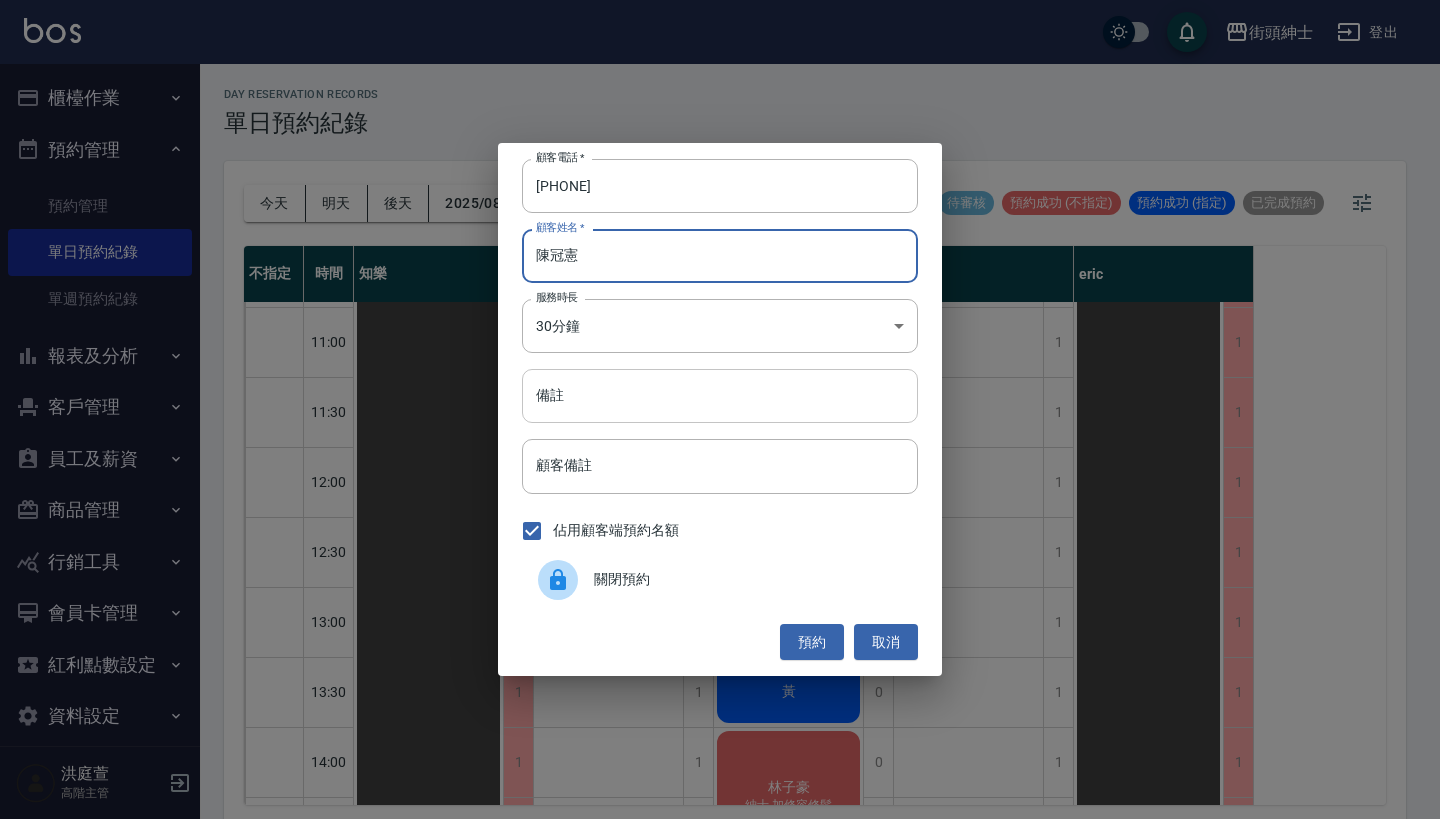 type on "陳冠憲" 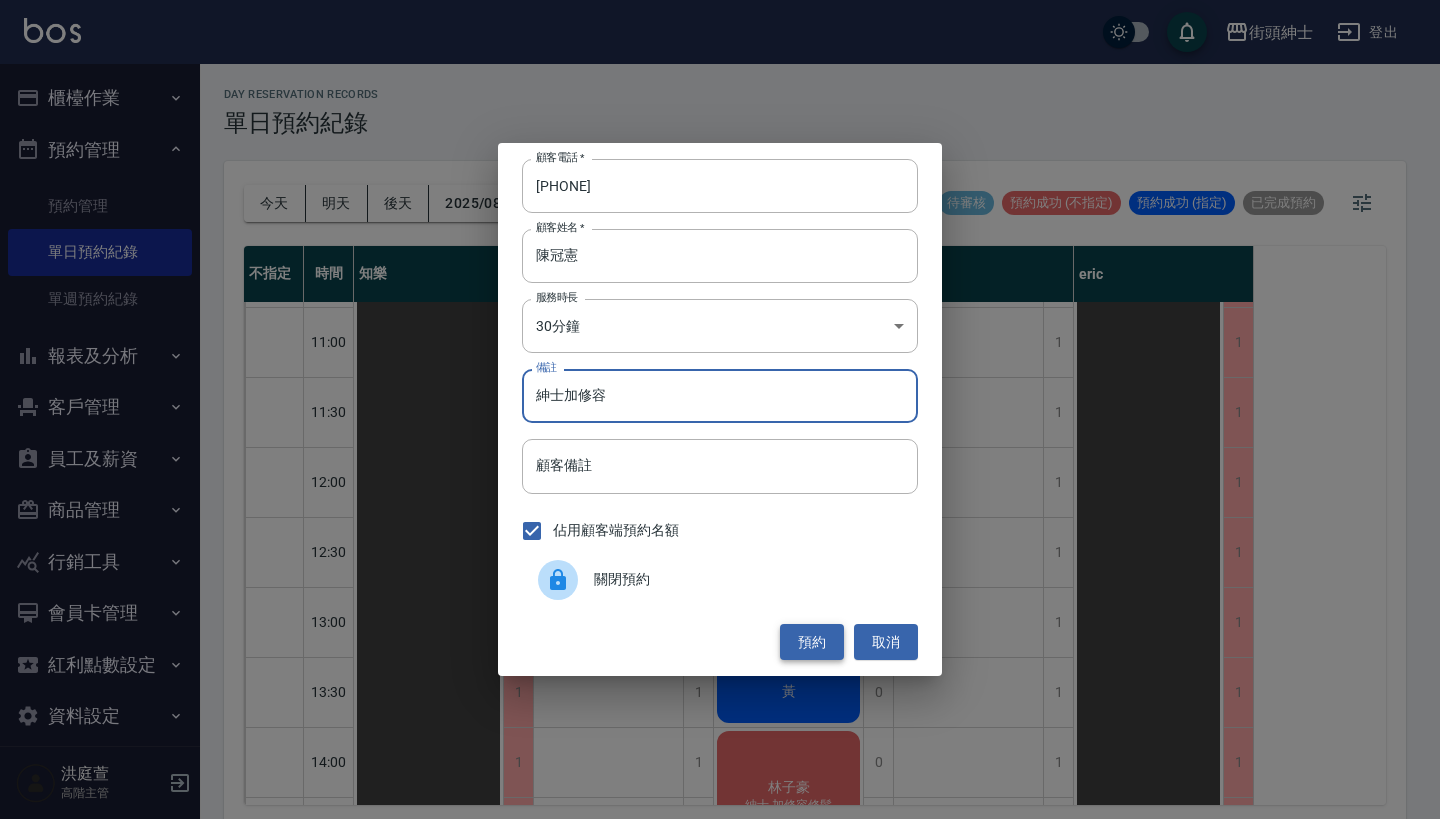 type on "紳士加修容" 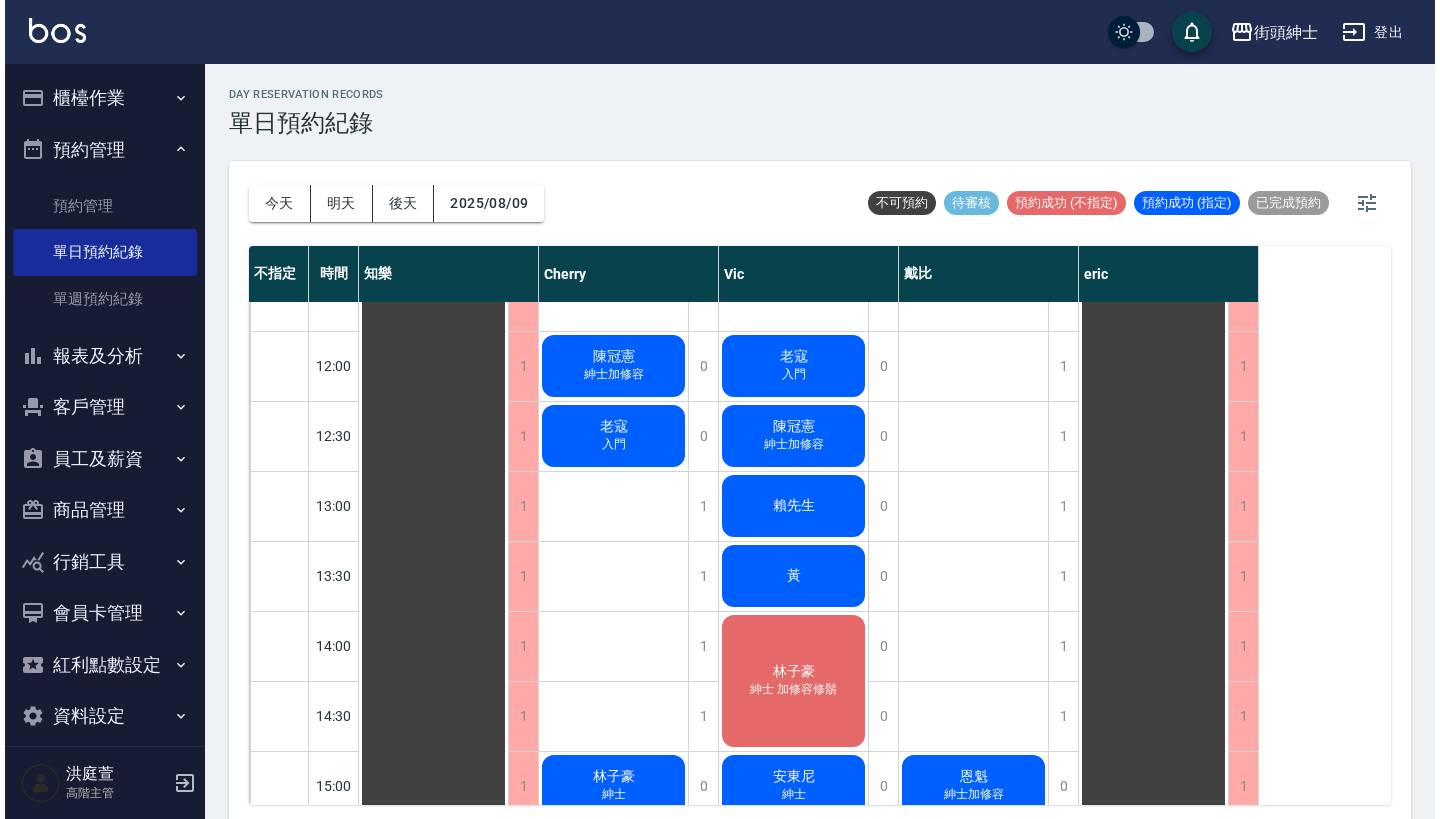 scroll, scrollTop: 414, scrollLeft: 0, axis: vertical 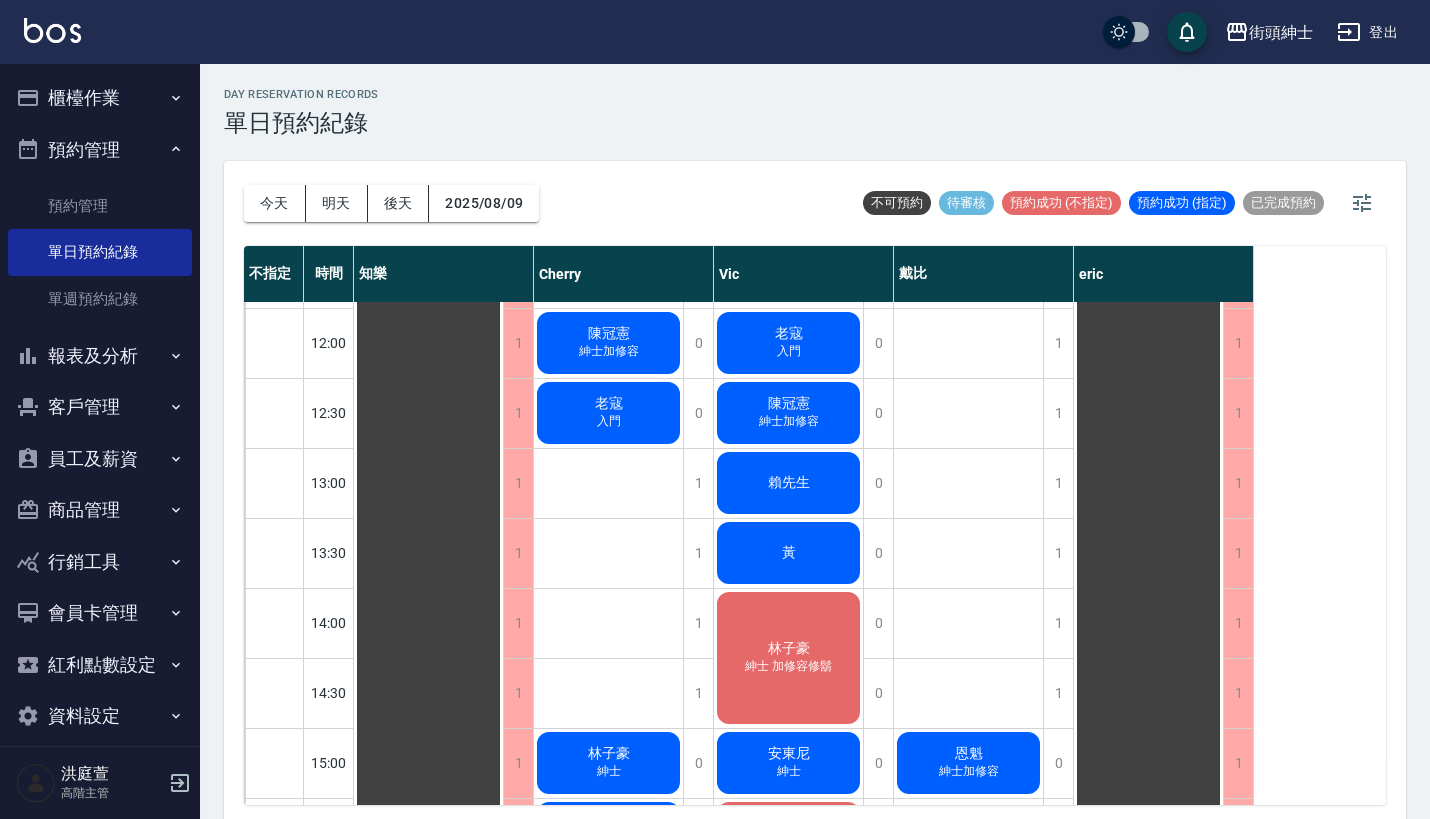 click on "入門" at bounding box center (609, 351) 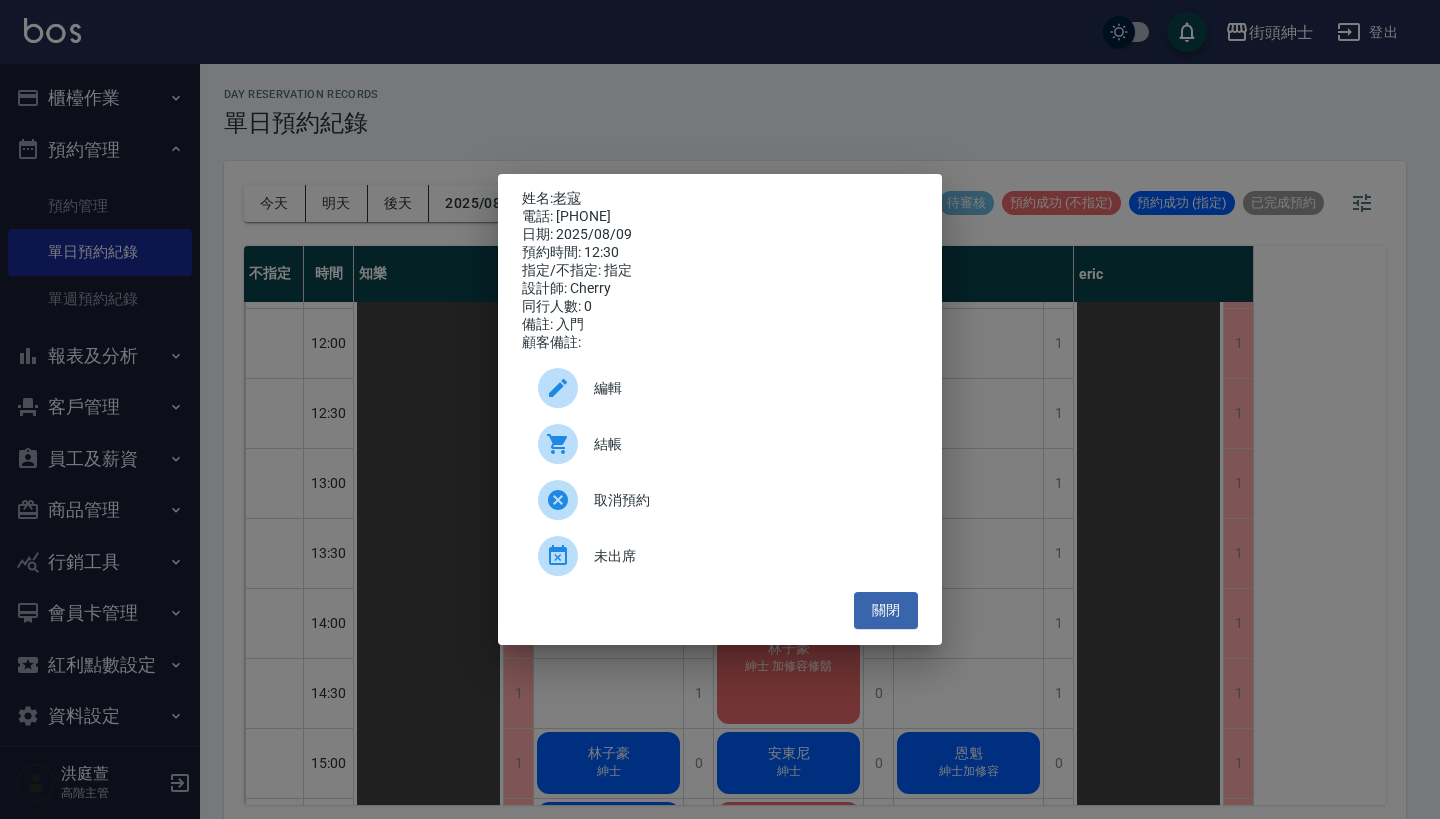 click on "編輯" at bounding box center [748, 388] 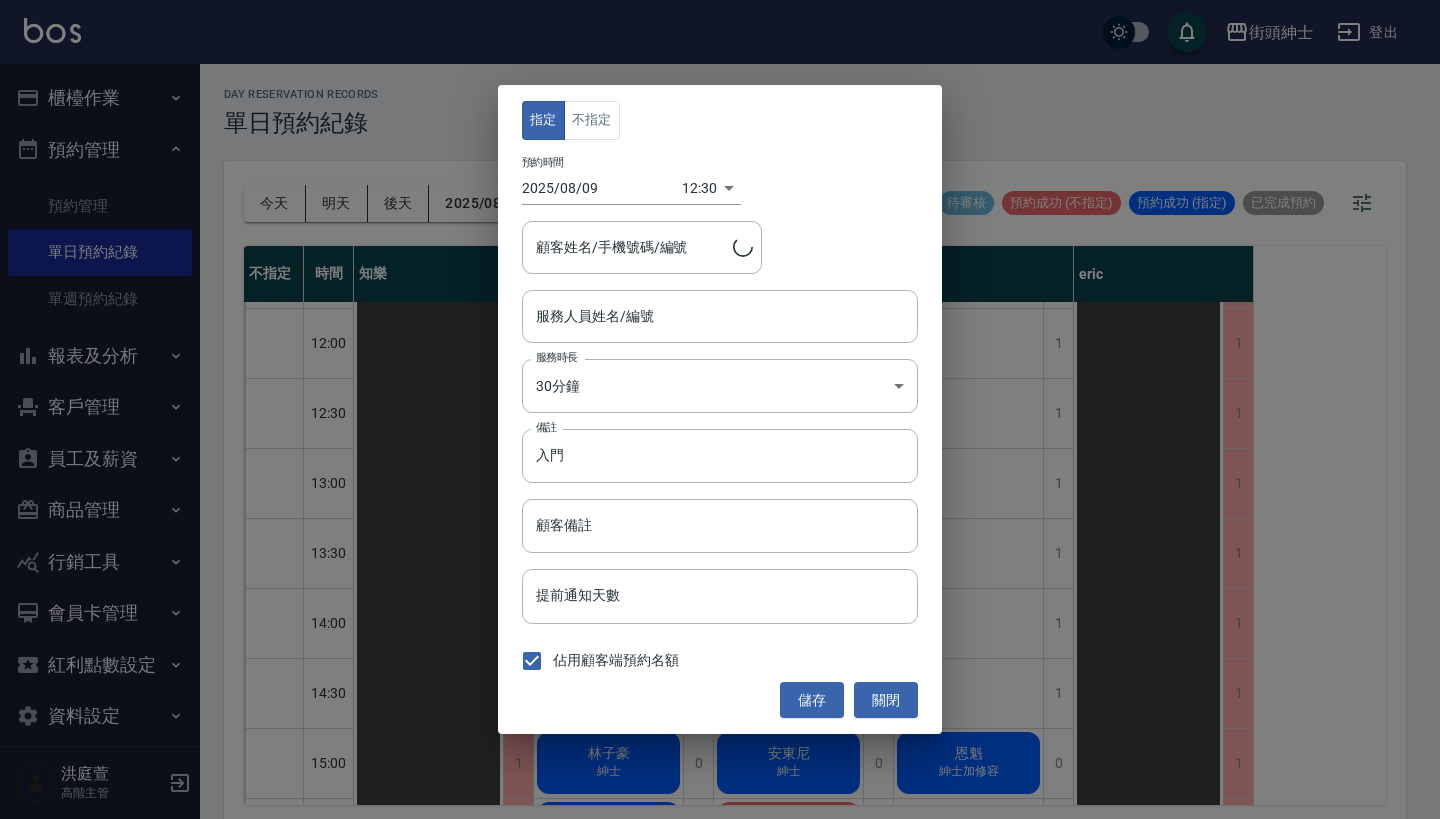 type on "老寇/[PHONE]" 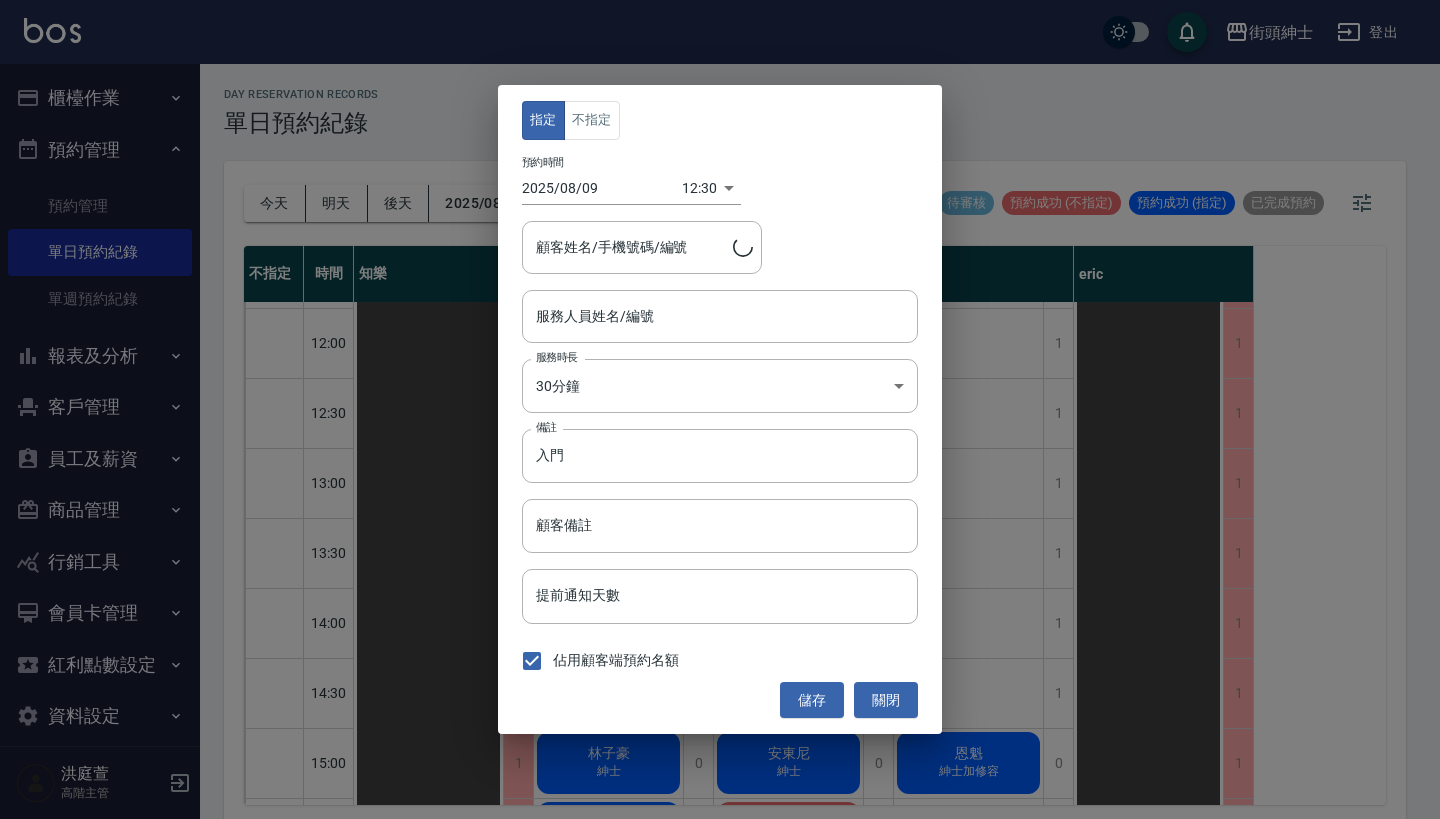 type on "Cherry(無代號)" 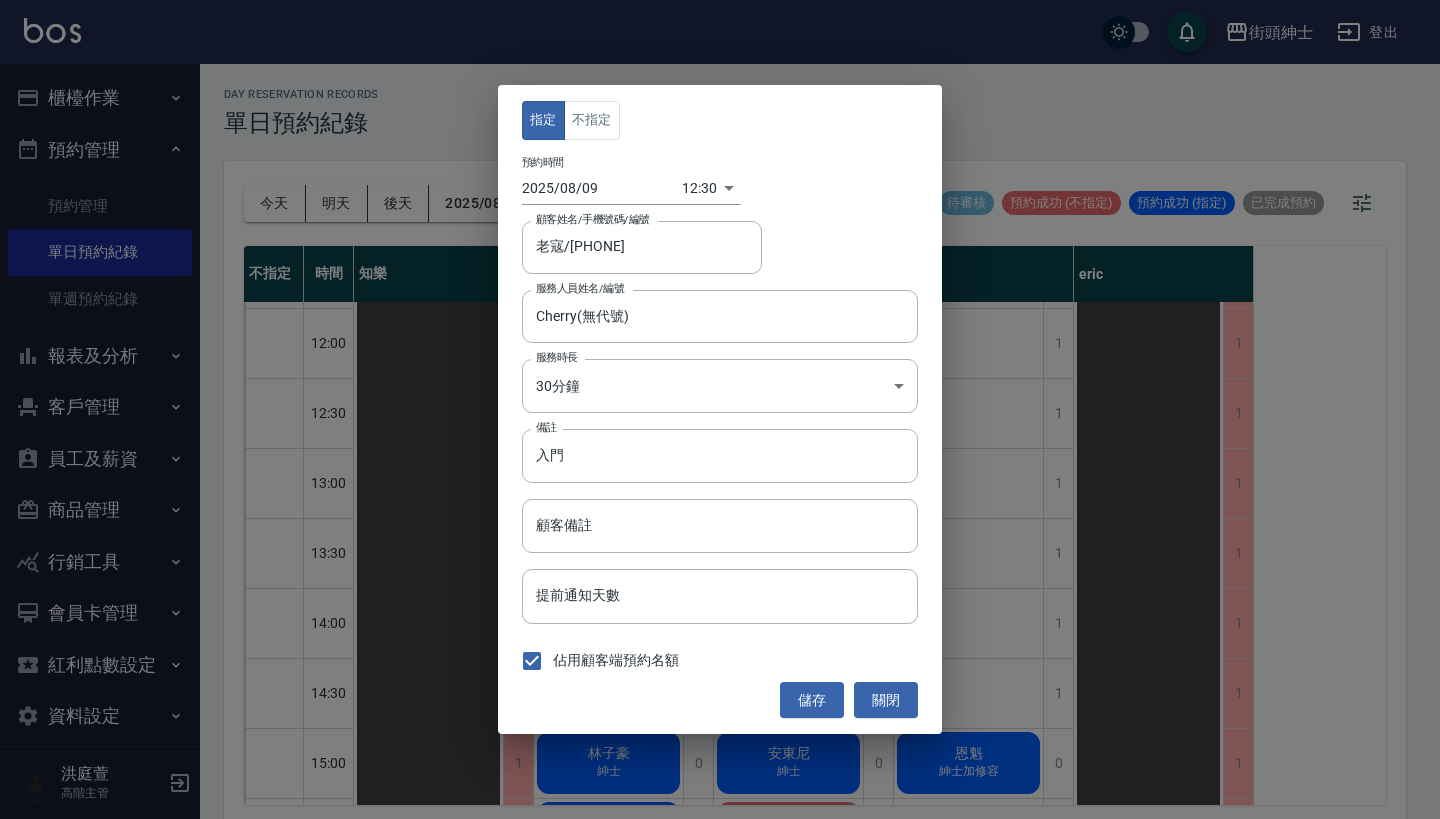 click on "街頭紳士 登出 櫃檯作業 打帳單 帳單列表 掛單列表 座位開單 營業儀表板 現金收支登錄 高階收支登錄 材料自購登錄 每日結帳 排班表 現場電腦打卡 掃碼打卡 預約管理 預約管理 單日預約紀錄 單週預約紀錄 報表及分析 報表目錄 消費分析儀表板 店家區間累計表 店家日報表 店家排行榜 互助日報表 互助月報表 互助排行榜 互助點數明細 互助業績報表 全店業績分析表 每日業績分析表 營業統計分析表 營業項目月分析表 設計師業績表 設計師日報表 設計師業績分析表 設計師業績月報表 設計師抽成報表 設計師排行榜 商品銷售排行榜 商品消耗明細 商品進銷貨報表 商品庫存表 商品庫存盤點表 會員卡銷售報表 服務扣項明細表 單一服務項目查詢 店販抽成明細 店販分類抽成明細 顧客入金餘額表 顧客卡券餘額表 每日非現金明細 每日收支明細 收支分類明細表 收支匯款表 1" at bounding box center (720, 412) 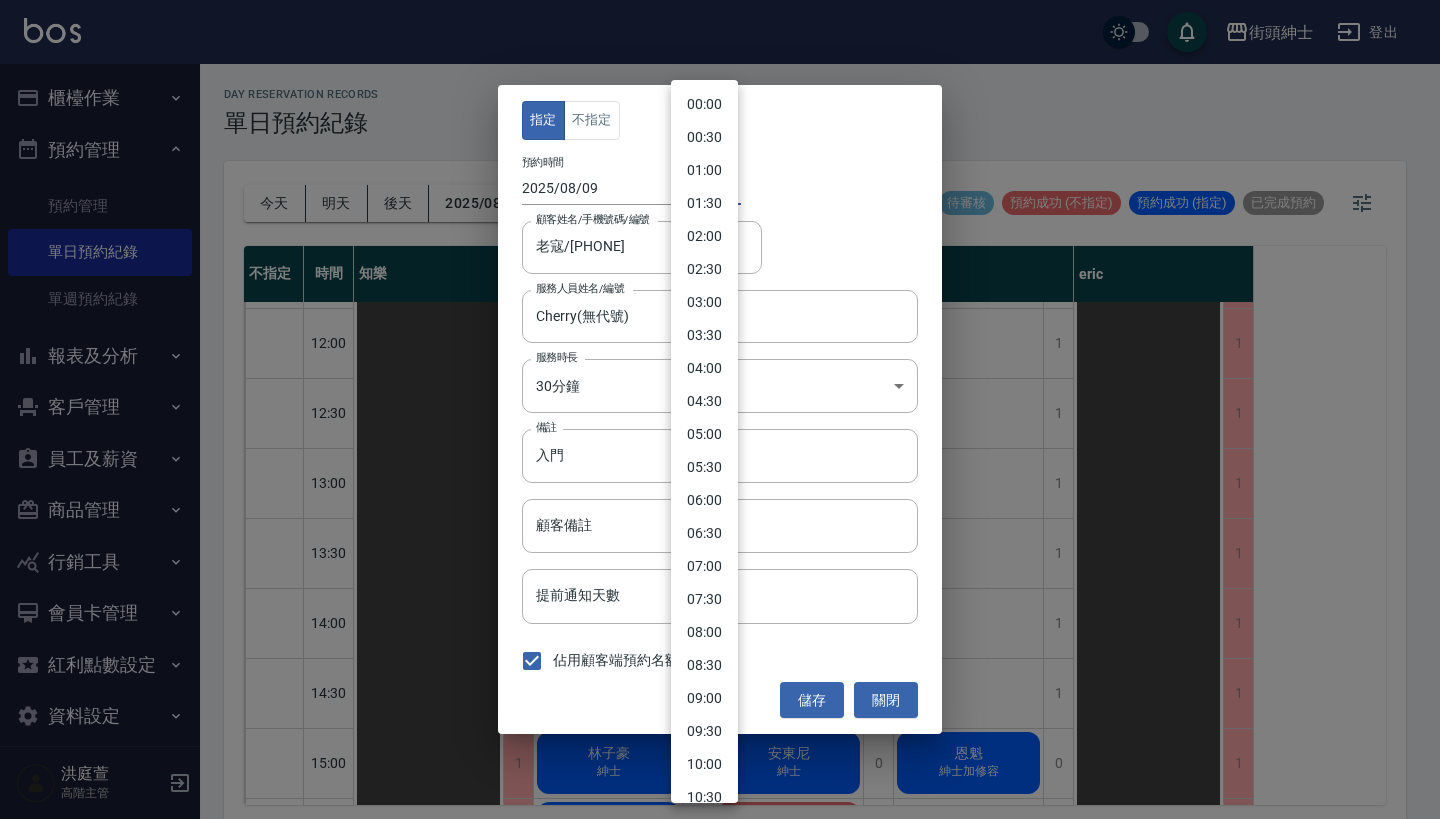 scroll, scrollTop: 489, scrollLeft: 0, axis: vertical 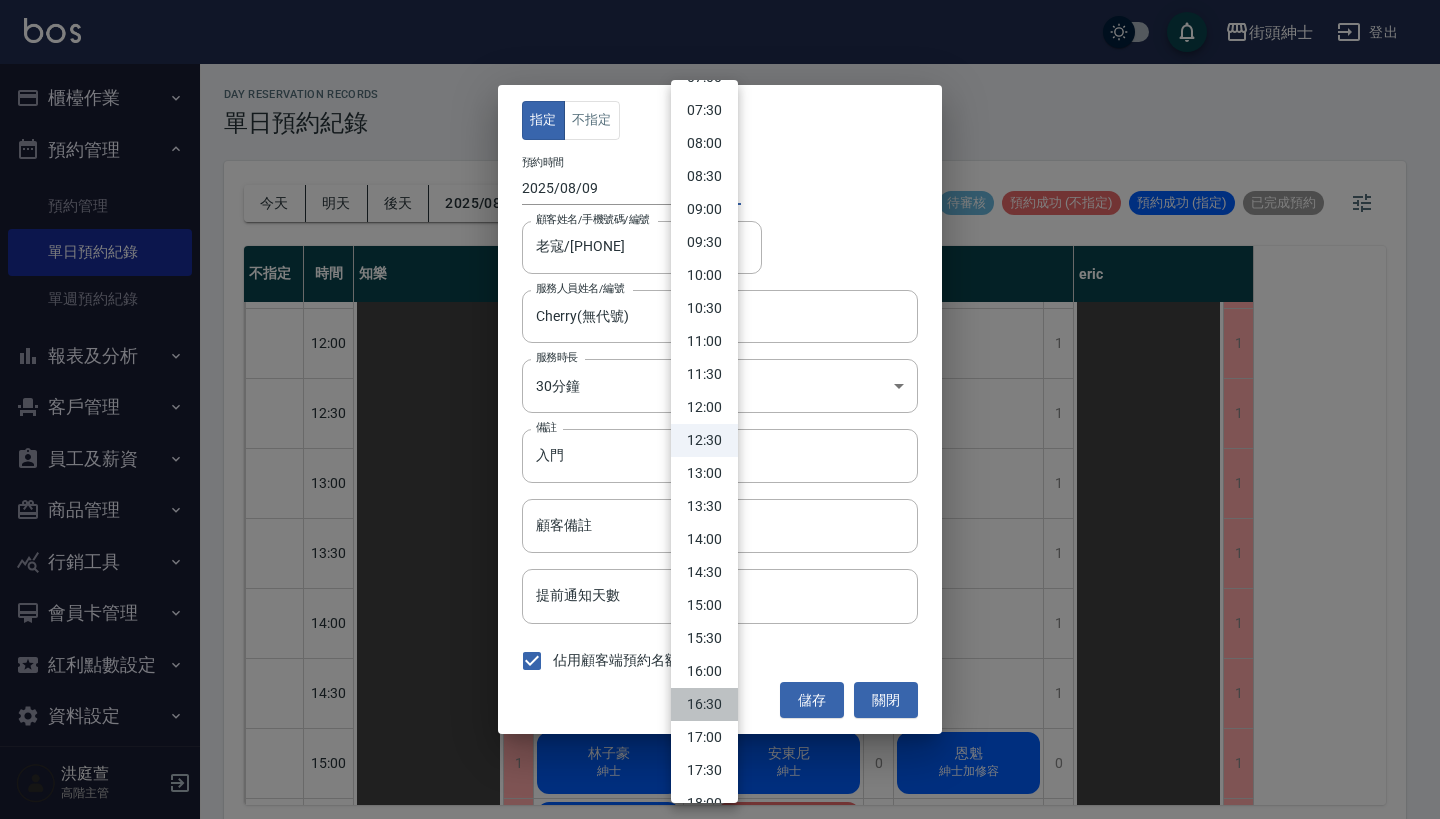 click on "16:30" at bounding box center (704, 704) 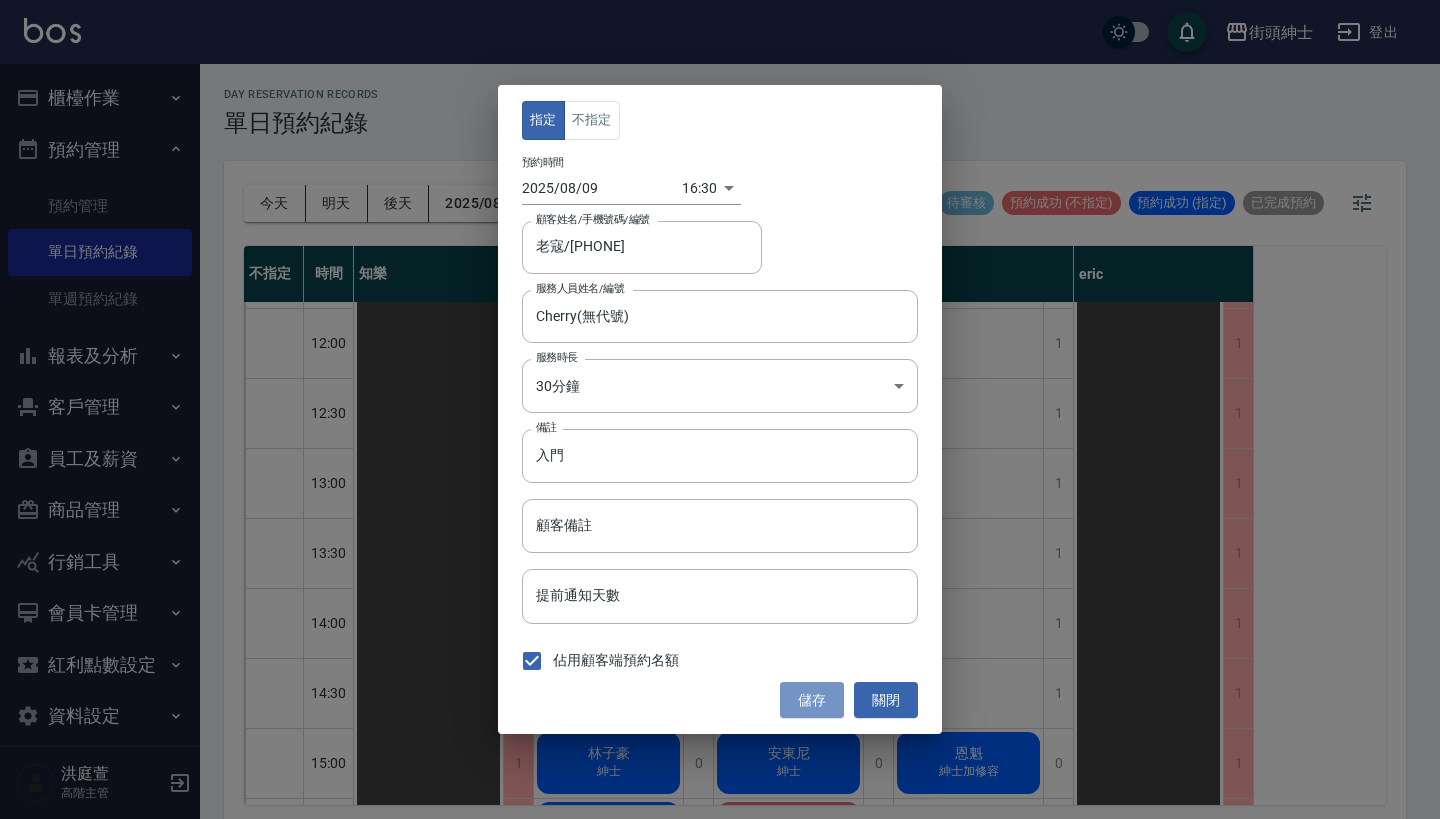 click on "儲存" at bounding box center (812, 700) 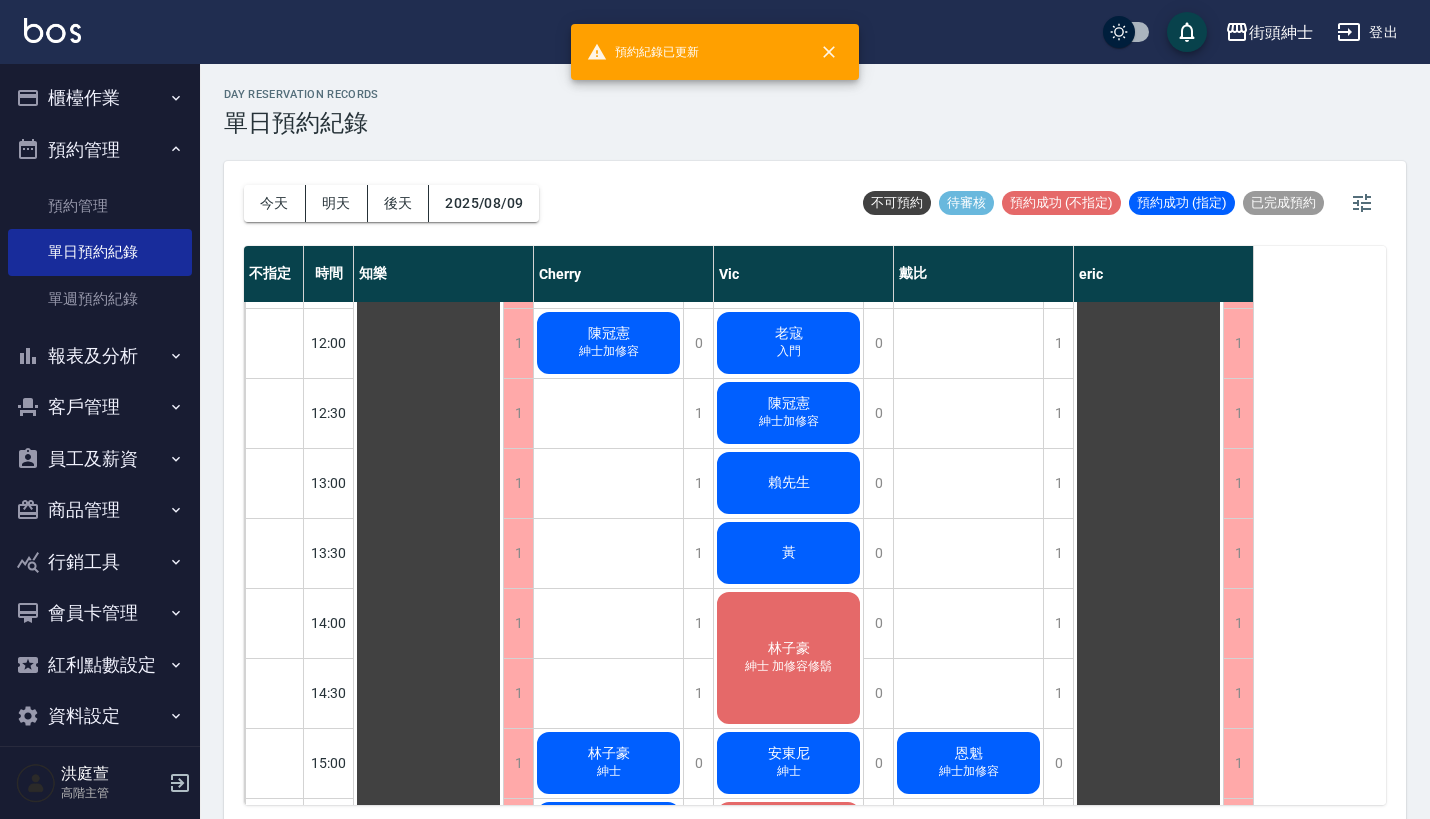 click on "老寇 入門" at bounding box center (428, 903) 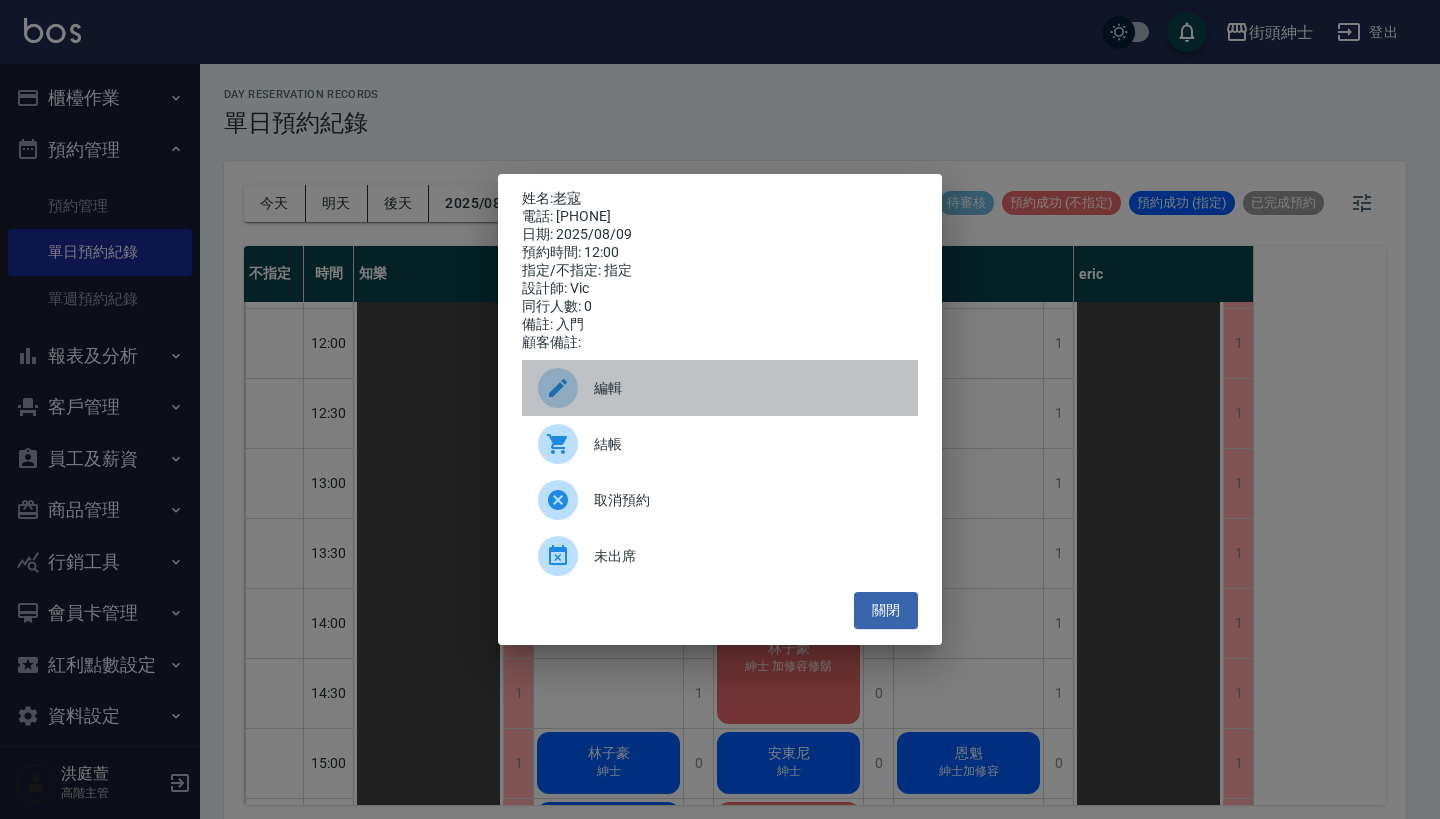 click on "編輯" at bounding box center (748, 388) 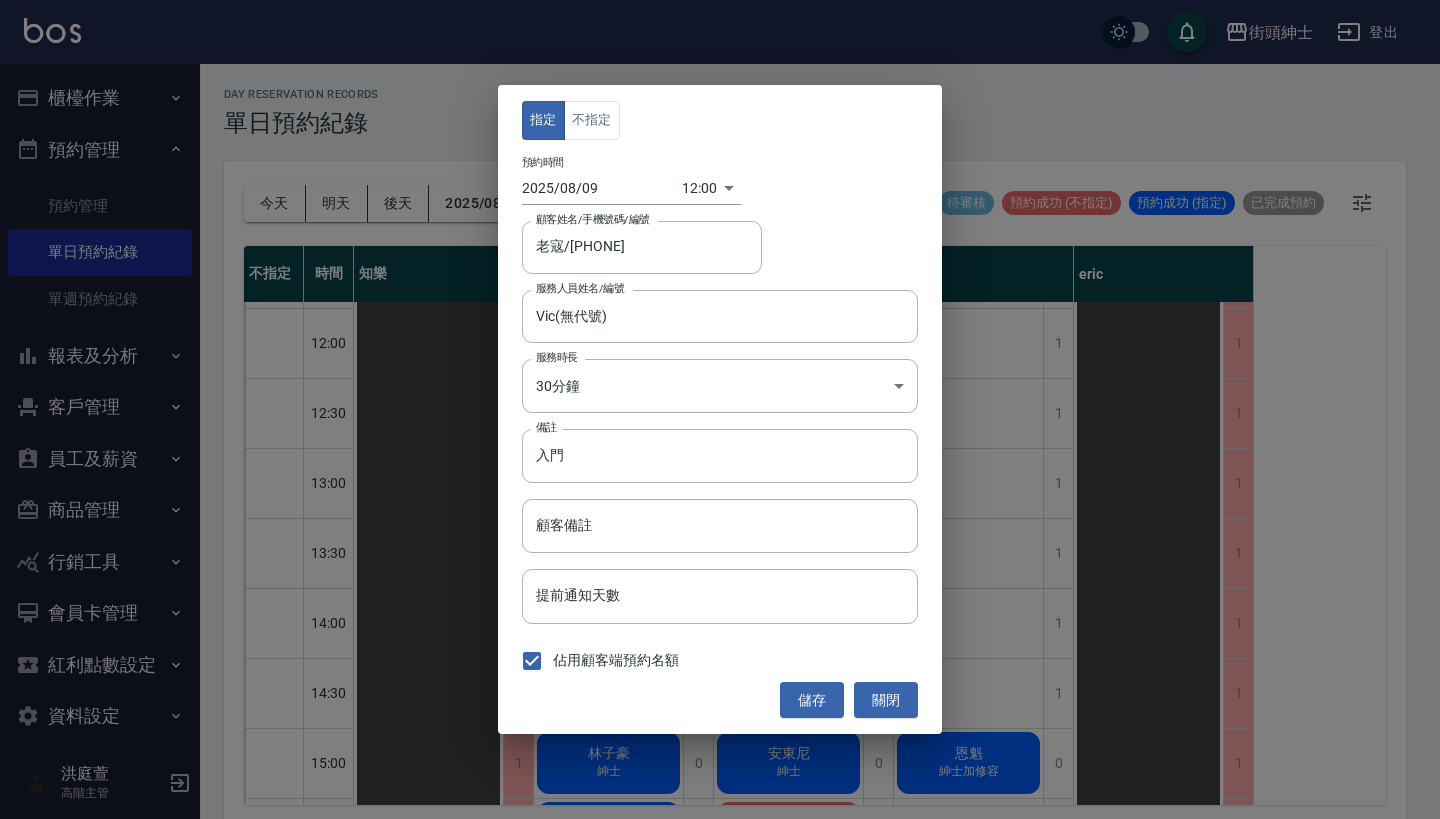 click on "街頭紳士 登出 櫃檯作業 打帳單 帳單列表 掛單列表 座位開單 營業儀表板 現金收支登錄 高階收支登錄 材料自購登錄 每日結帳 排班表 現場電腦打卡 掃碼打卡 預約管理 預約管理 單日預約紀錄 單週預約紀錄 報表及分析 報表目錄 消費分析儀表板 店家區間累計表 店家日報表 店家排行榜 互助日報表 互助月報表 互助排行榜 互助點數明細 互助業績報表 全店業績分析表 每日業績分析表 營業統計分析表 營業項目月分析表 設計師業績表 設計師日報表 設計師業績分析表 設計師業績月報表 設計師抽成報表 設計師排行榜 商品銷售排行榜 商品消耗明細 商品進銷貨報表 商品庫存表 商品庫存盤點表 會員卡銷售報表 服務扣項明細表 單一服務項目查詢 店販抽成明細 店販分類抽成明細 顧客入金餘額表 顧客卡券餘額表 每日非現金明細 每日收支明細 收支分類明細表 收支匯款表 1" at bounding box center (720, 412) 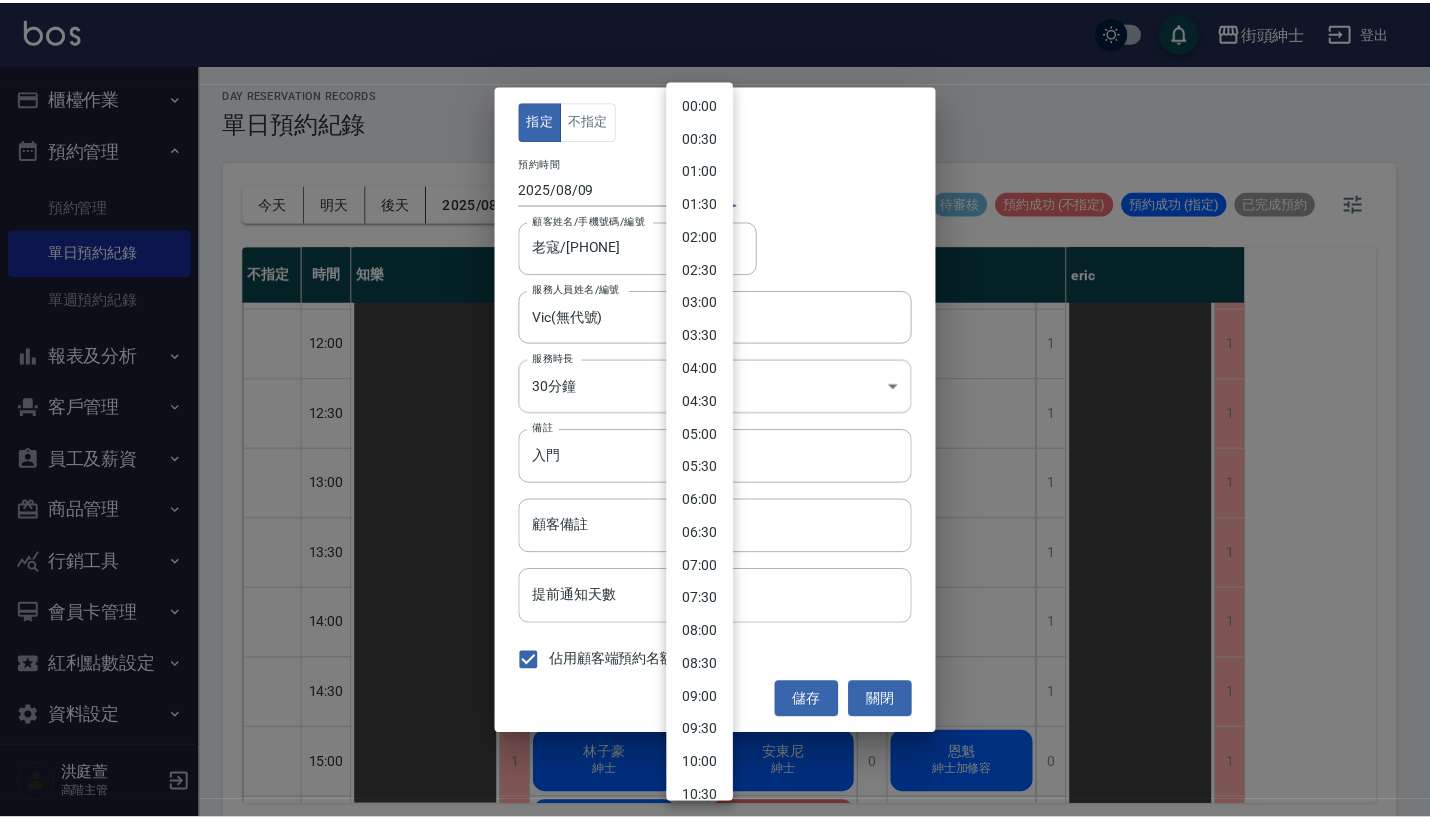 scroll, scrollTop: 456, scrollLeft: 0, axis: vertical 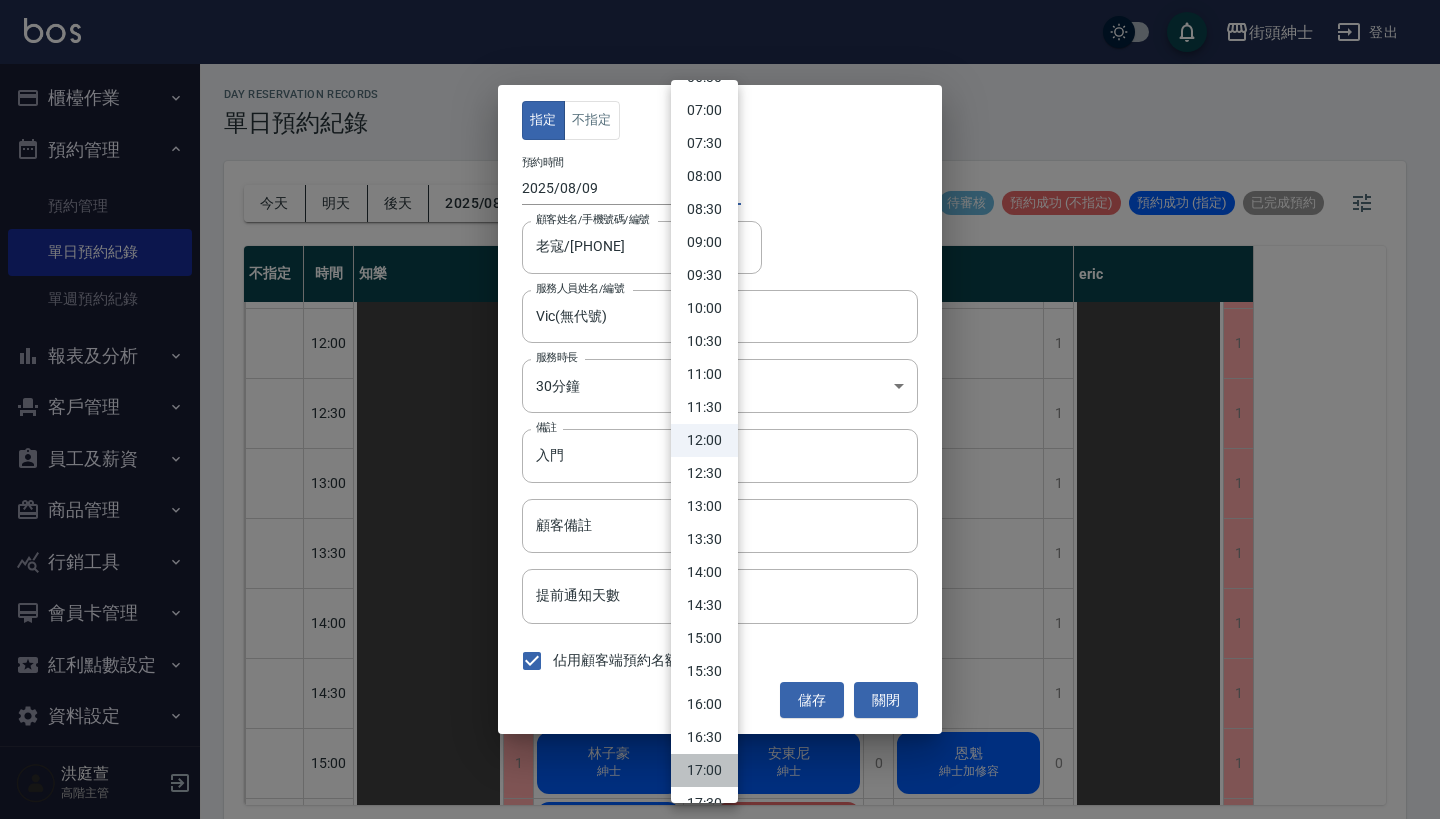 click on "17:00" at bounding box center [704, 770] 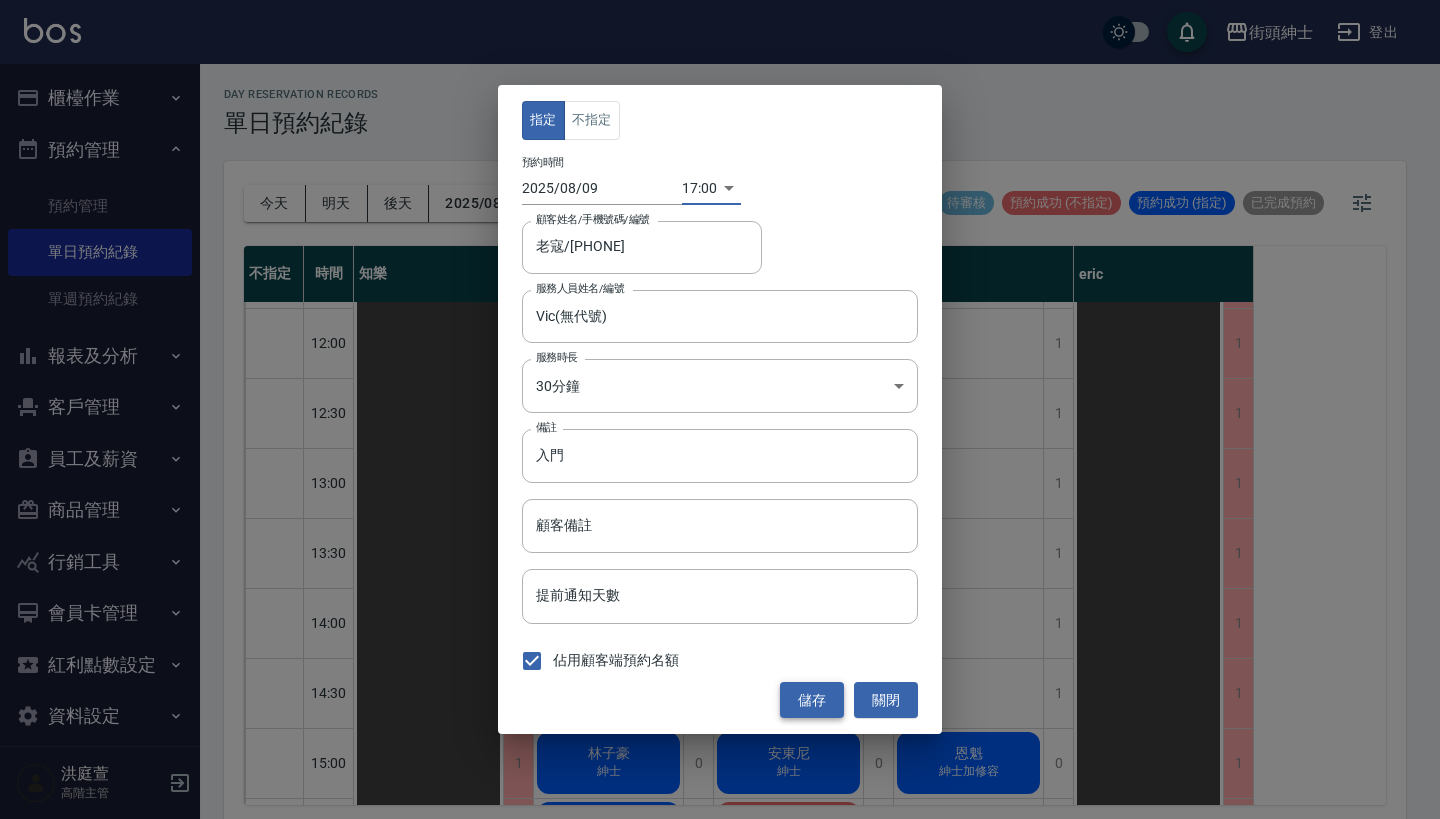 click on "儲存" at bounding box center [812, 700] 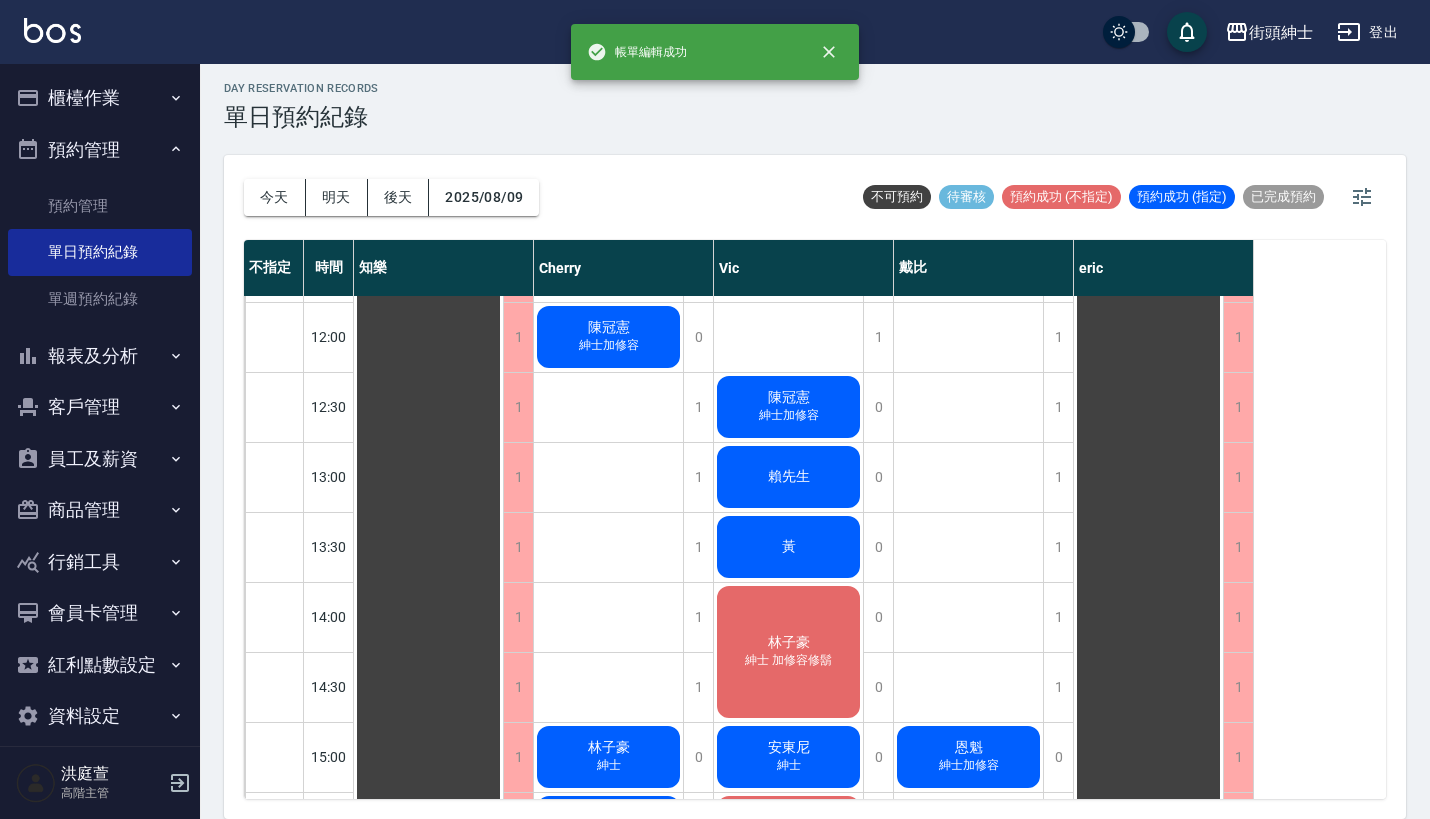 scroll, scrollTop: 7, scrollLeft: 0, axis: vertical 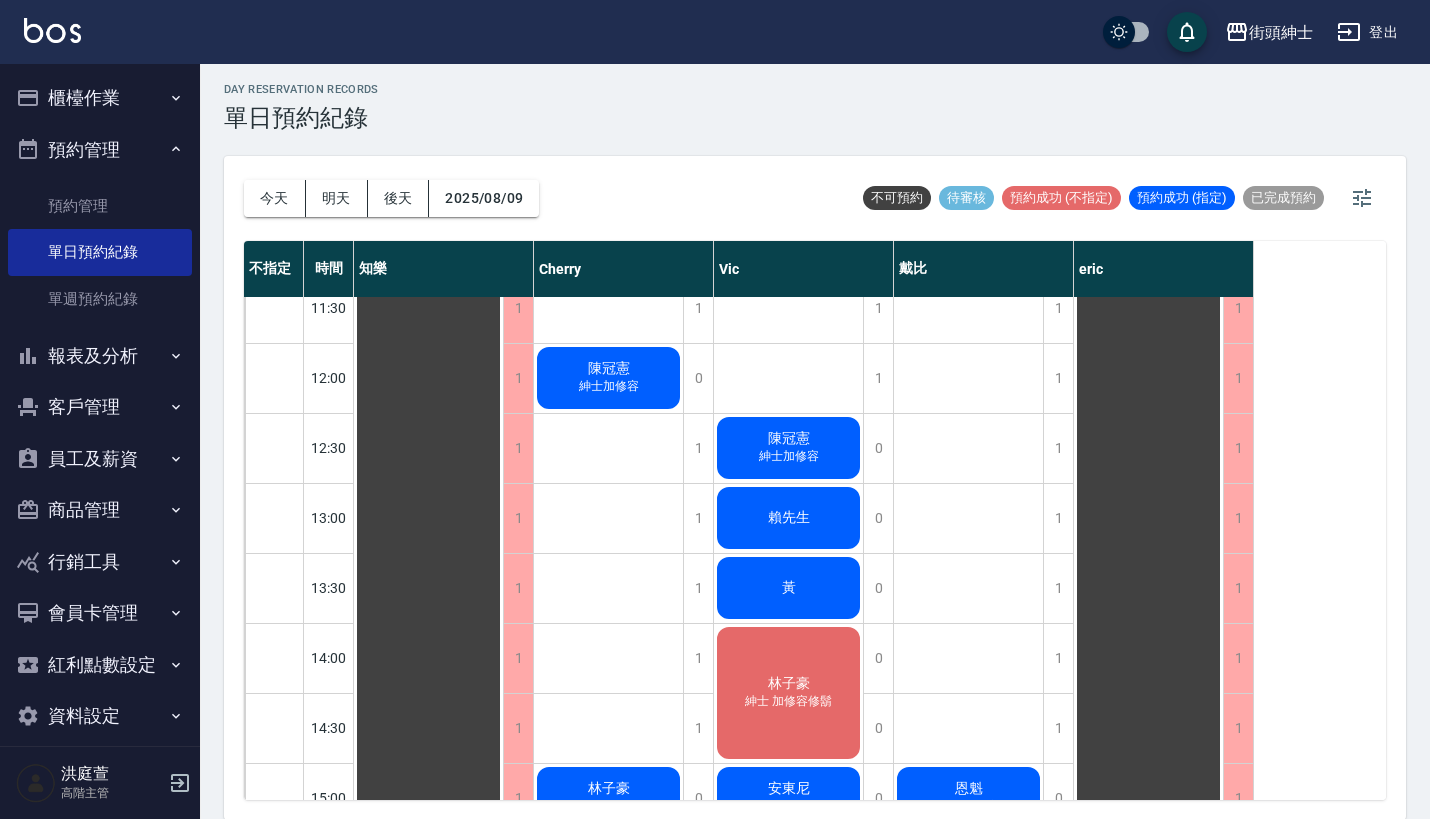 click on "陳冠憲 紳士加修容" at bounding box center [428, 938] 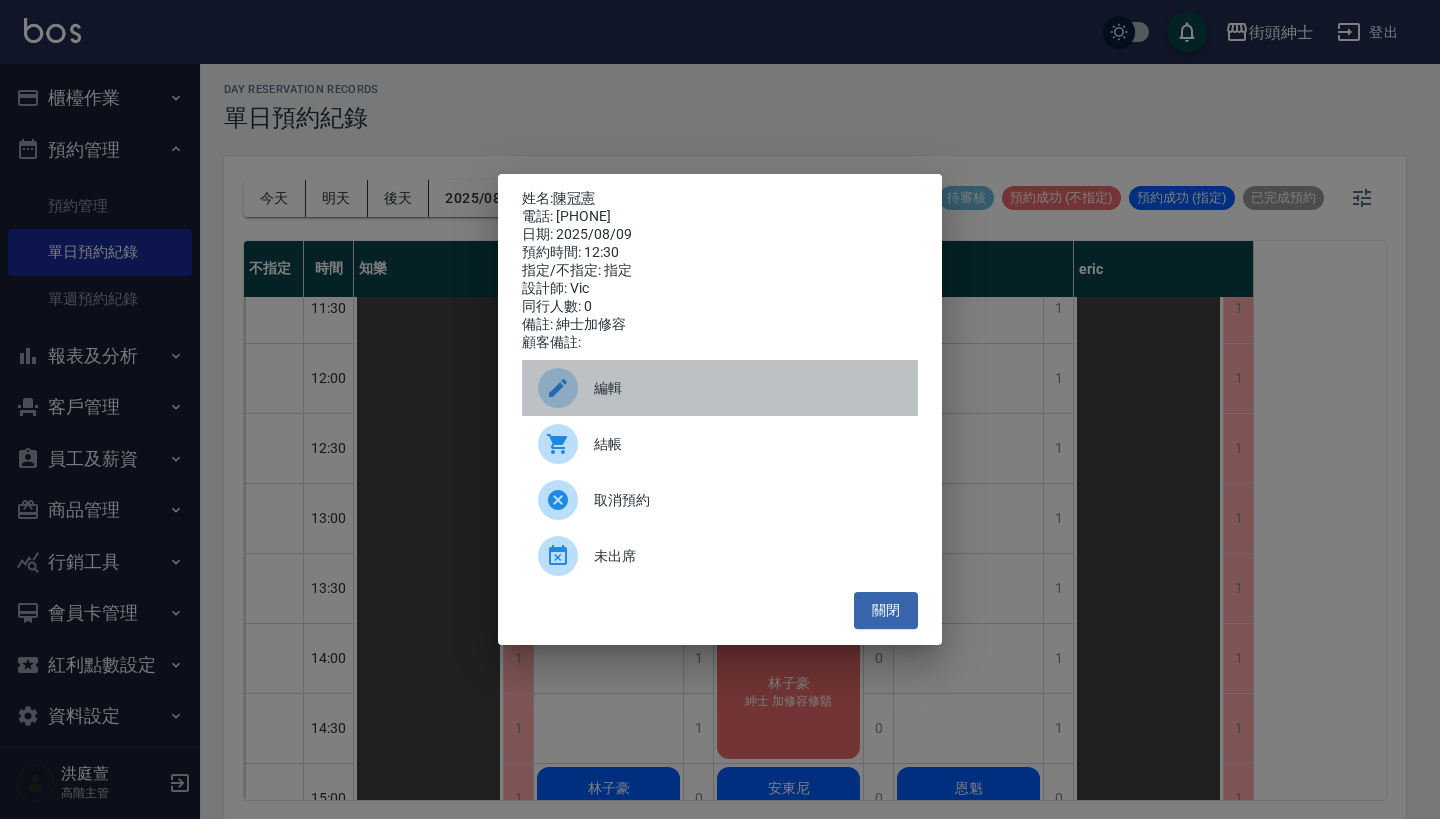 click on "編輯" at bounding box center (720, 388) 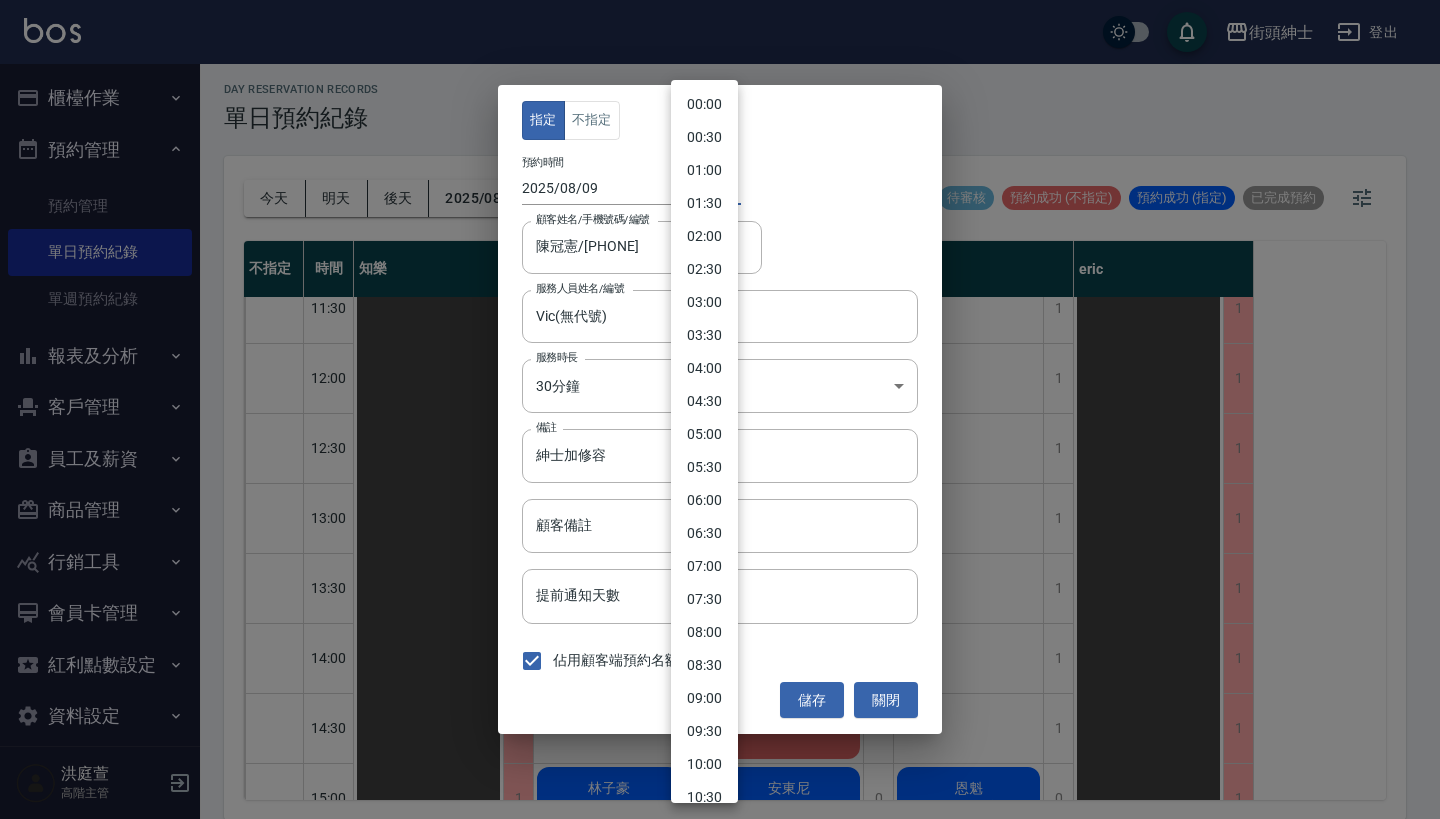 click on "街頭紳士 登出 櫃檯作業 打帳單 帳單列表 掛單列表 座位開單 營業儀表板 現金收支登錄 高階收支登錄 材料自購登錄 每日結帳 排班表 現場電腦打卡 掃碼打卡 預約管理 預約管理 單日預約紀錄 單週預約紀錄 報表及分析 報表目錄 消費分析儀表板 店家區間累計表 店家日報表 店家排行榜 互助日報表 互助月報表 互助排行榜 互助點數明細 互助業績報表 全店業績分析表 每日業績分析表 營業統計分析表 營業項目月分析表 設計師業績表 設計師日報表 設計師業績分析表 設計師業績月報表 設計師抽成報表 設計師排行榜 商品銷售排行榜 商品消耗明細 商品進銷貨報表 商品庫存表 商品庫存盤點表 會員卡銷售報表 服務扣項明細表 單一服務項目查詢 店販抽成明細 店販分類抽成明細 顧客入金餘額表 顧客卡券餘額表 每日非現金明細 每日收支明細 收支分類明細表 收支匯款表 1" at bounding box center [720, 407] 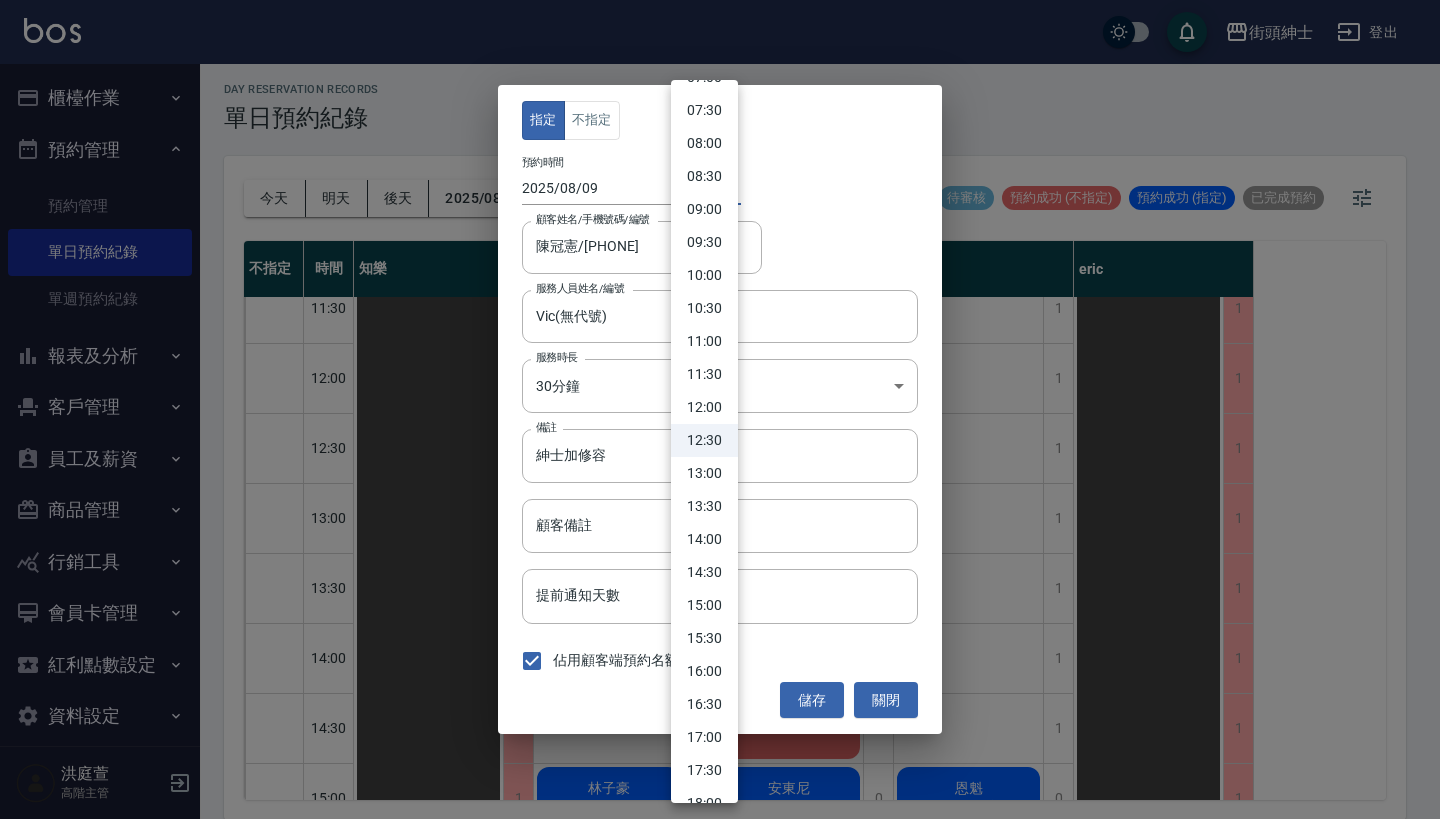 click on "12:00" at bounding box center (704, 407) 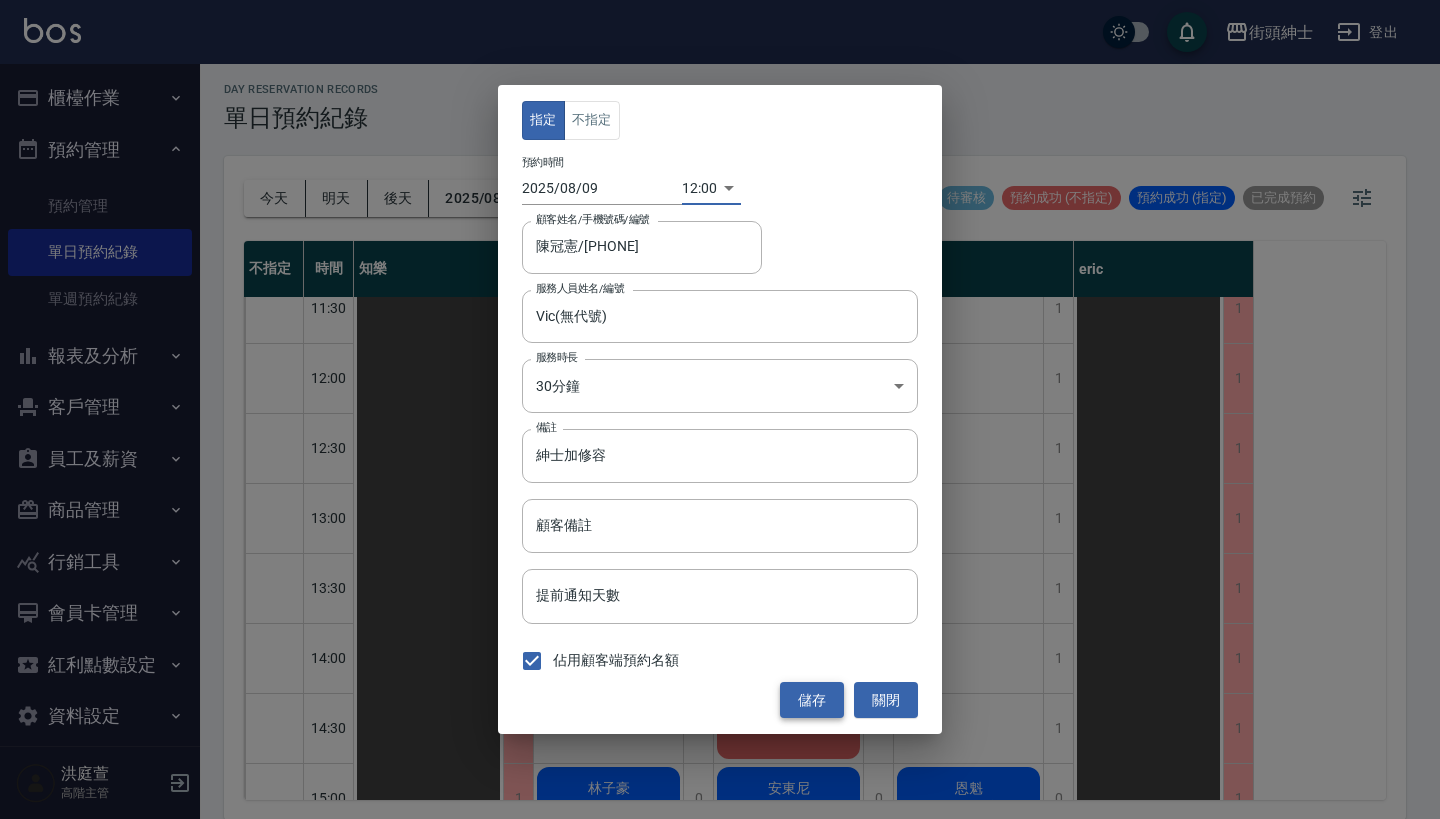 click on "儲存" at bounding box center [812, 700] 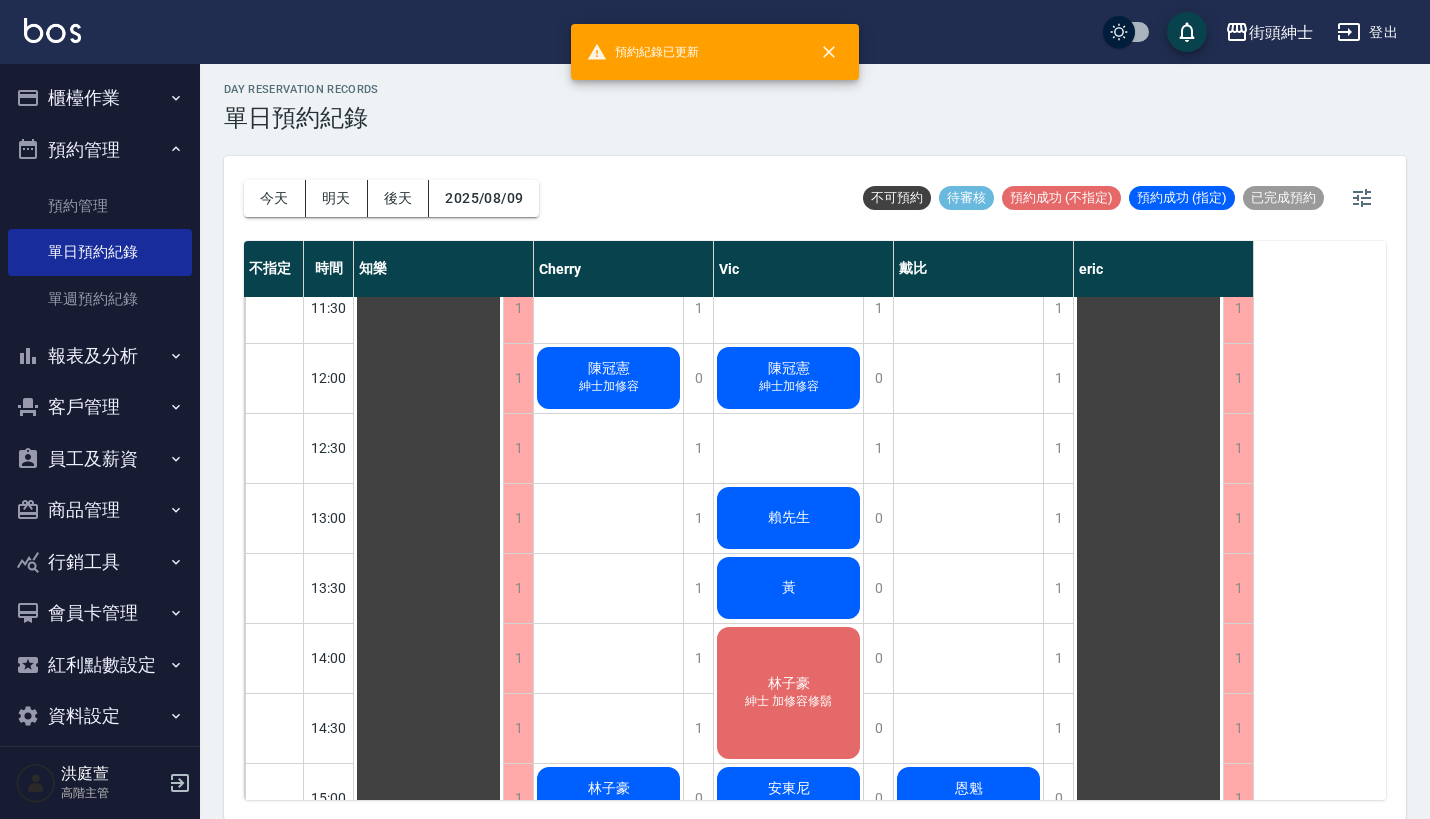 click on "陳冠憲 紳士加修容" at bounding box center [428, 938] 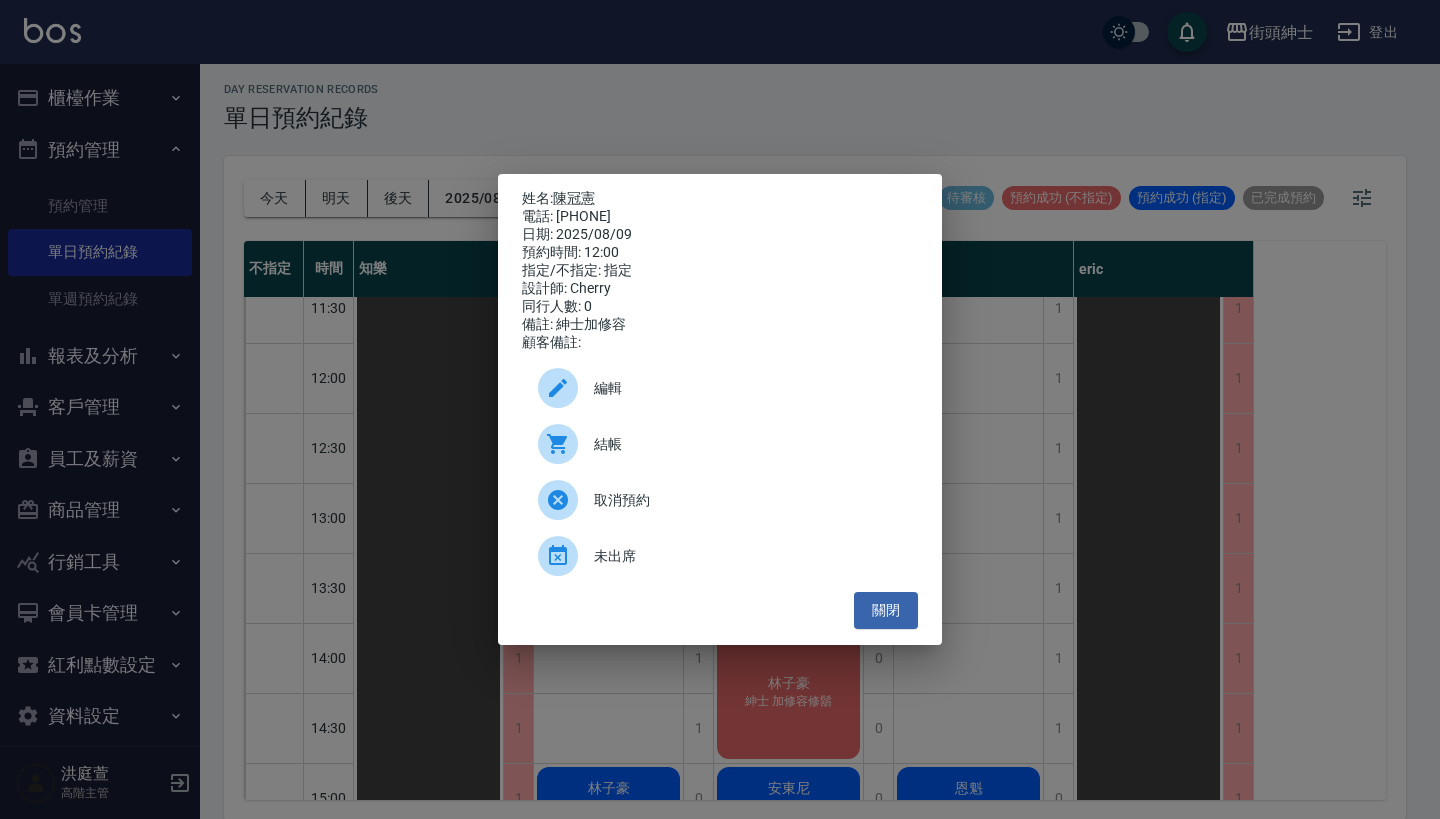 click on "編輯" at bounding box center (720, 388) 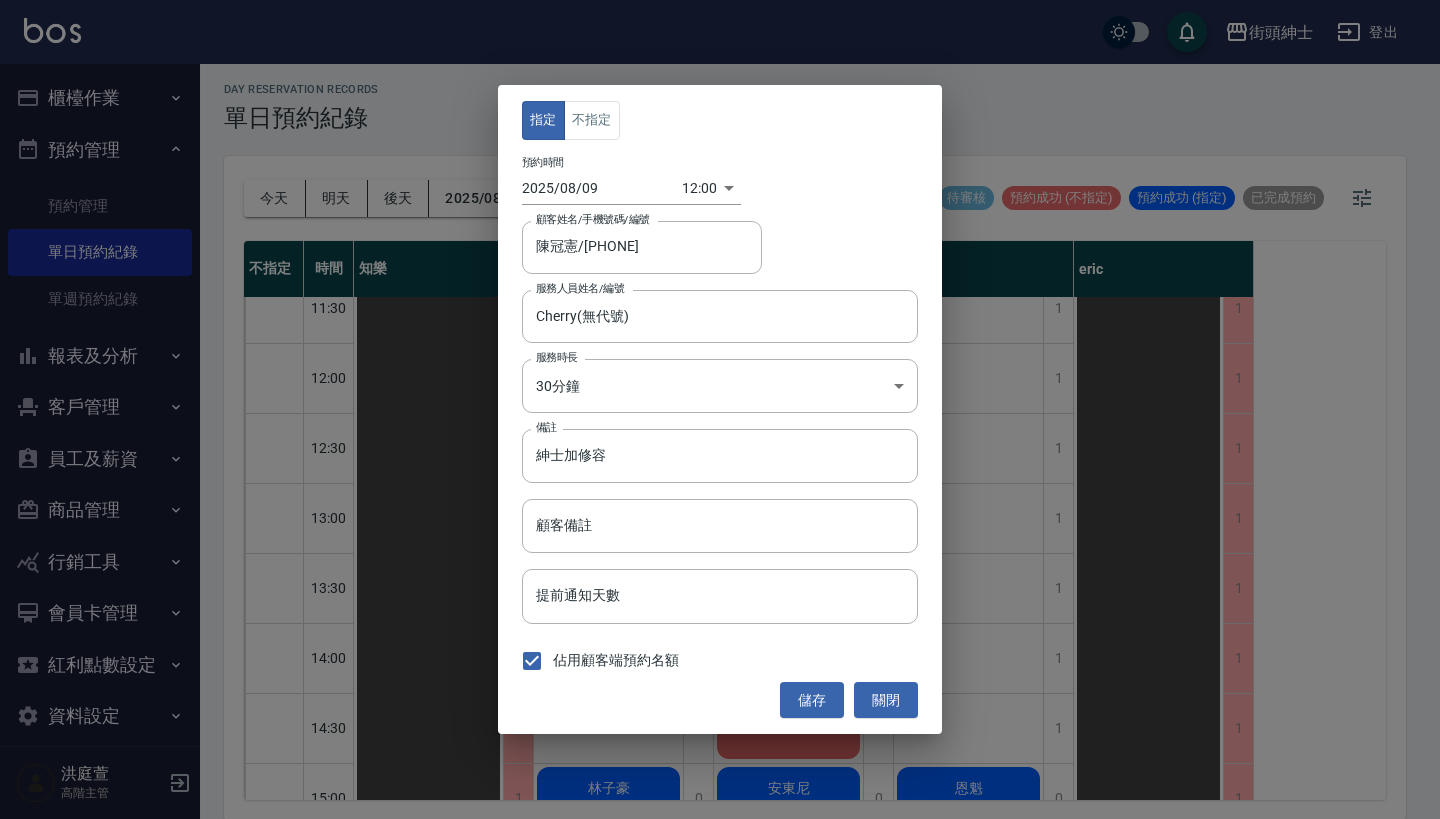 click on "街頭紳士 登出 櫃檯作業 打帳單 帳單列表 掛單列表 座位開單 營業儀表板 現金收支登錄 高階收支登錄 材料自購登錄 每日結帳 排班表 現場電腦打卡 掃碼打卡 預約管理 預約管理 單日預約紀錄 單週預約紀錄 報表及分析 報表目錄 消費分析儀表板 店家區間累計表 店家日報表 店家排行榜 互助日報表 互助月報表 互助排行榜 互助點數明細 互助業績報表 全店業績分析表 每日業績分析表 營業統計分析表 營業項目月分析表 設計師業績表 設計師日報表 設計師業績分析表 設計師業績月報表 設計師抽成報表 設計師排行榜 商品銷售排行榜 商品消耗明細 商品進銷貨報表 商品庫存表 商品庫存盤點表 會員卡銷售報表 服務扣項明細表 單一服務項目查詢 店販抽成明細 店販分類抽成明細 顧客入金餘額表 顧客卡券餘額表 每日非現金明細 每日收支明細 收支分類明細表 收支匯款表 1" at bounding box center [720, 407] 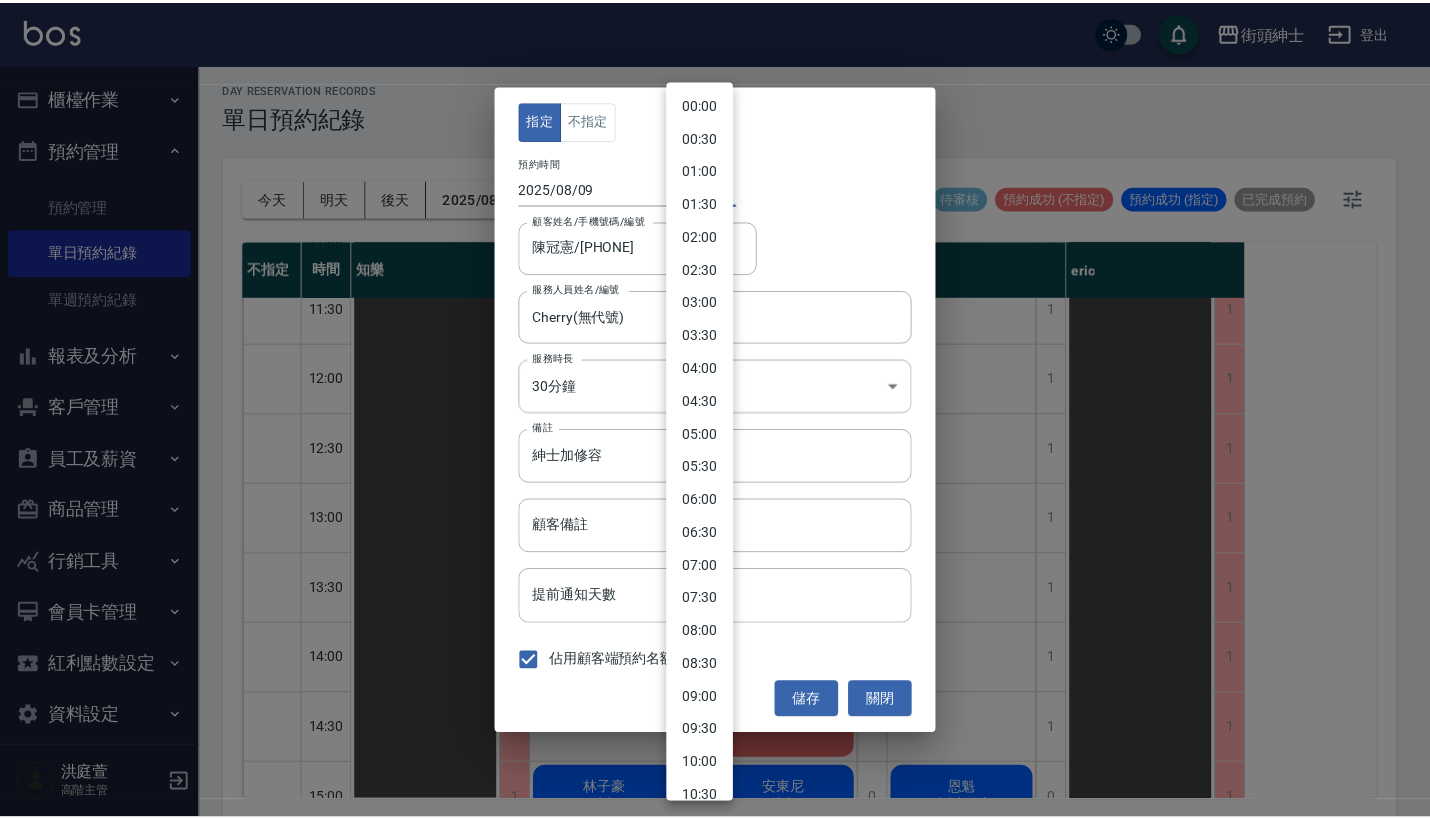 scroll, scrollTop: 456, scrollLeft: 0, axis: vertical 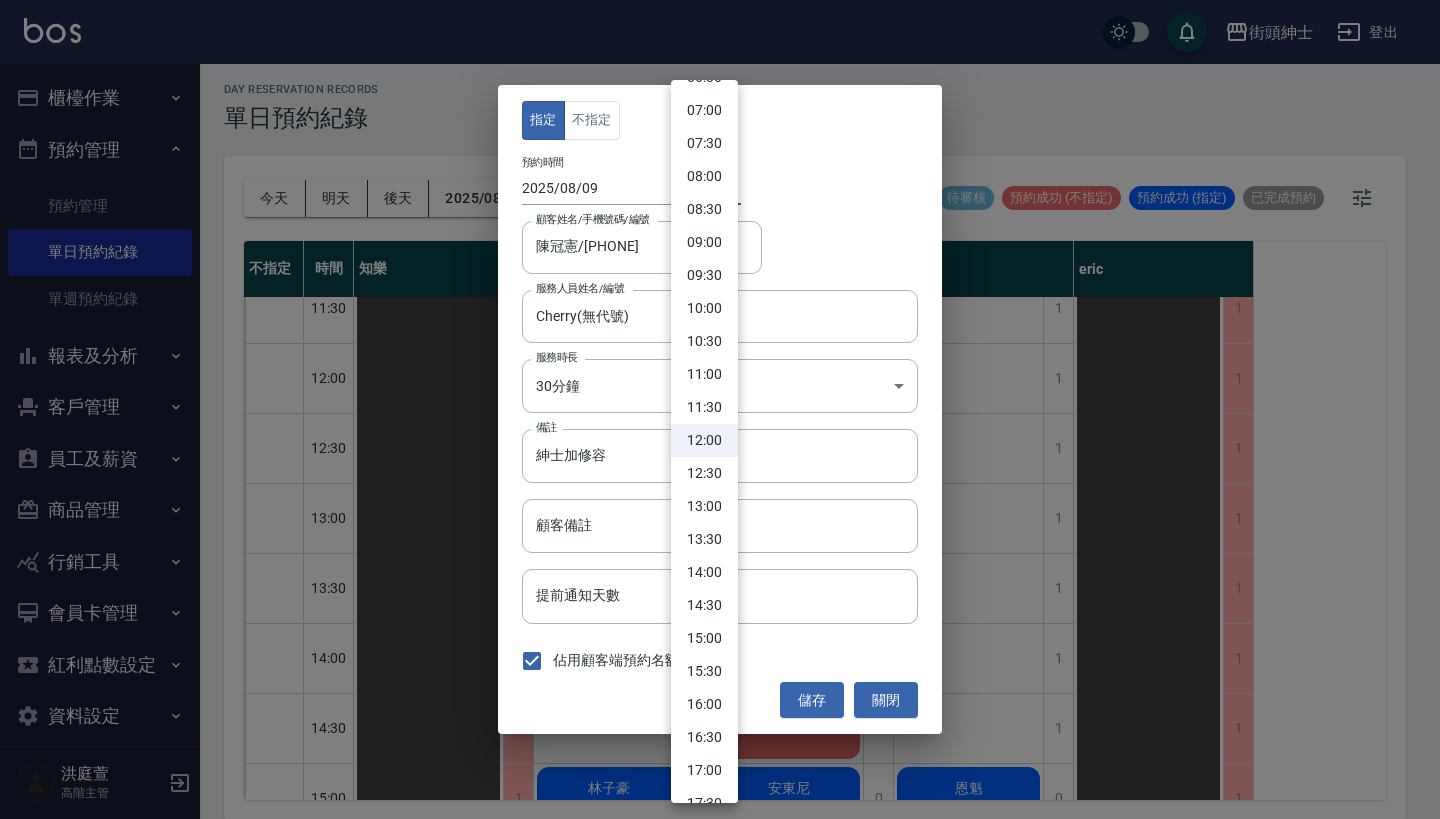 click on "12:30" at bounding box center (704, 473) 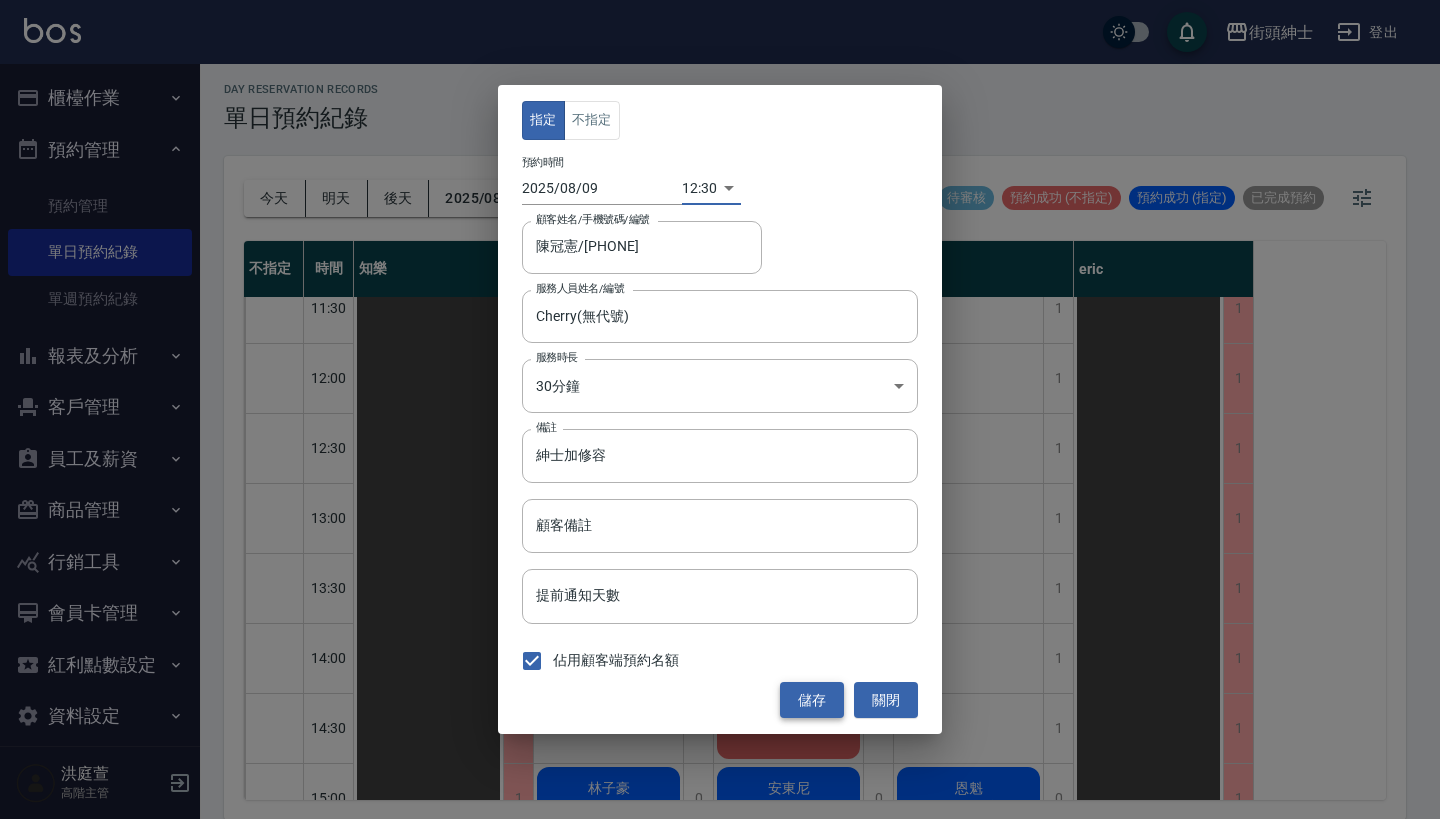 click on "儲存" at bounding box center [812, 700] 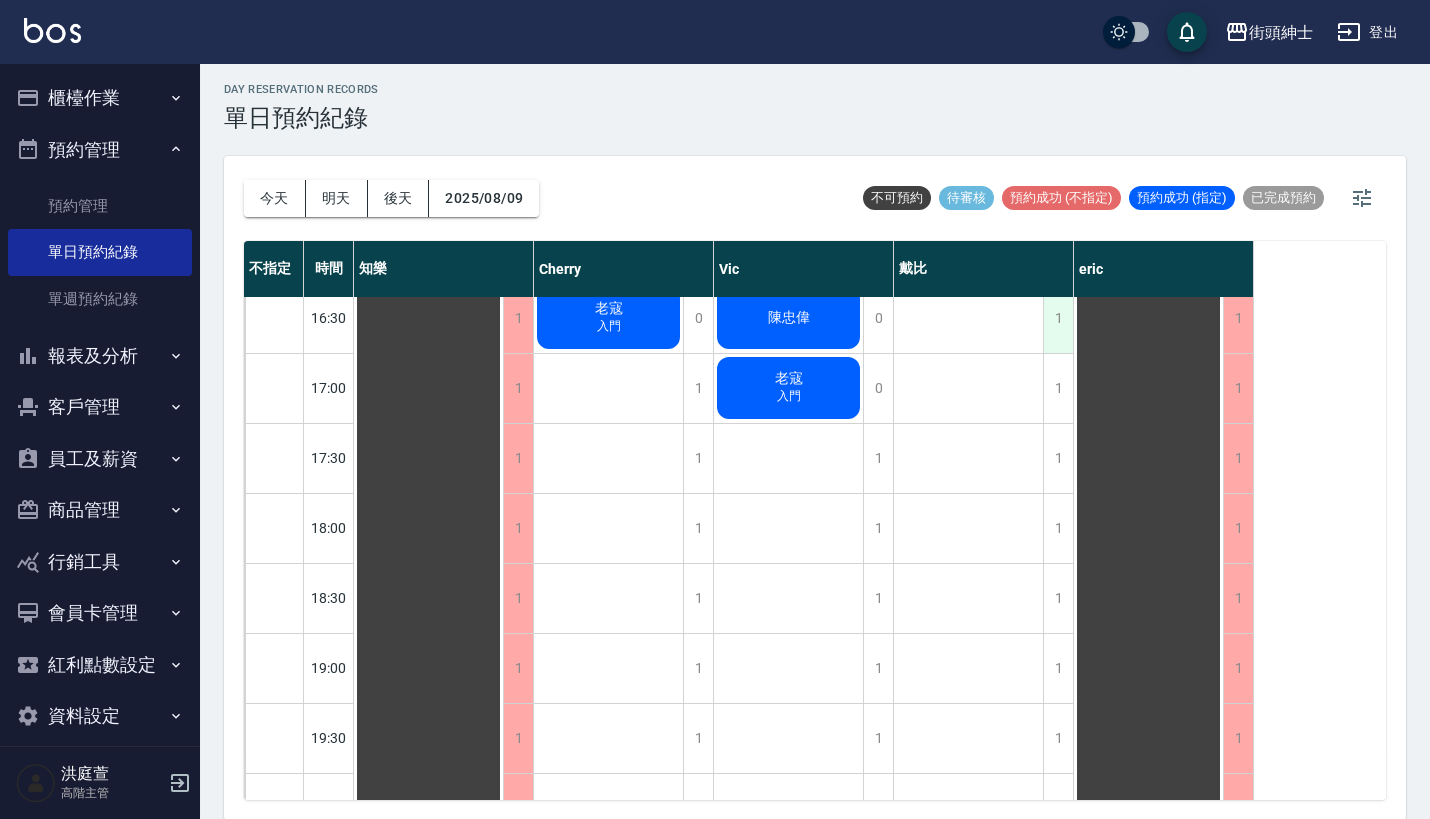 scroll, scrollTop: 1115, scrollLeft: 0, axis: vertical 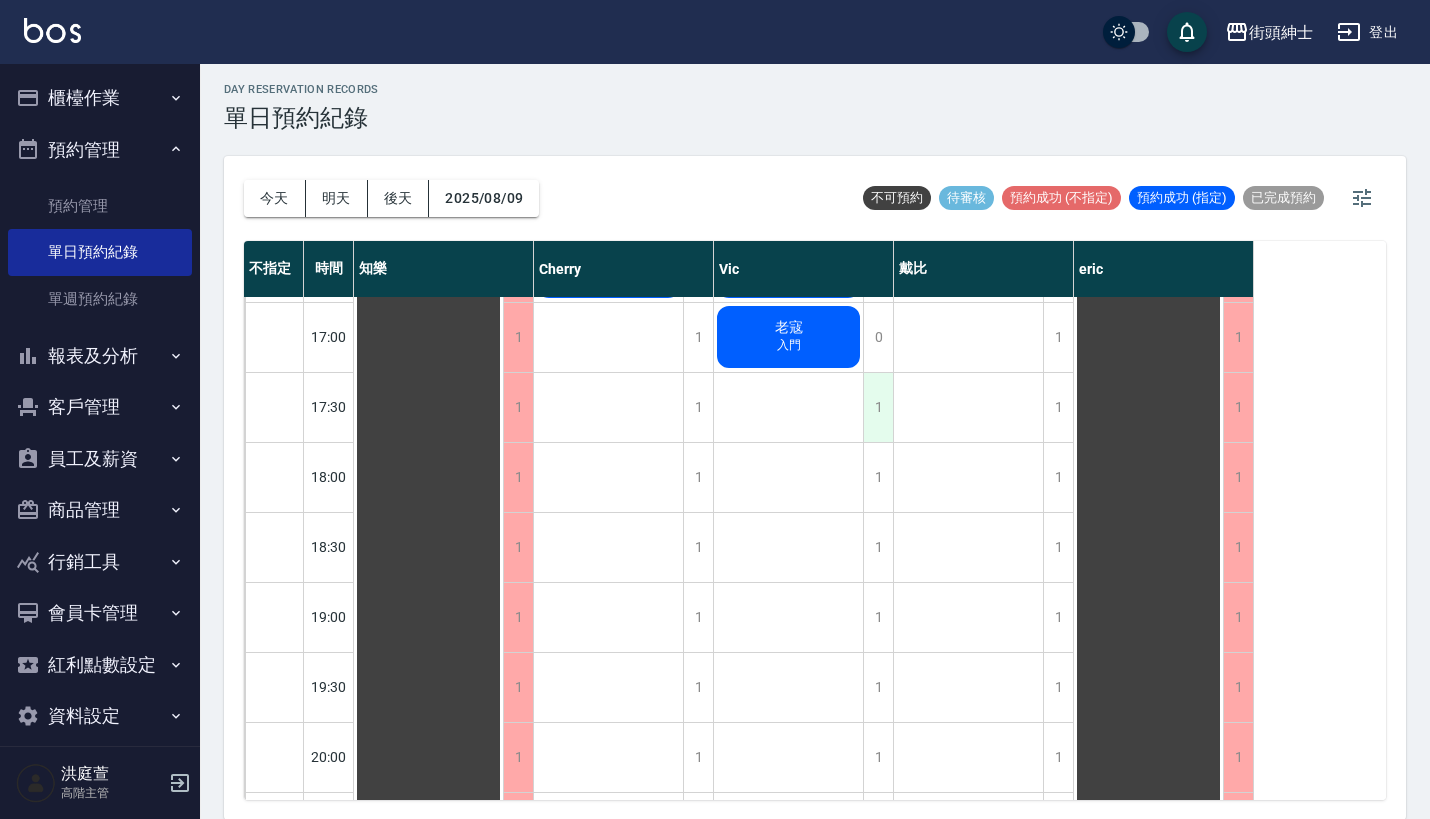click on "1" at bounding box center (878, 407) 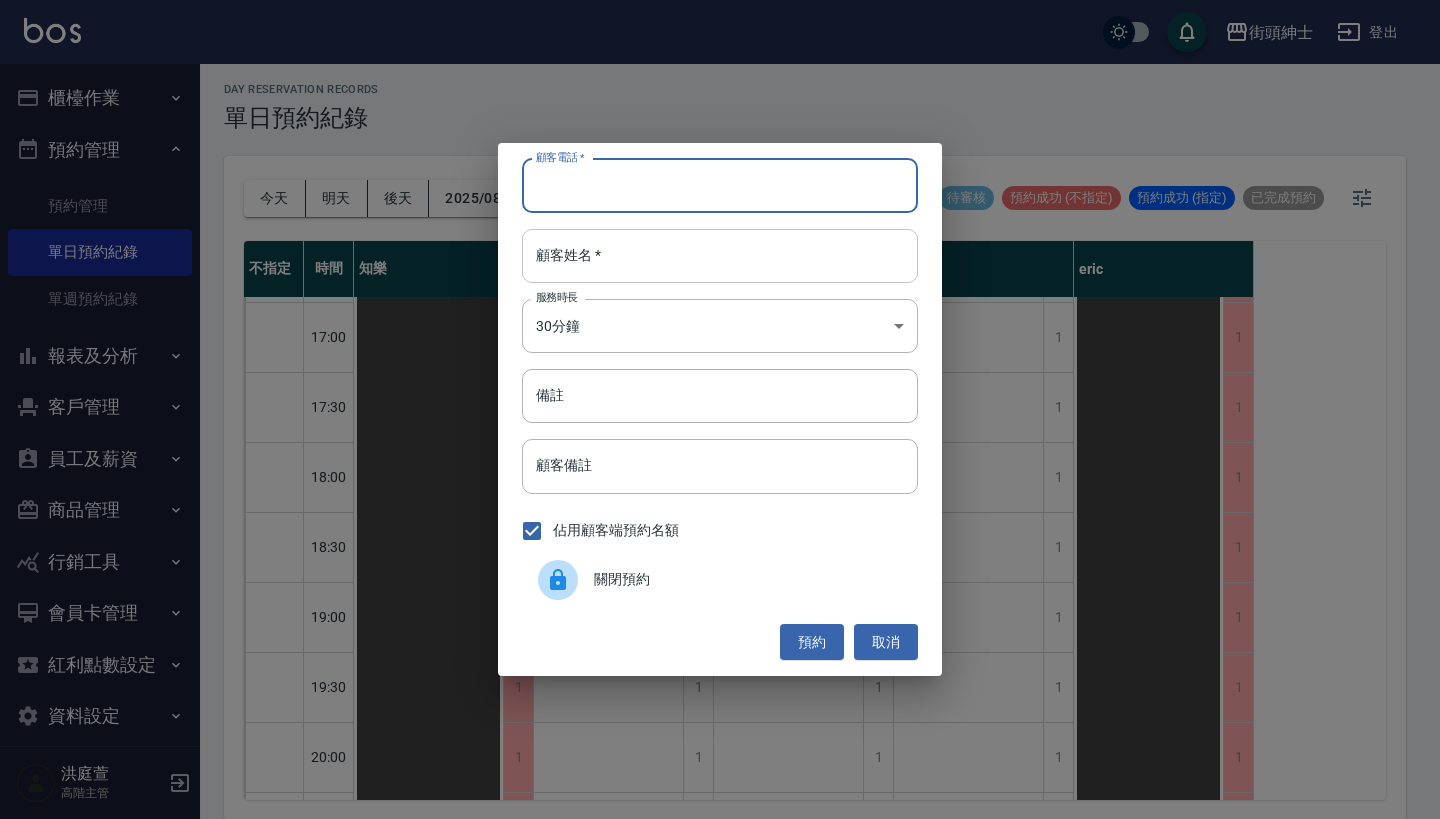 paste on "cris 電話：[PHONE]" 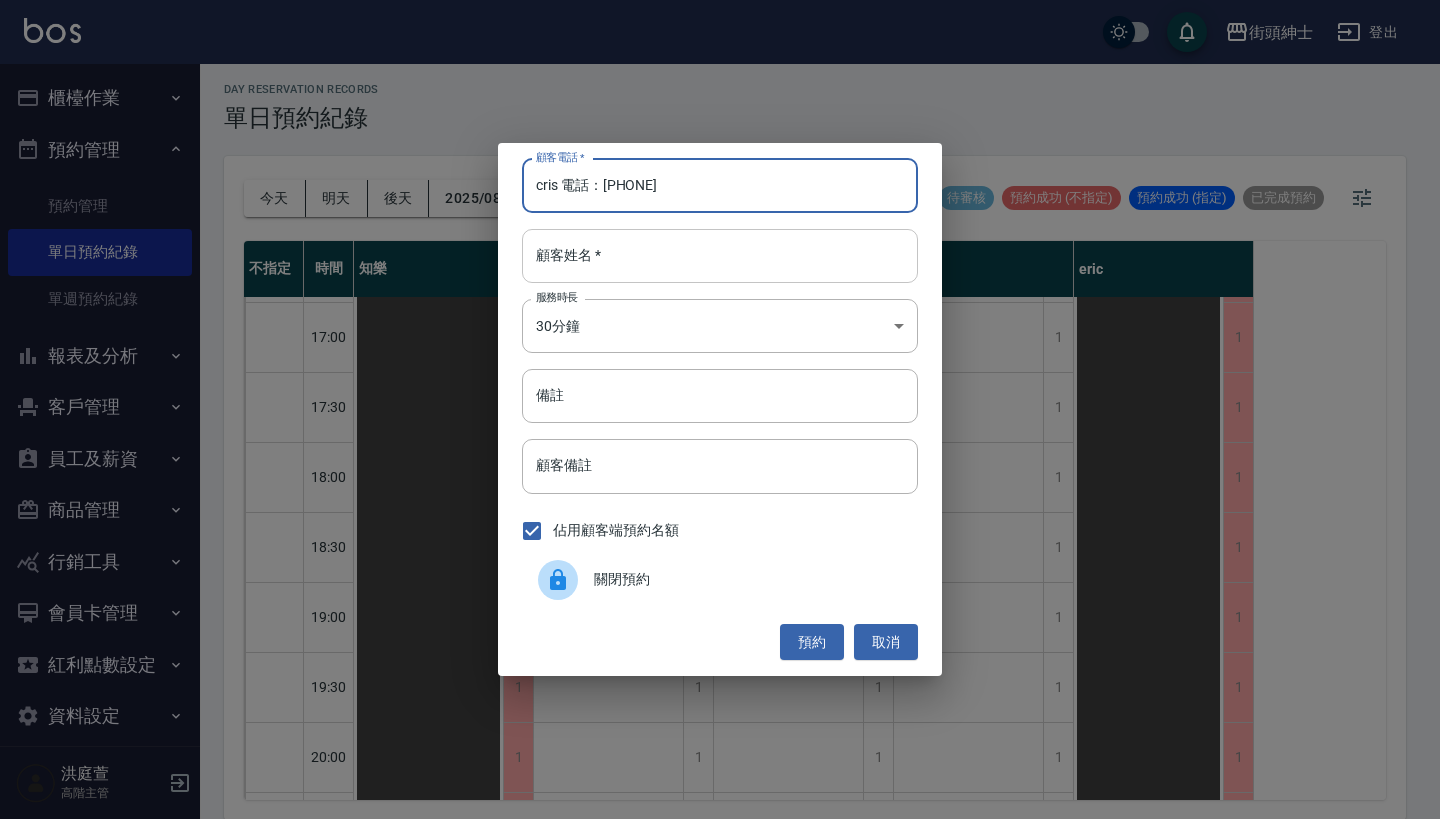 type on "cris 電話：[PHONE]" 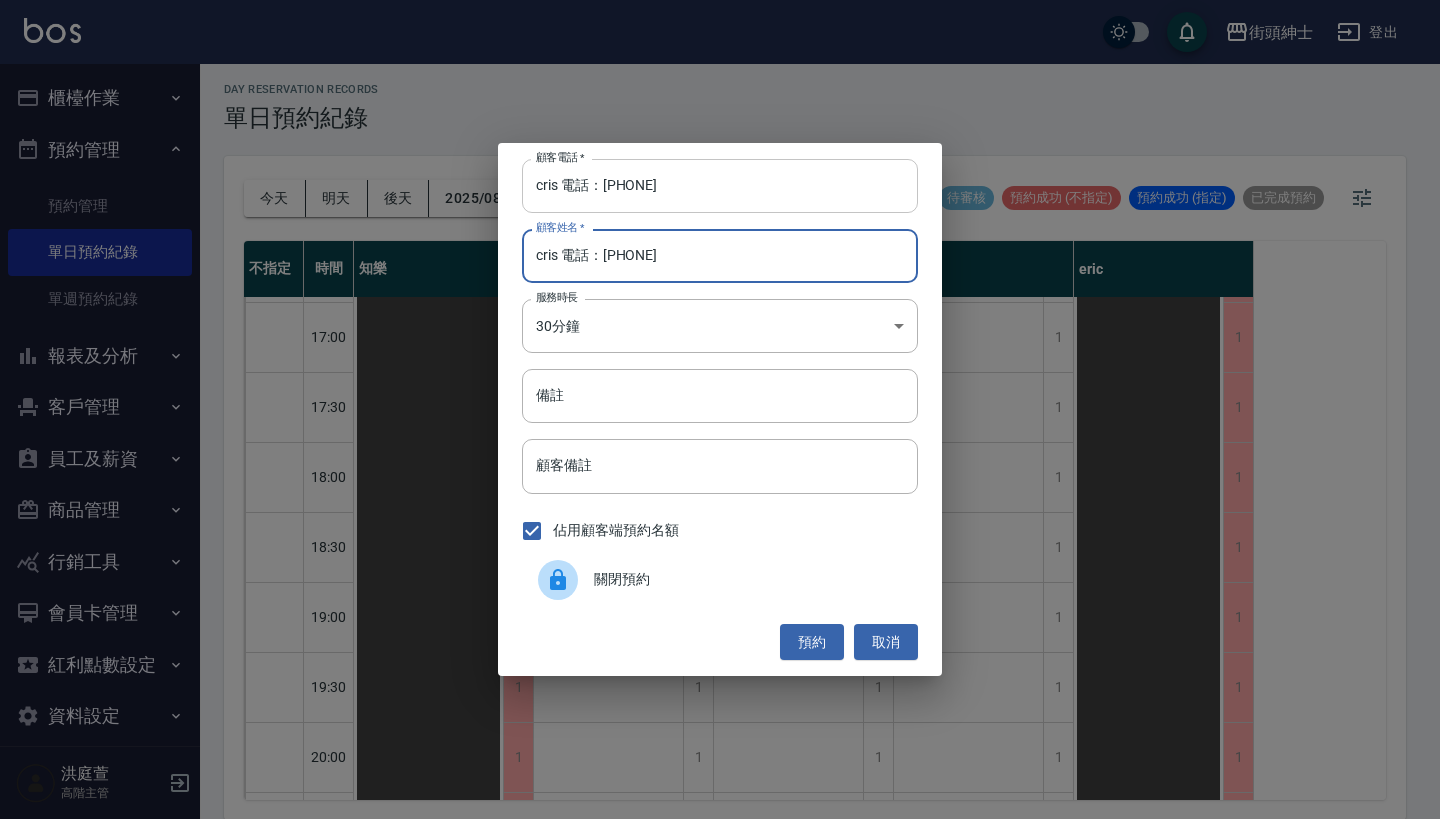 type on "cris 電話：[PHONE]" 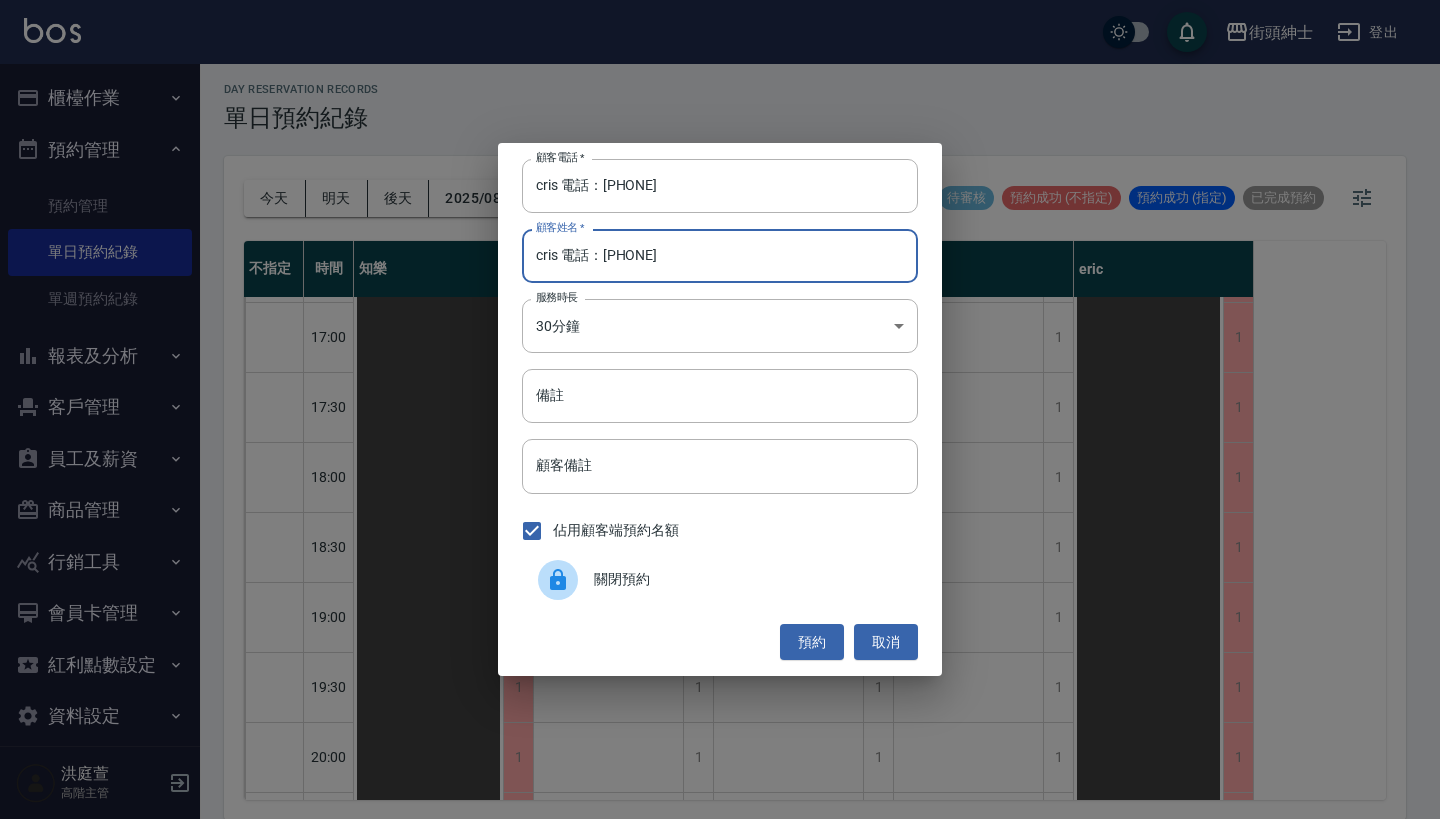 drag, startPoint x: 604, startPoint y: 192, endPoint x: 428, endPoint y: 192, distance: 176 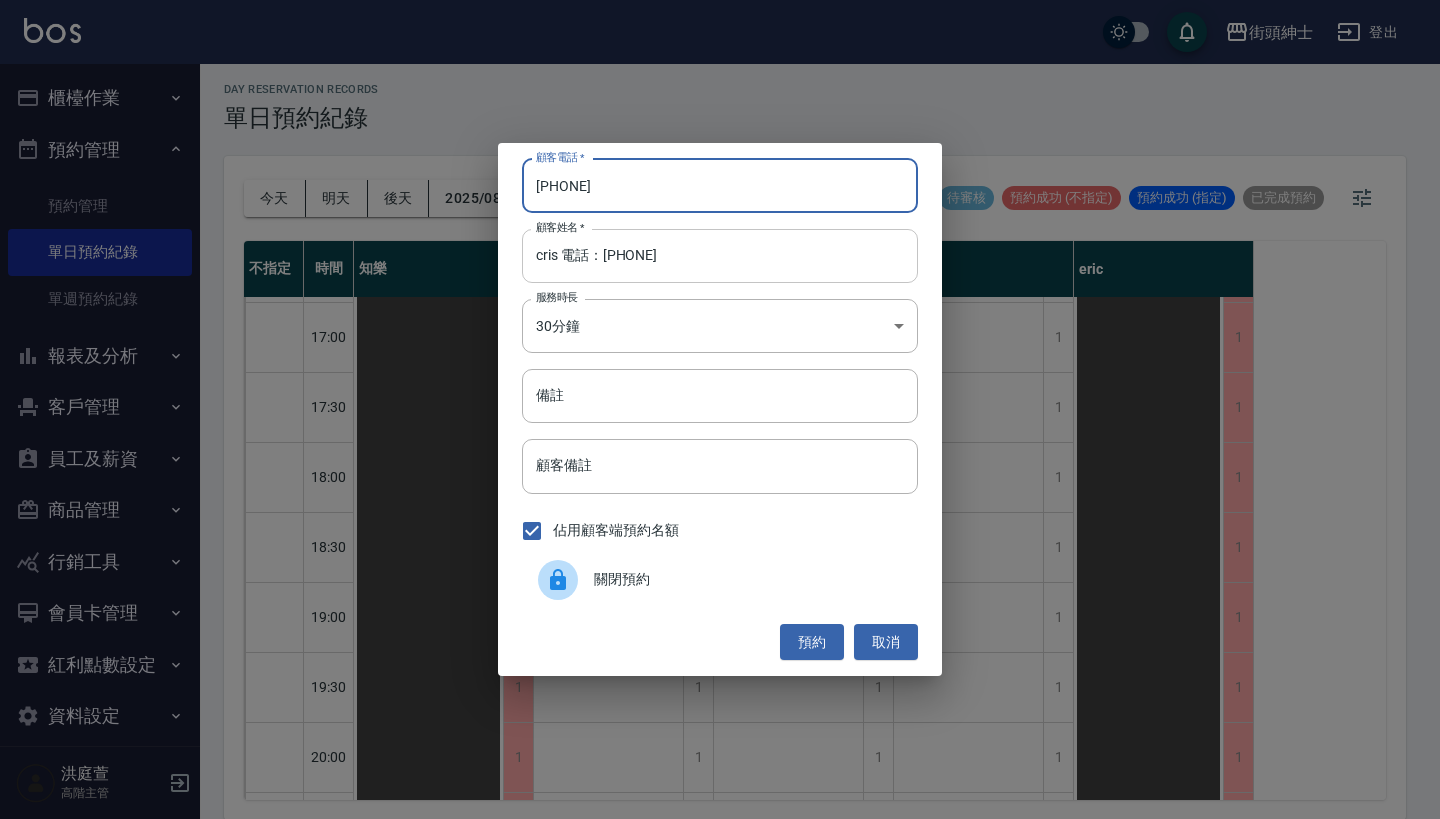 type on "[PHONE]" 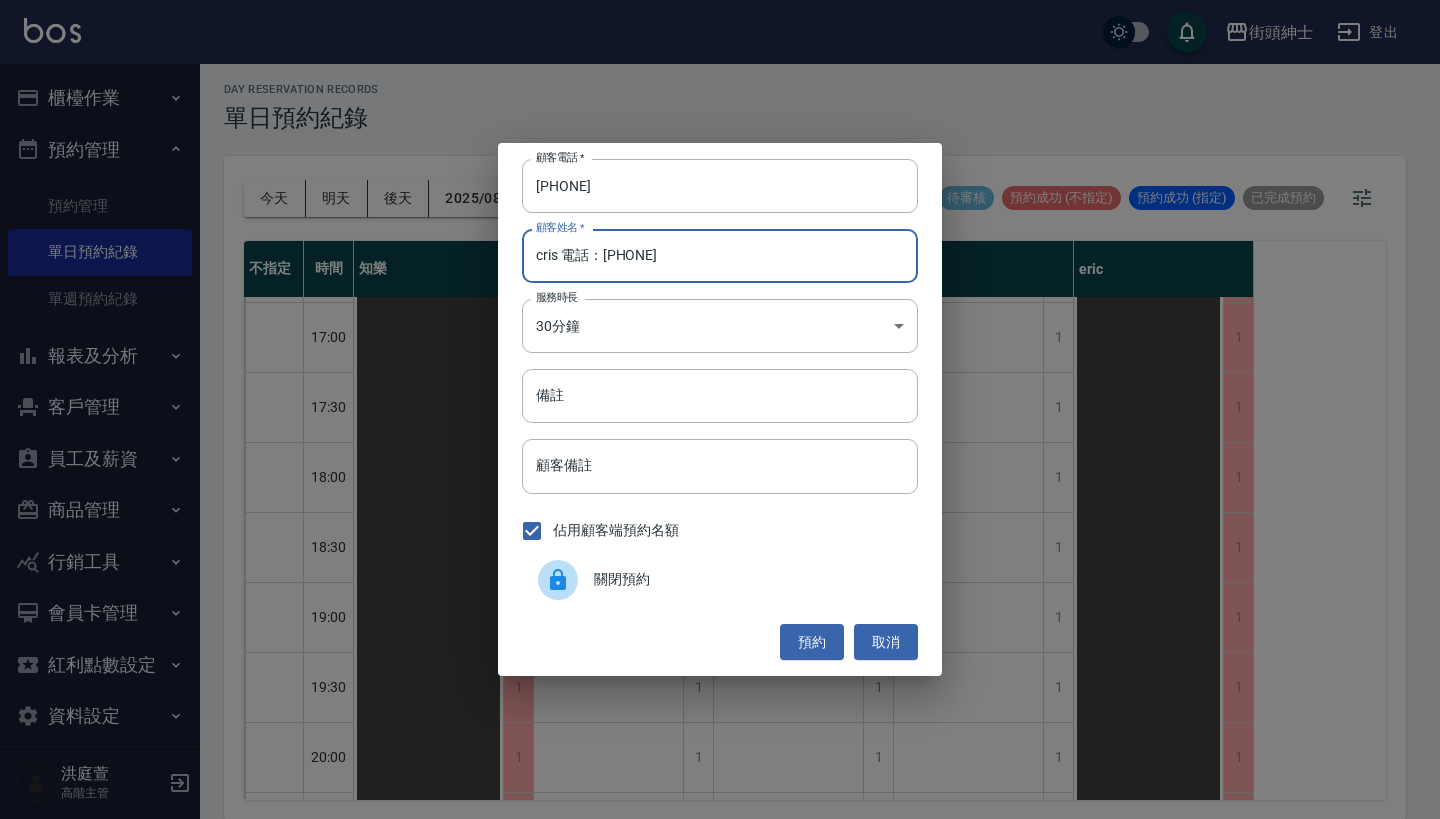 drag, startPoint x: 724, startPoint y: 254, endPoint x: 559, endPoint y: 260, distance: 165.10905 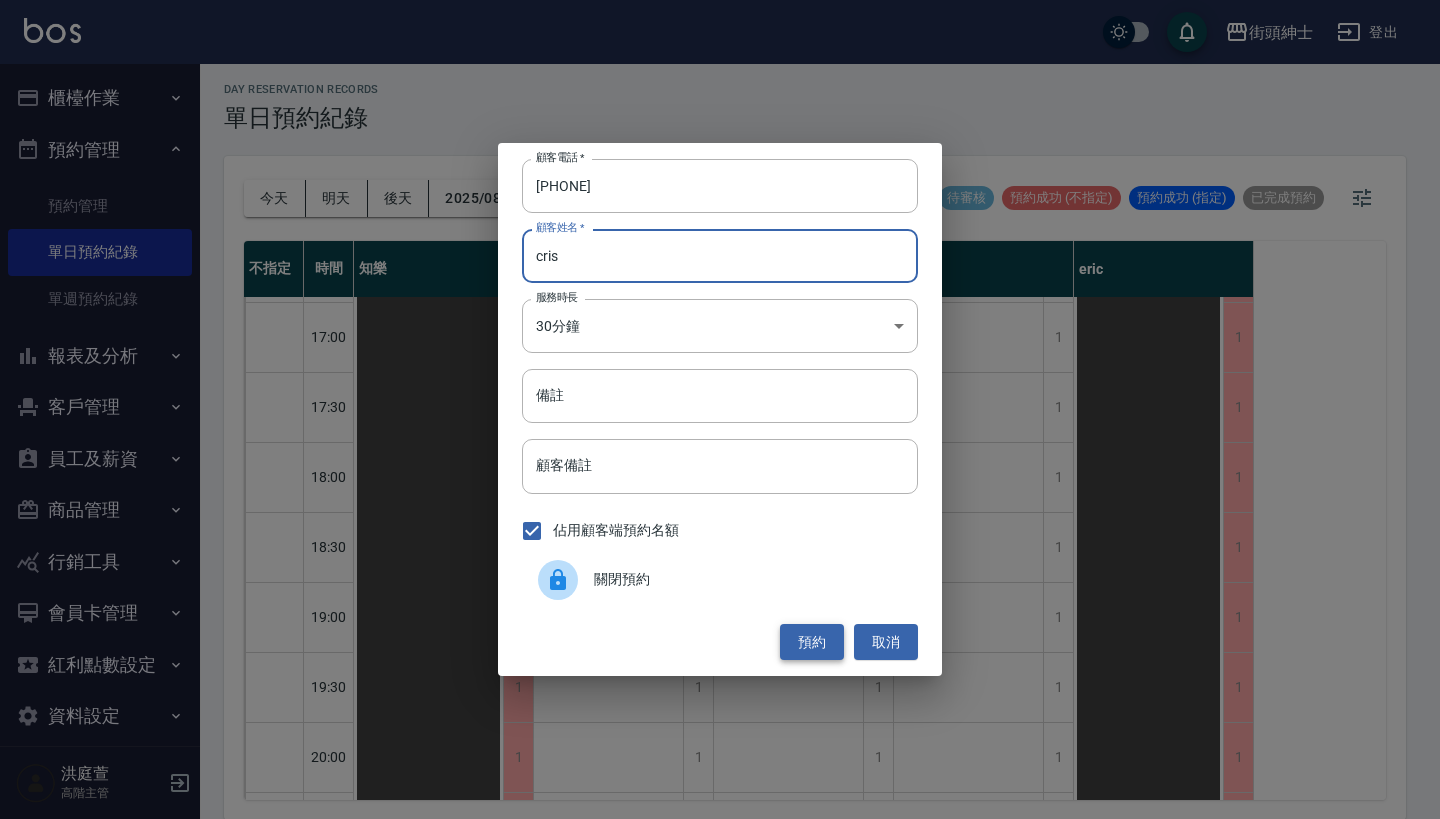 type on "cris" 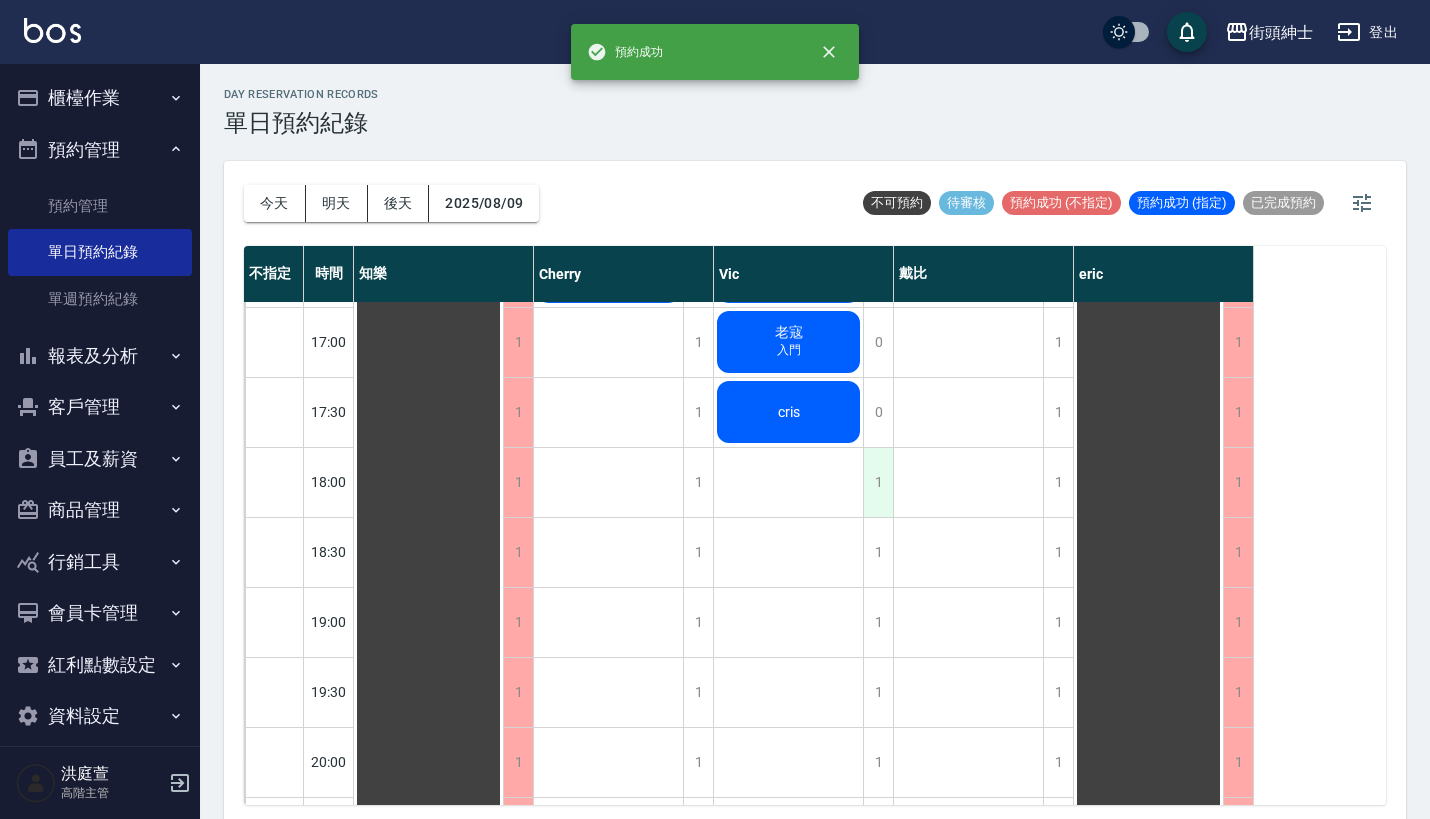 scroll, scrollTop: 0, scrollLeft: 0, axis: both 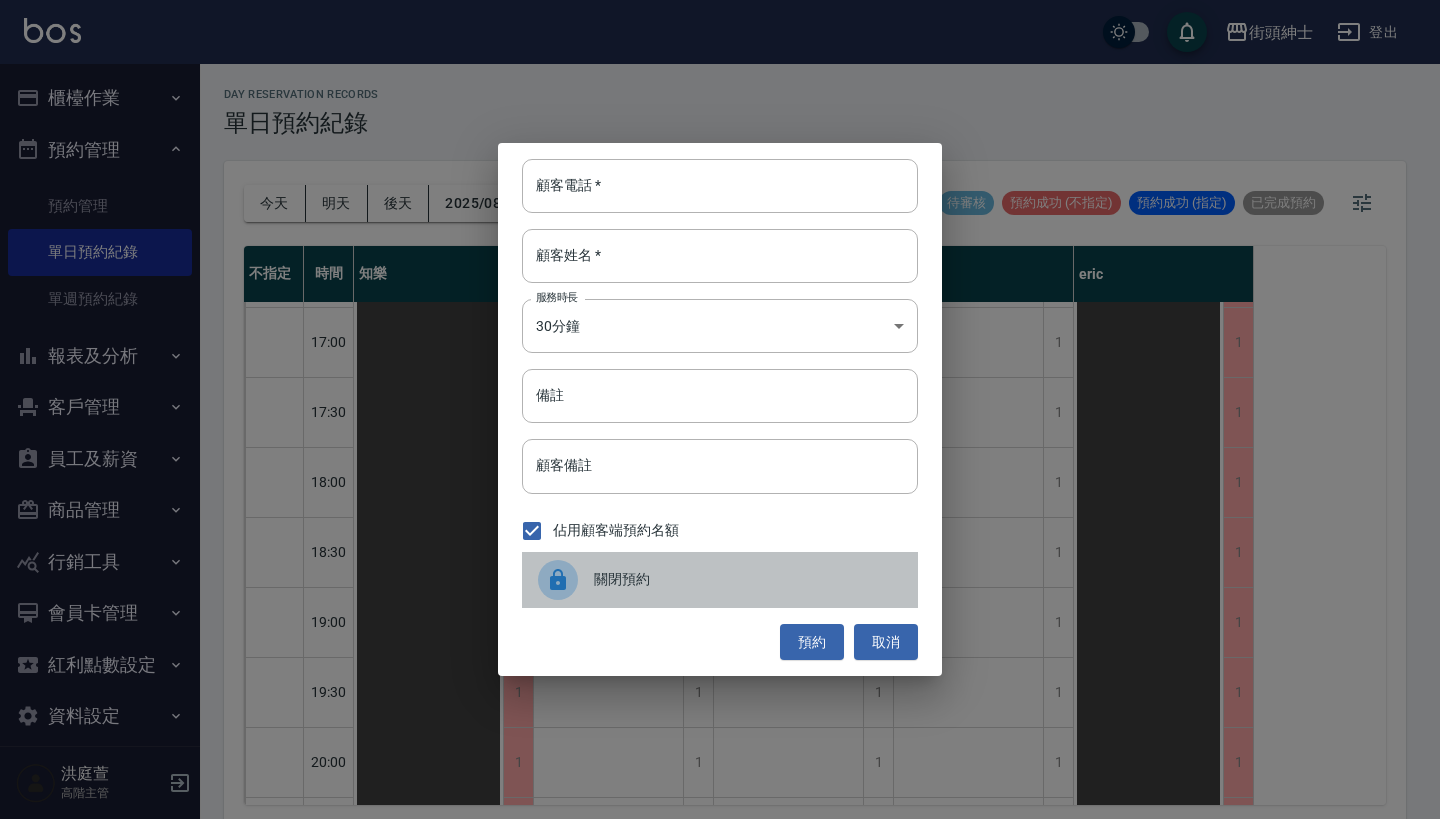 click on "關閉預約" at bounding box center [720, 580] 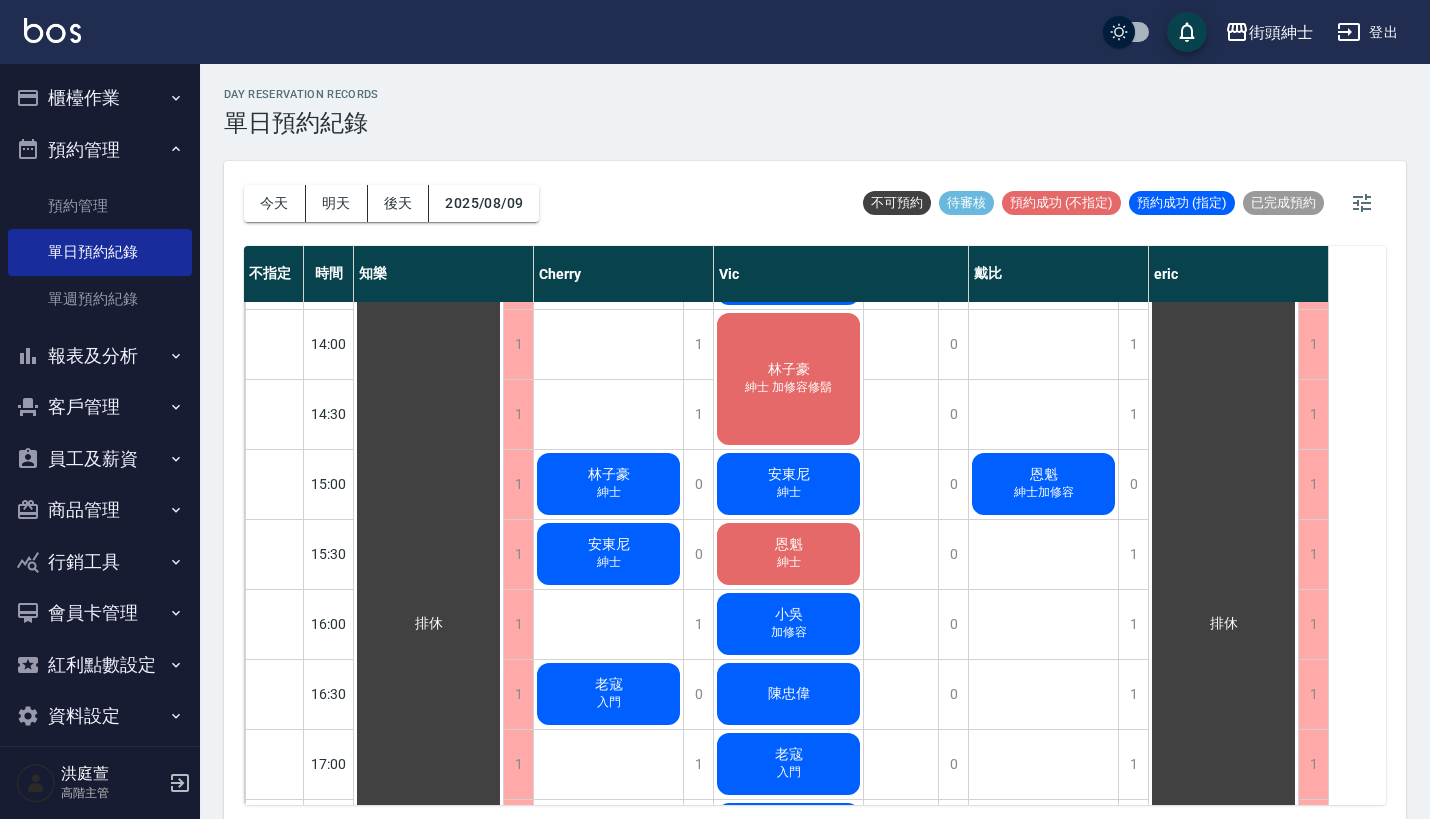 scroll, scrollTop: 690, scrollLeft: 0, axis: vertical 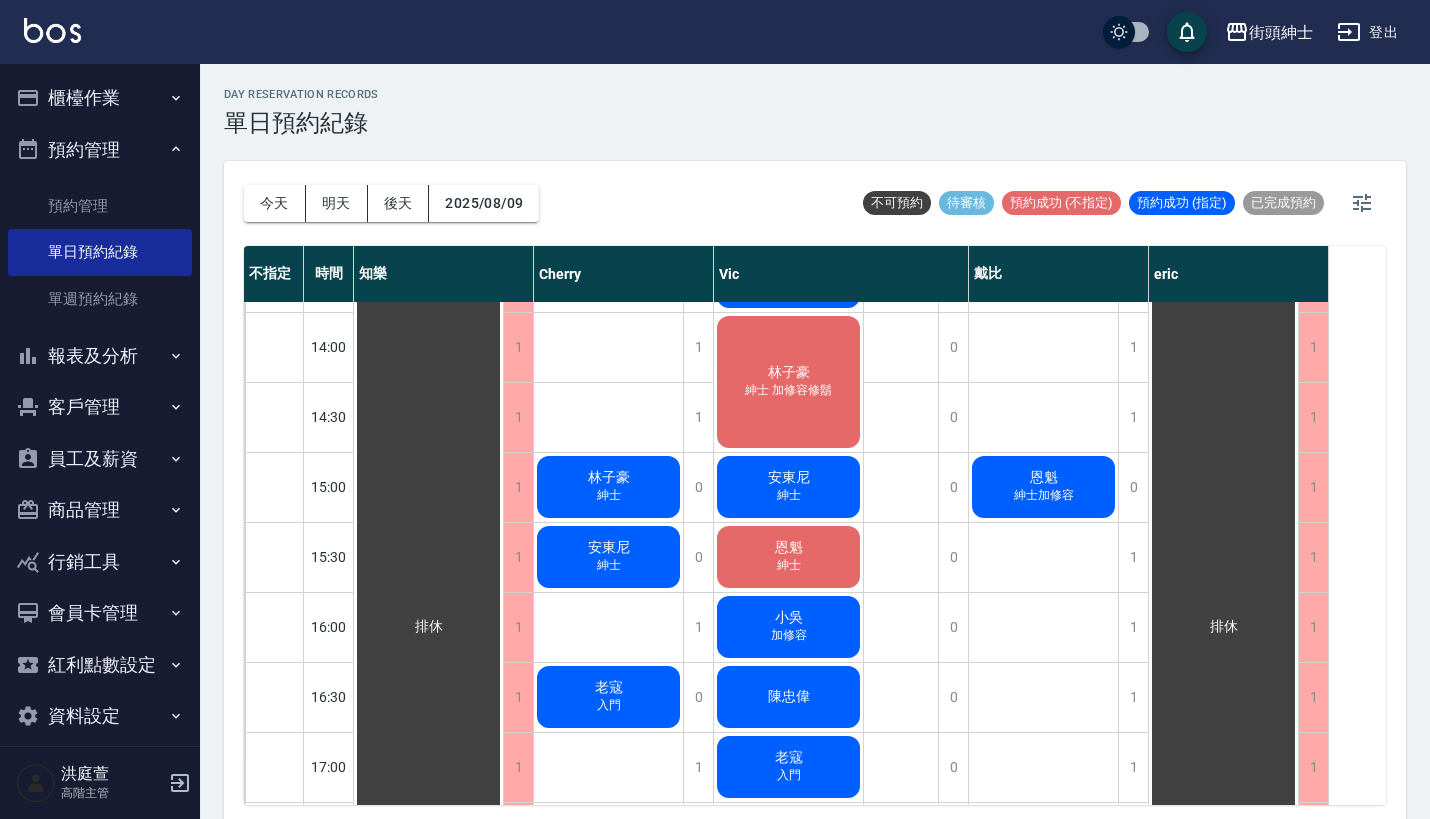 click on "林子豪 紳士" at bounding box center [428, 627] 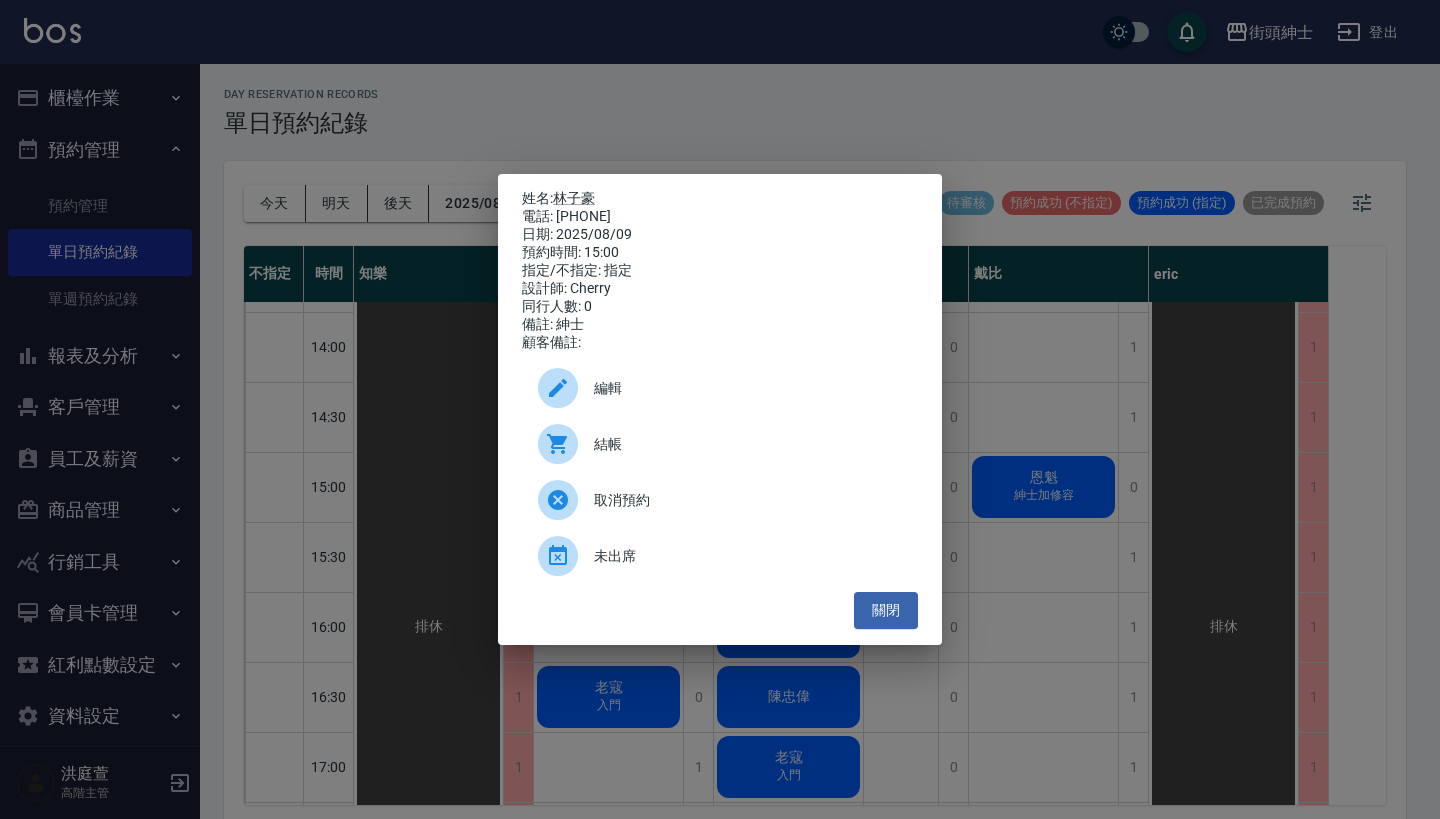 click on "編輯" at bounding box center [720, 388] 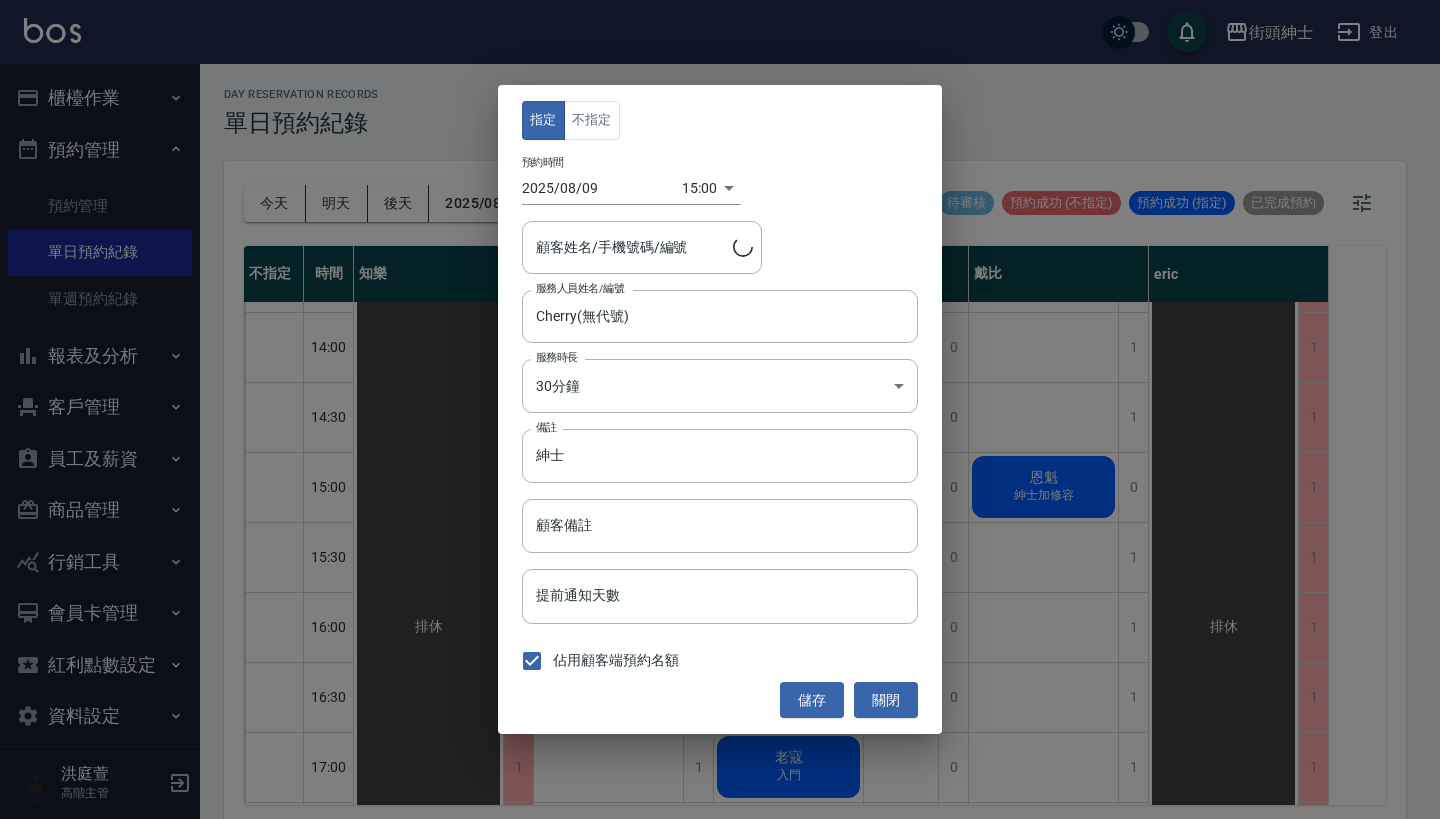 type on "林子豪/[PHONE]" 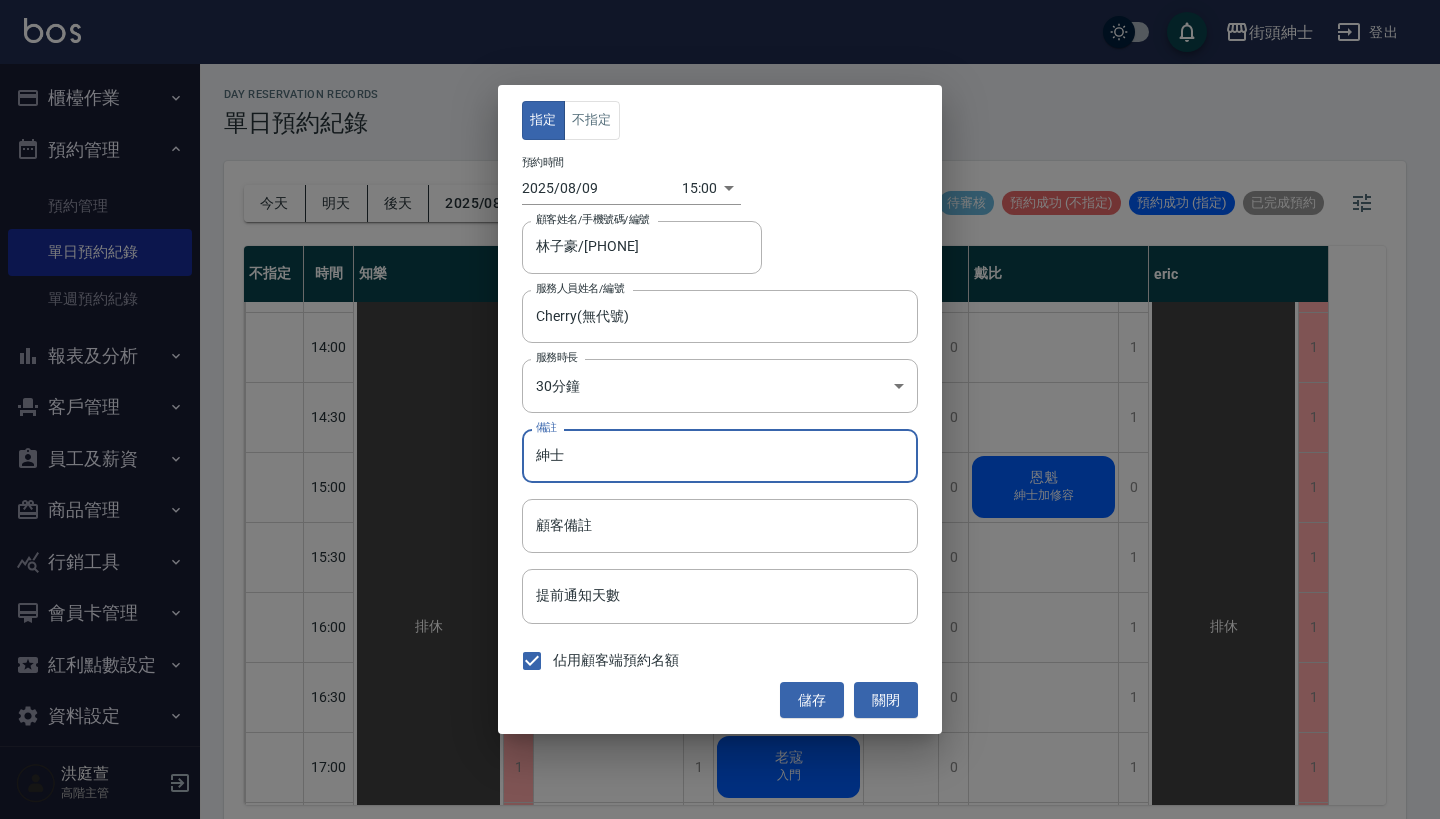 click on "紳士" at bounding box center (720, 456) 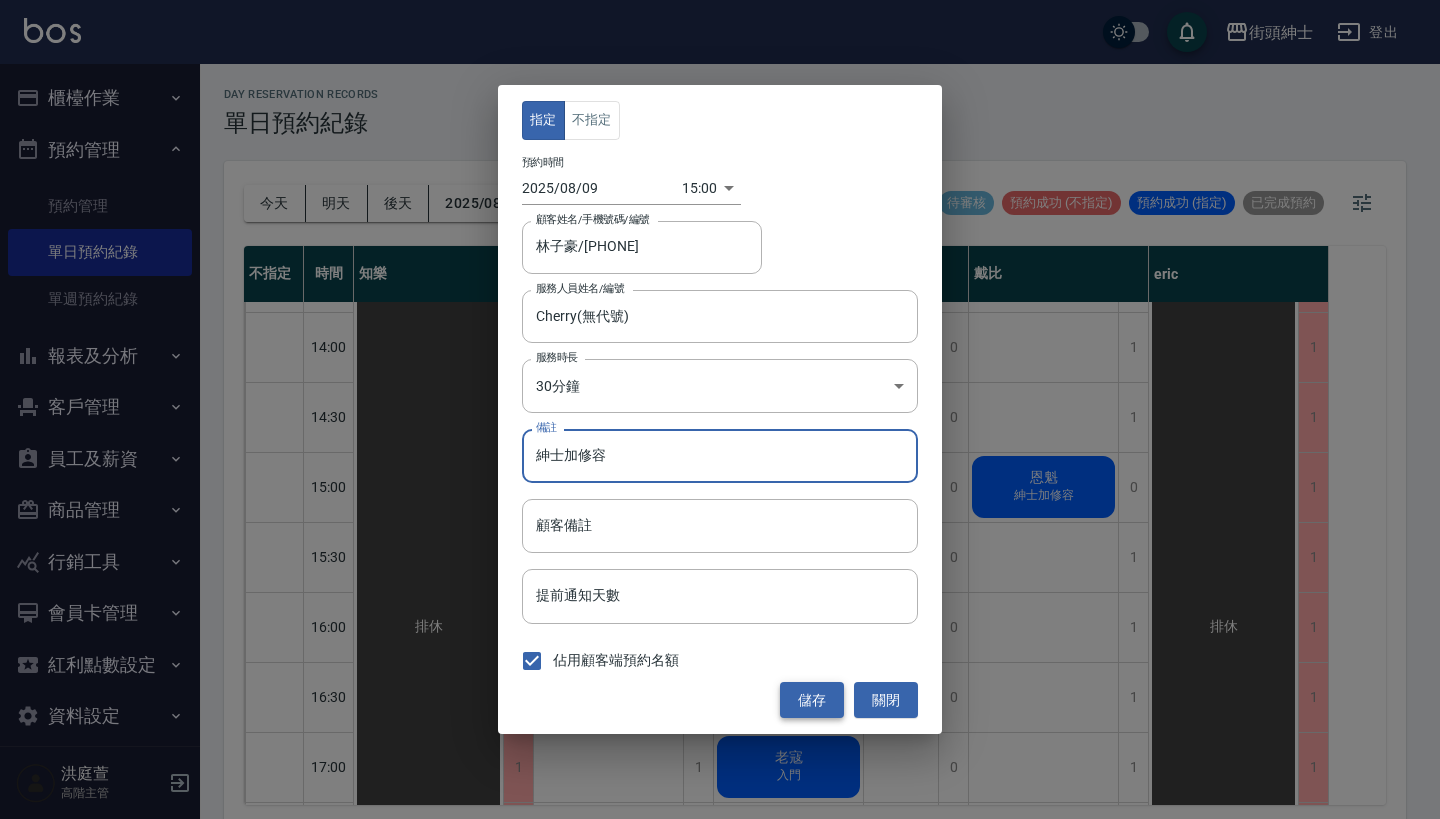type on "紳士加修容" 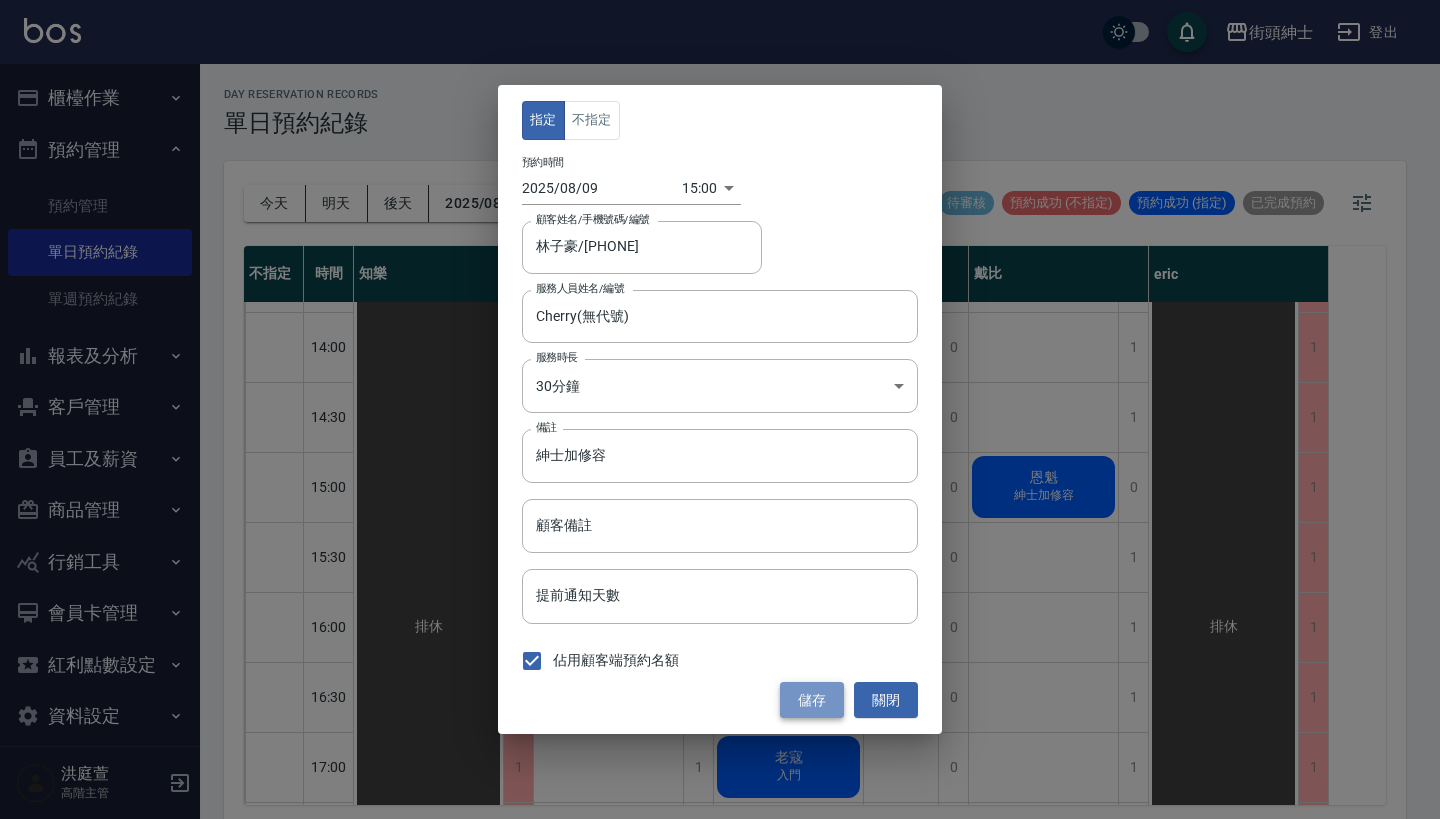 click on "儲存" at bounding box center [812, 700] 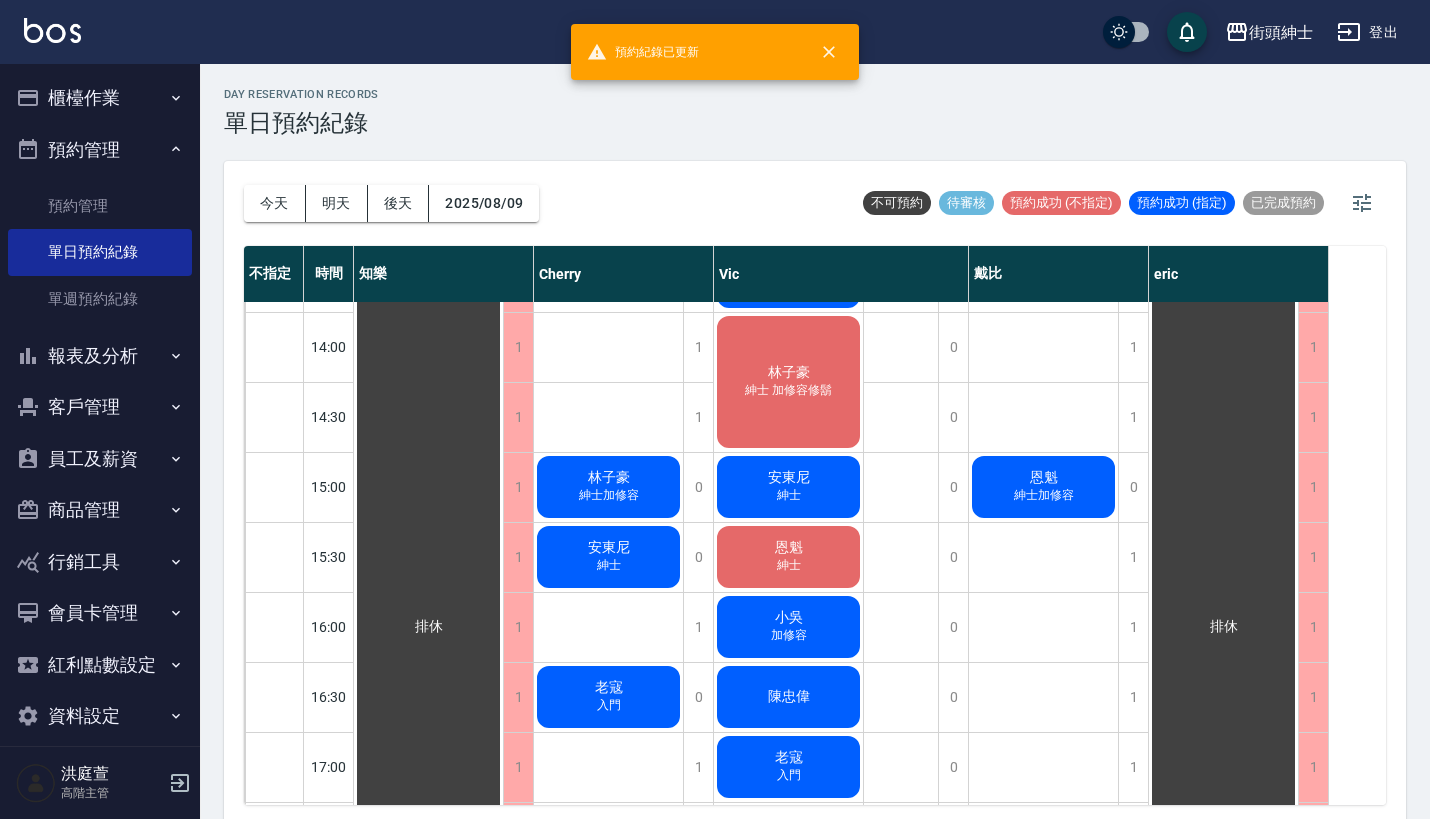 click on "紳士 加修容修鬍" at bounding box center (609, 145) 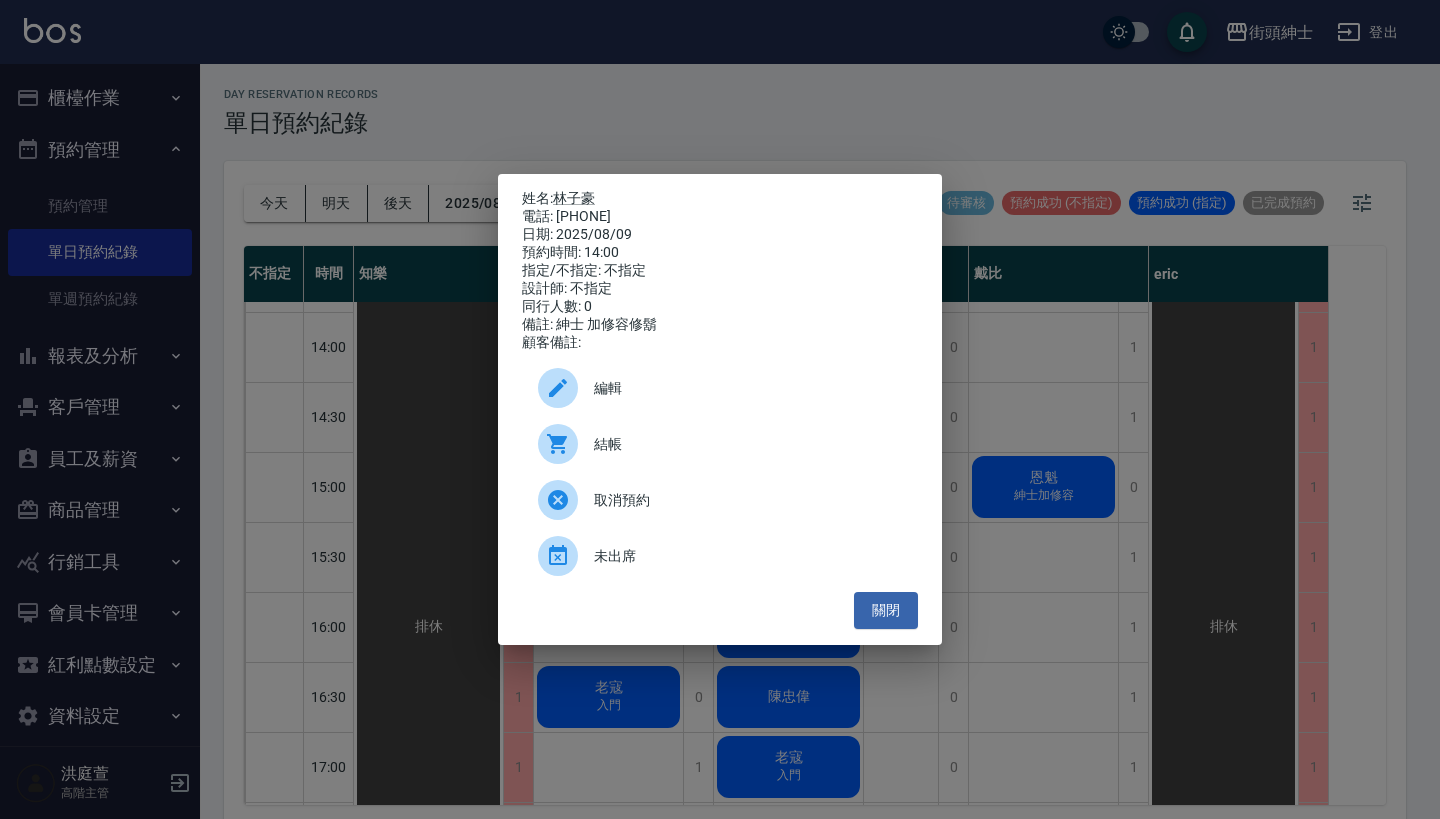 click on "編輯" at bounding box center [748, 388] 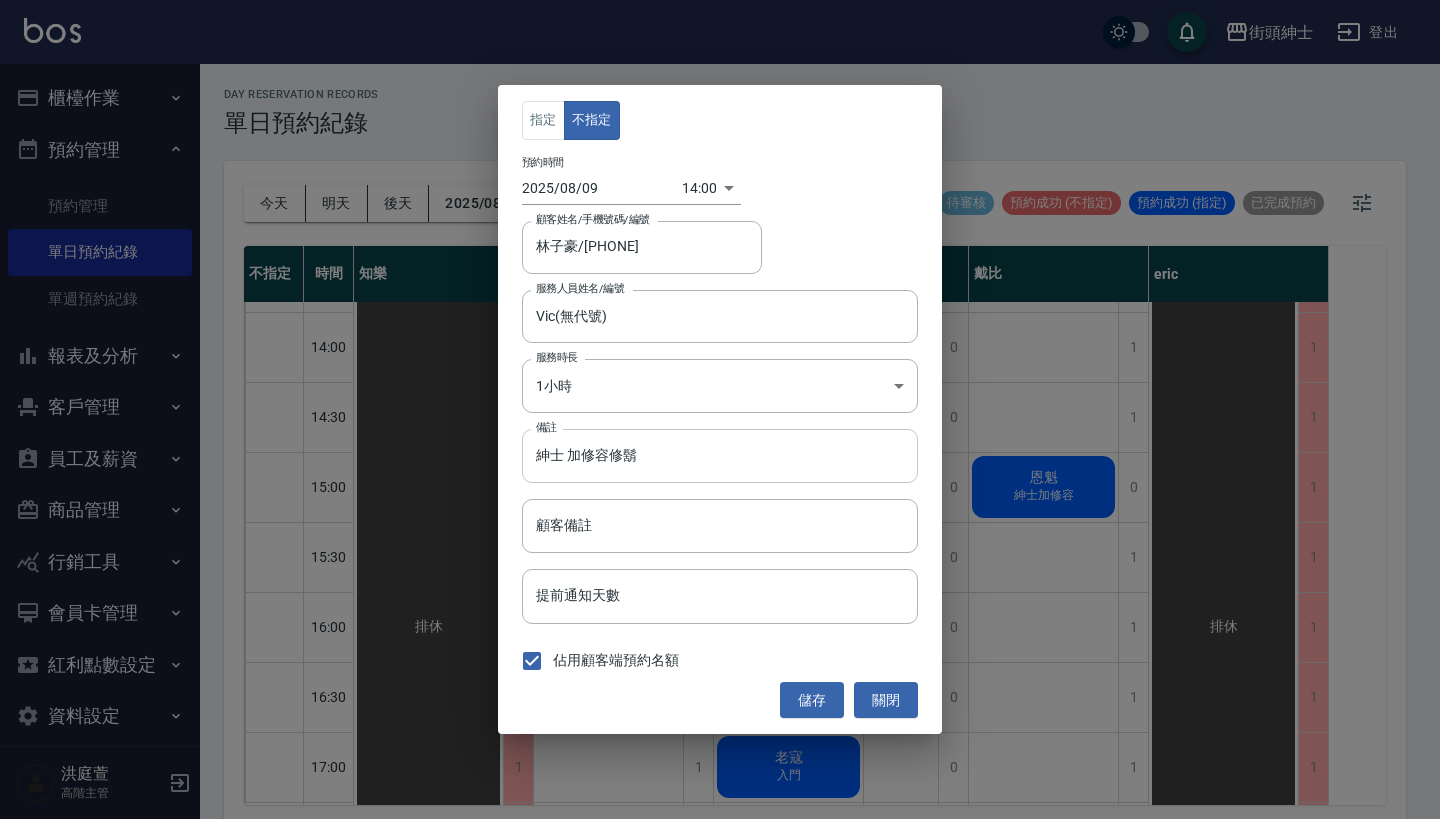 click on "紳士 加修容修鬍" at bounding box center [720, 456] 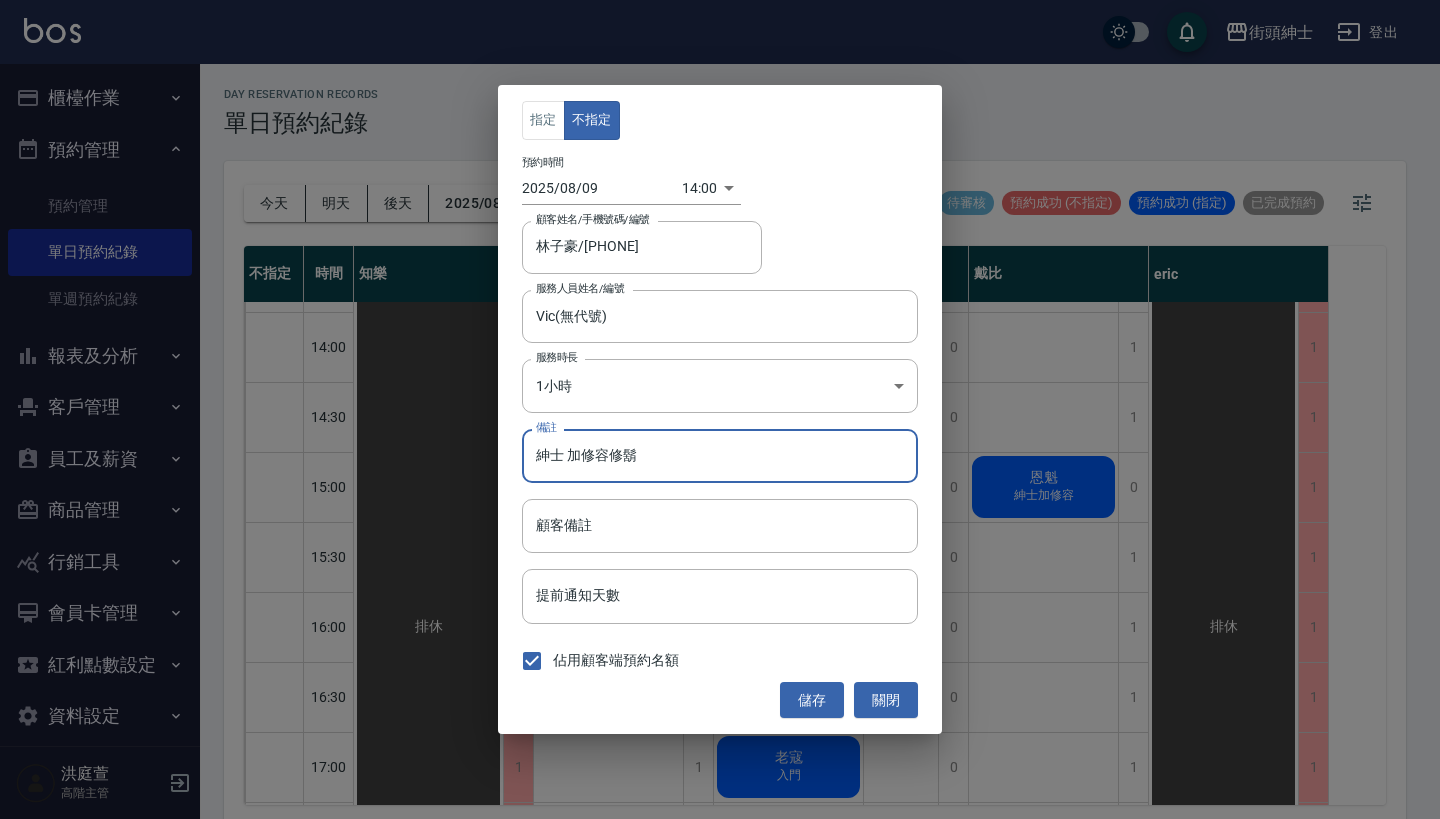 click on "紳士 加修容修鬍" at bounding box center (720, 456) 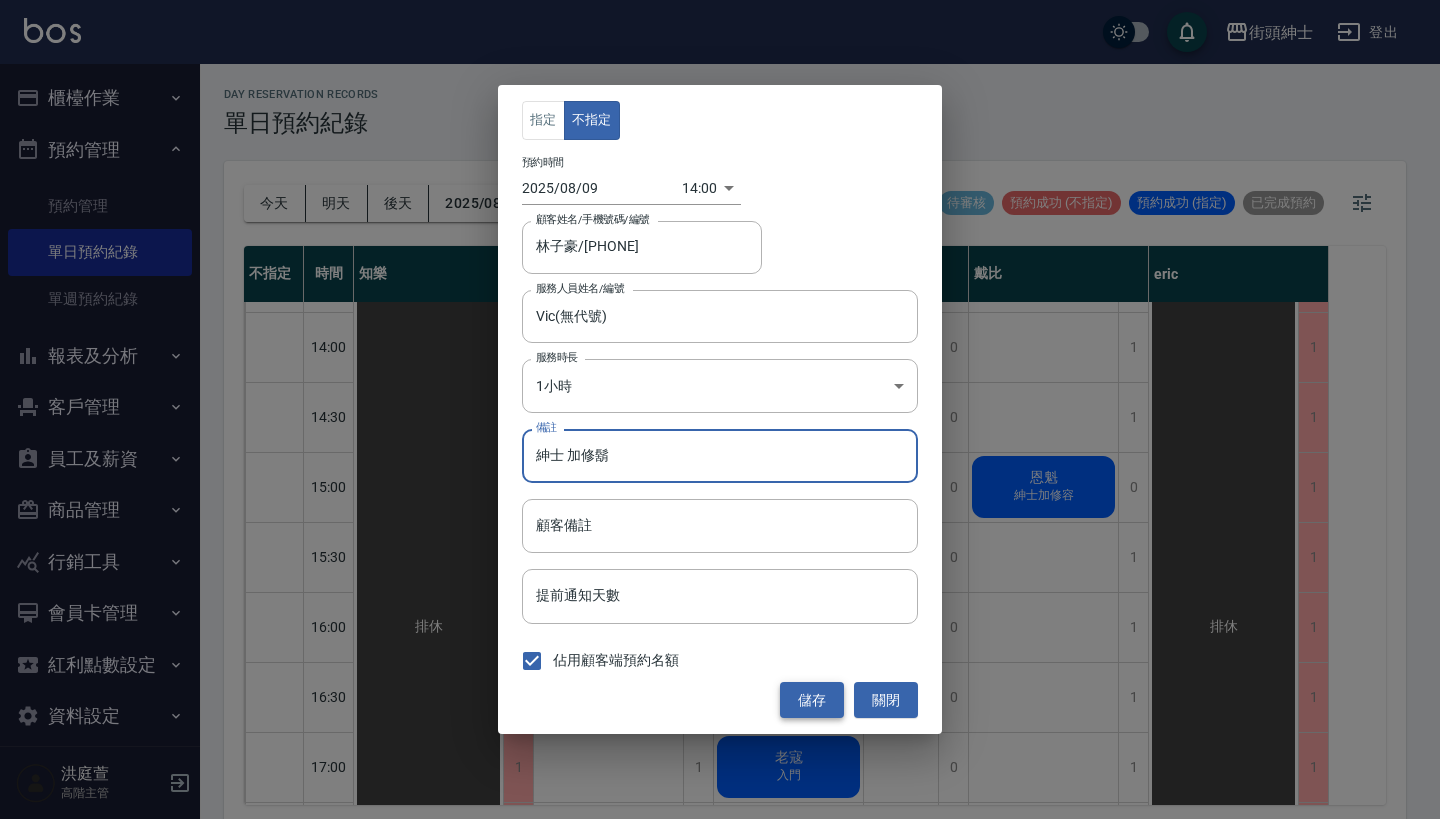 type on "紳士 加修鬍" 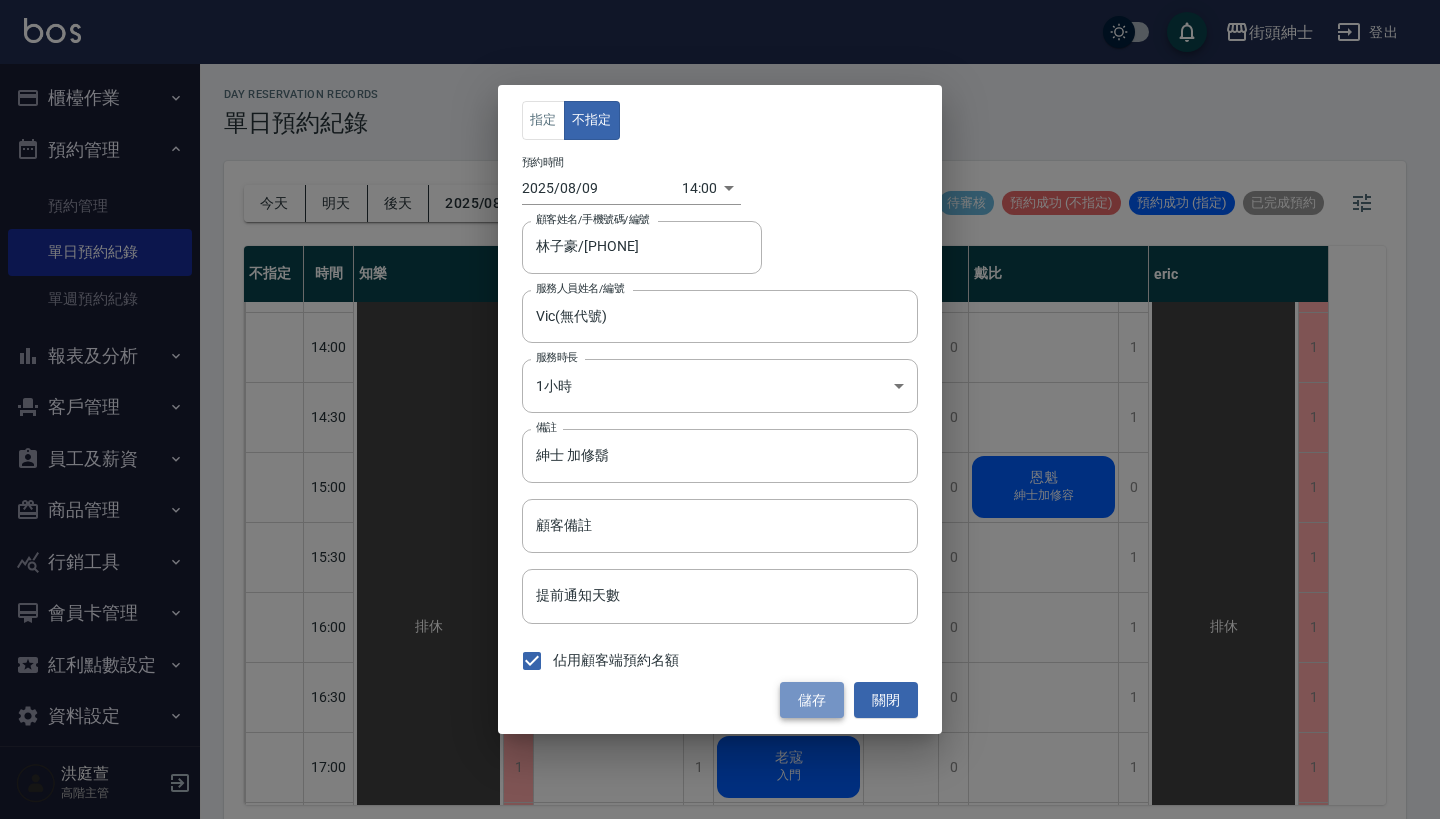 click on "儲存" at bounding box center (812, 700) 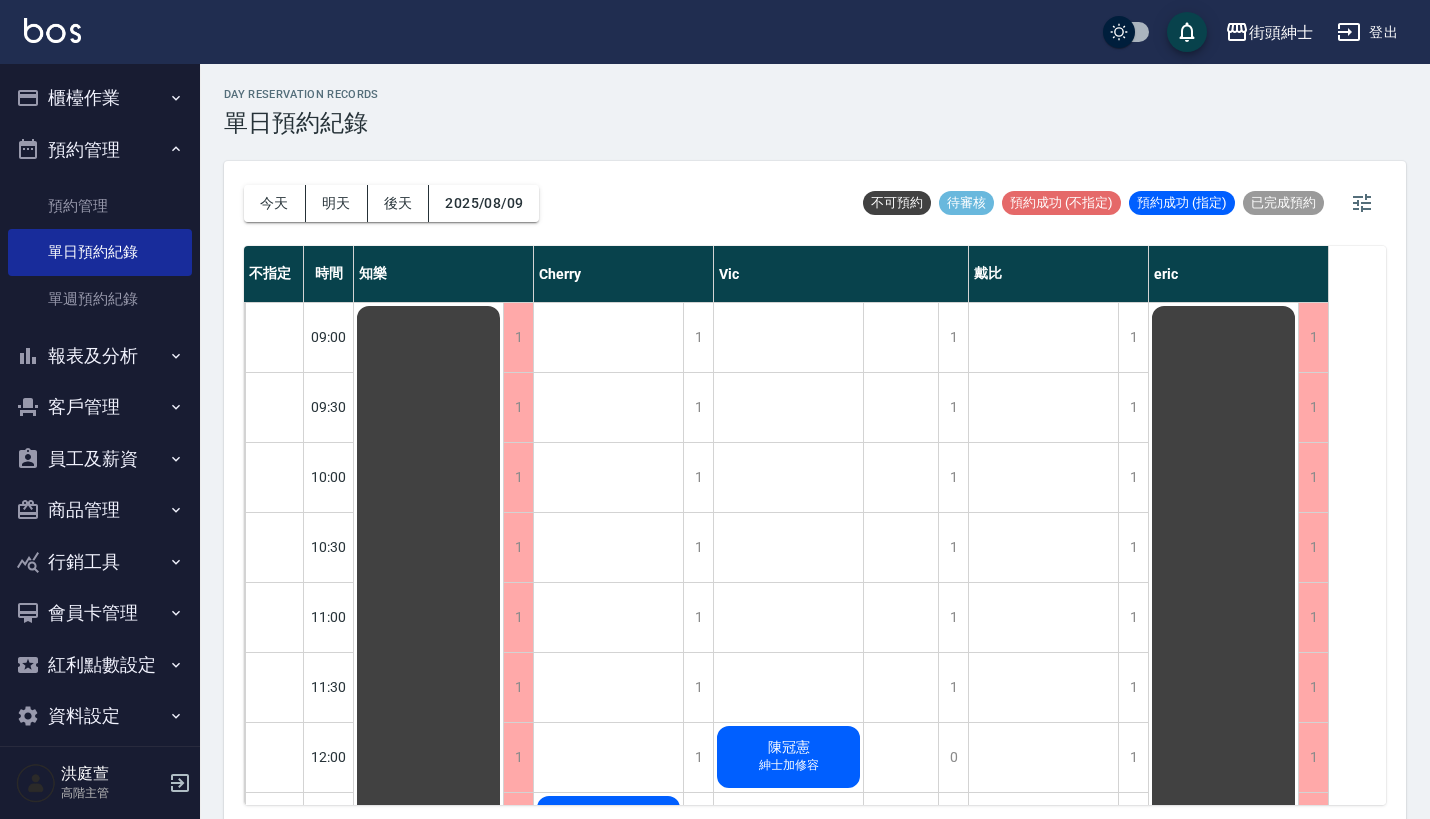 scroll, scrollTop: -8, scrollLeft: 0, axis: vertical 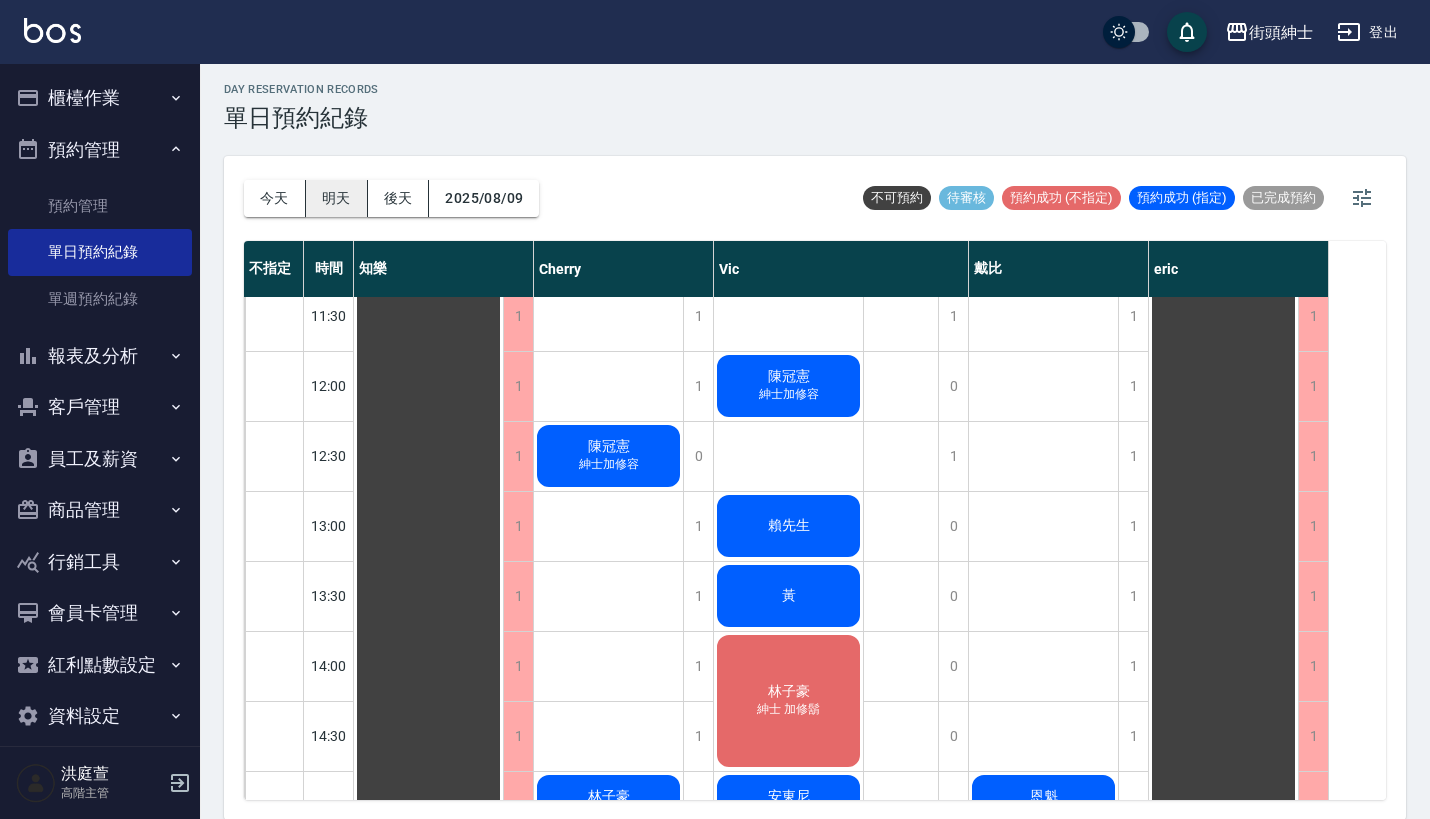 click on "明天" at bounding box center [337, 198] 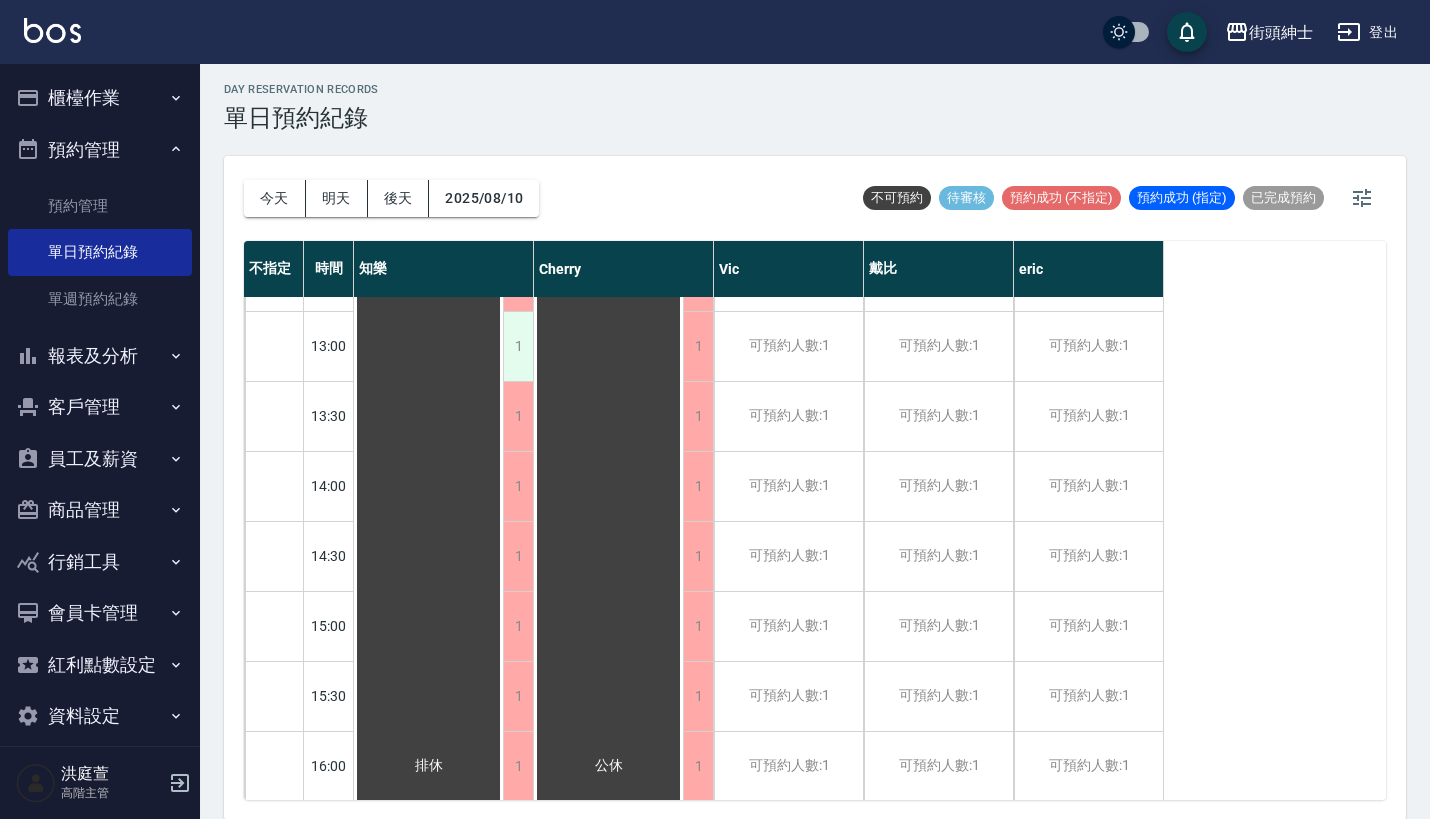 scroll, scrollTop: 0, scrollLeft: 0, axis: both 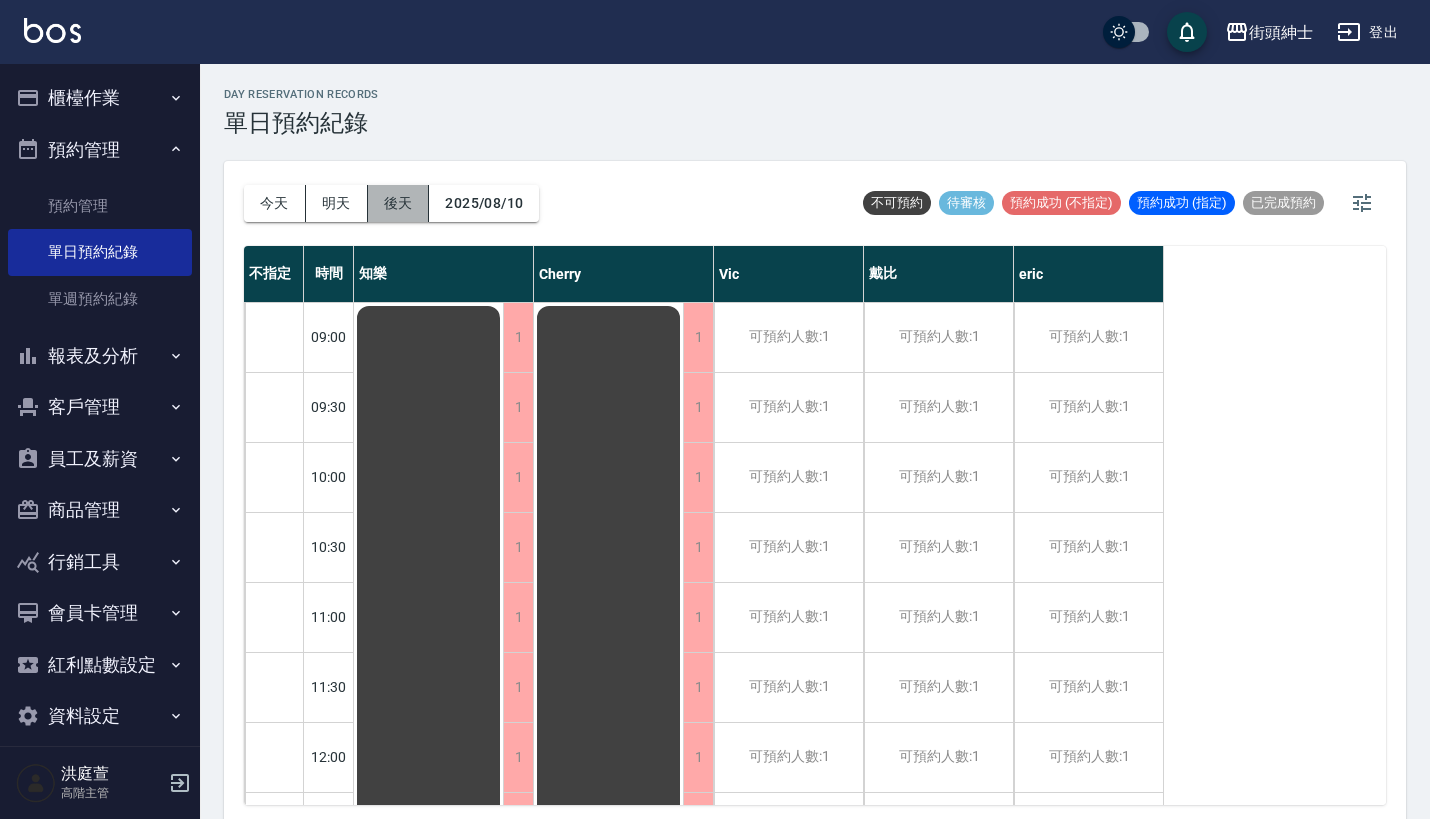 click on "後天" at bounding box center (399, 203) 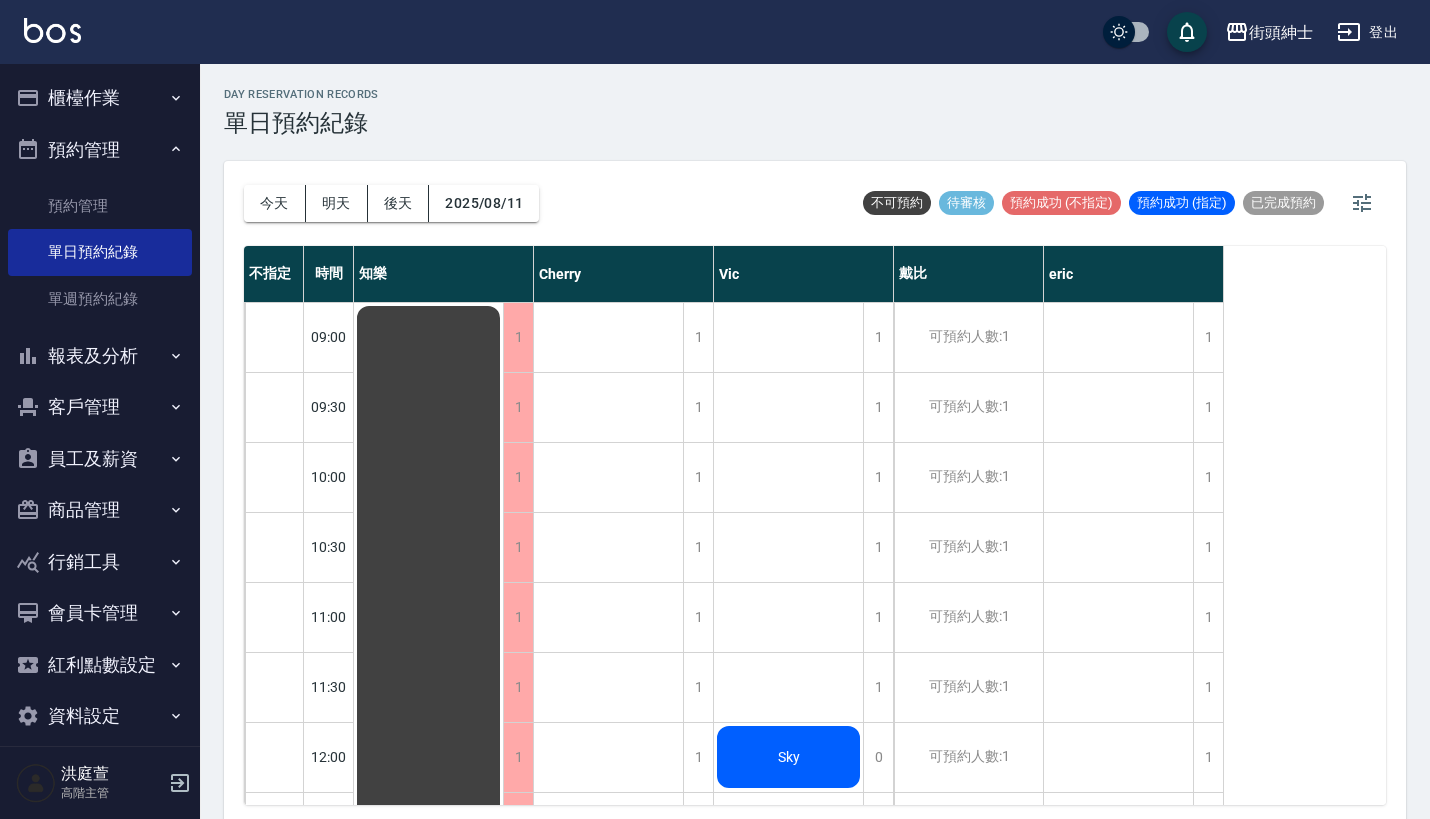 scroll, scrollTop: -3, scrollLeft: 0, axis: vertical 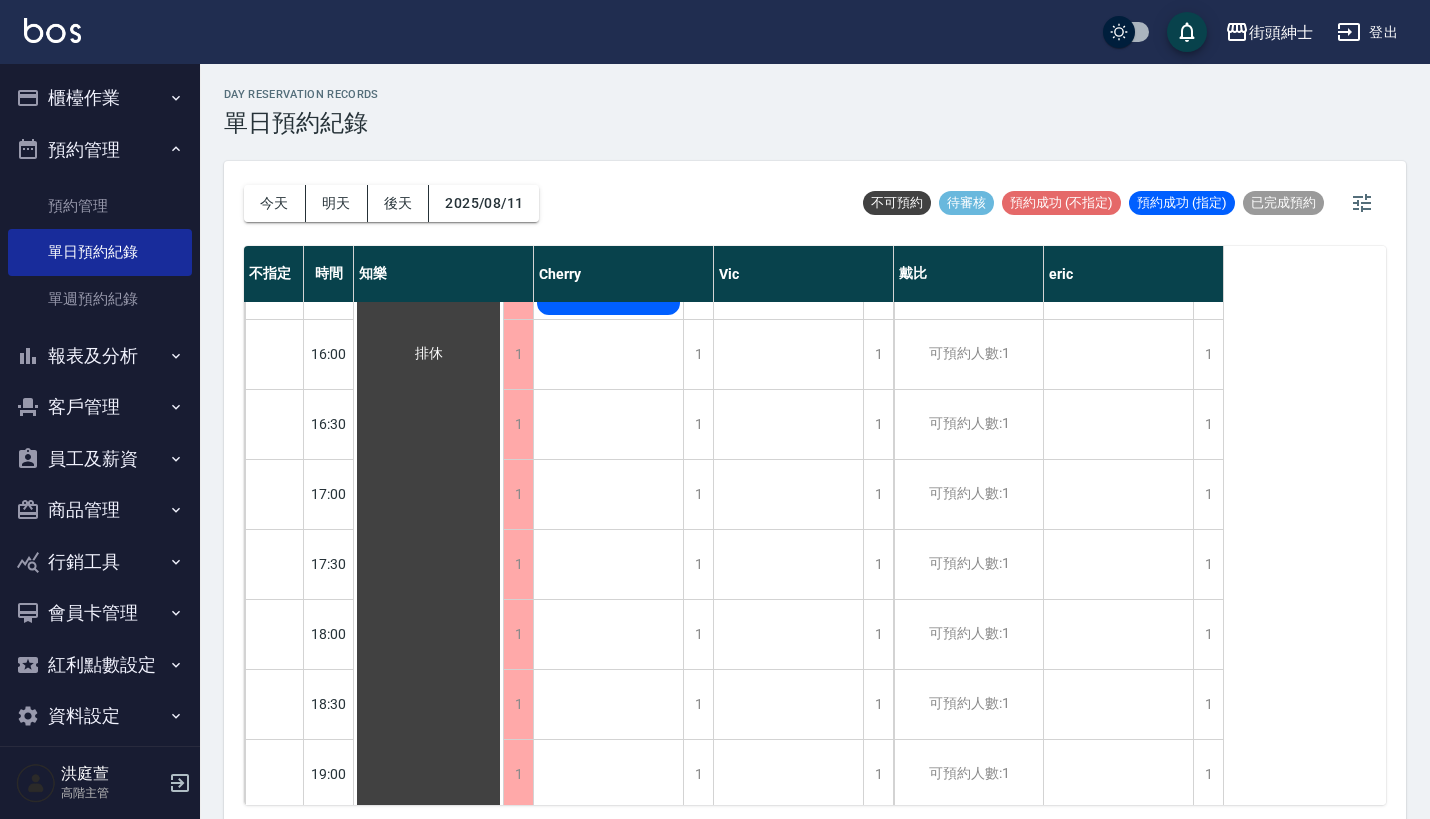 click on "day Reservation records 單日預約紀錄" at bounding box center [815, 112] 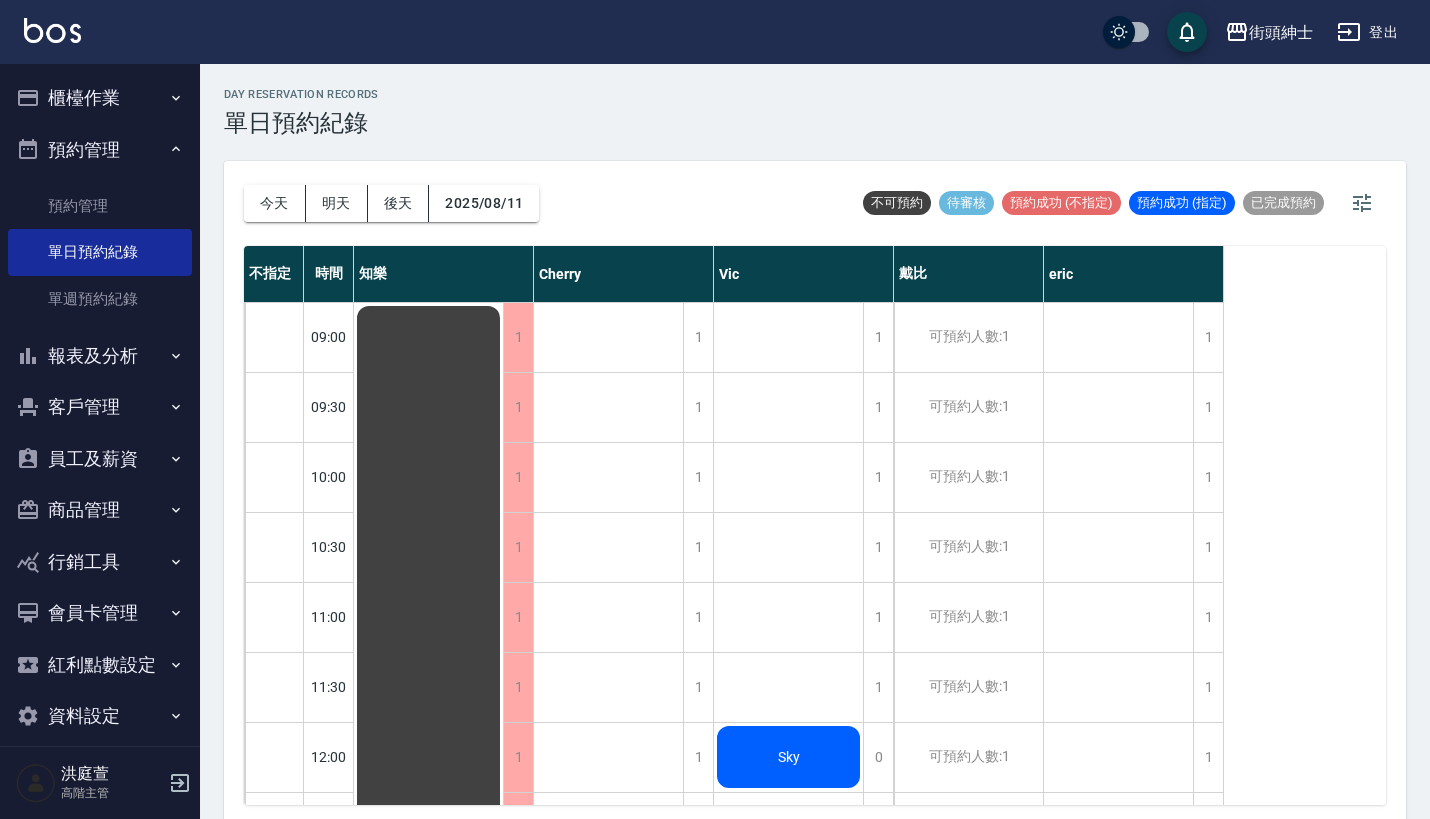 scroll, scrollTop: 0, scrollLeft: 0, axis: both 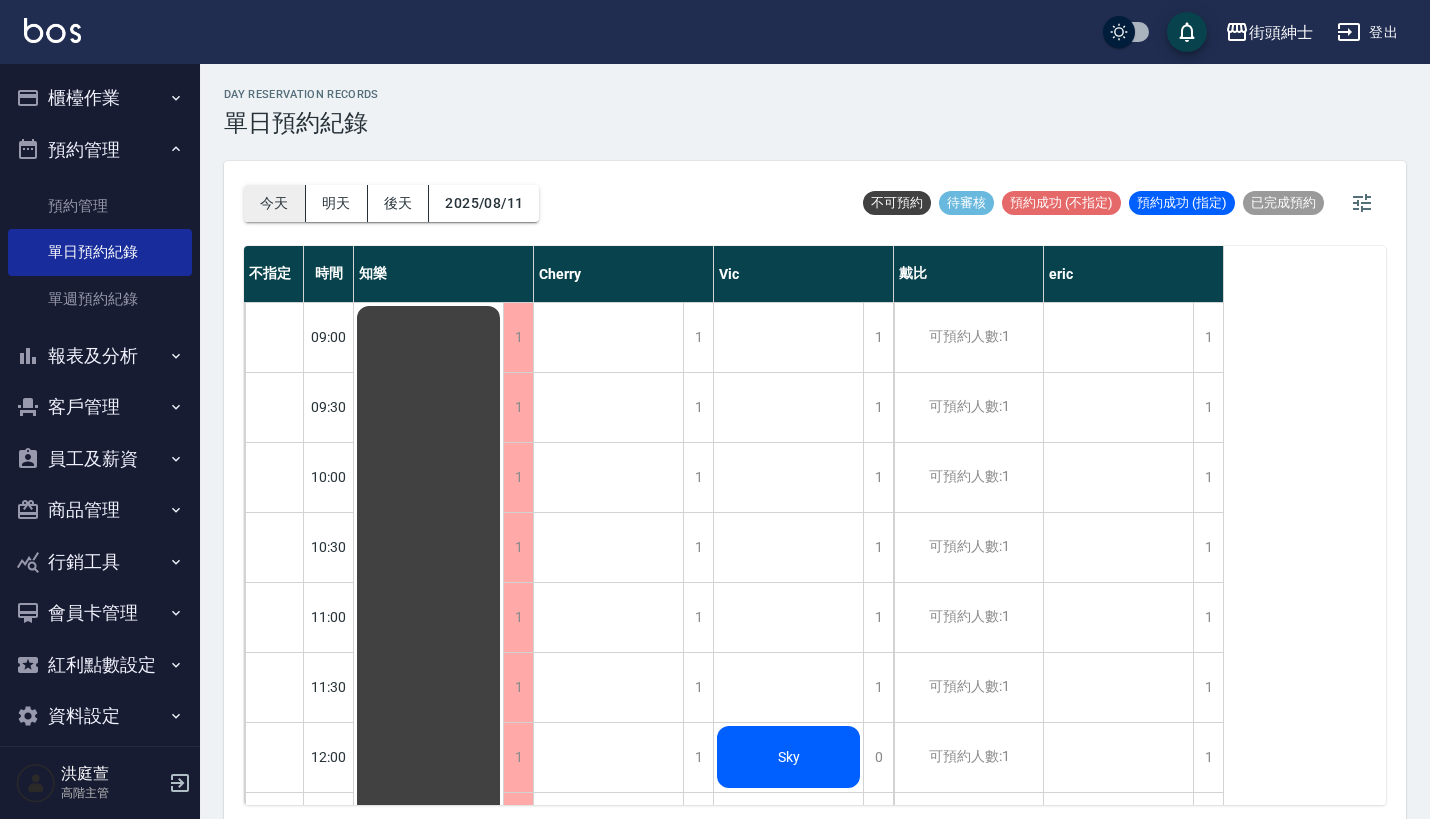 click on "今天" at bounding box center (275, 203) 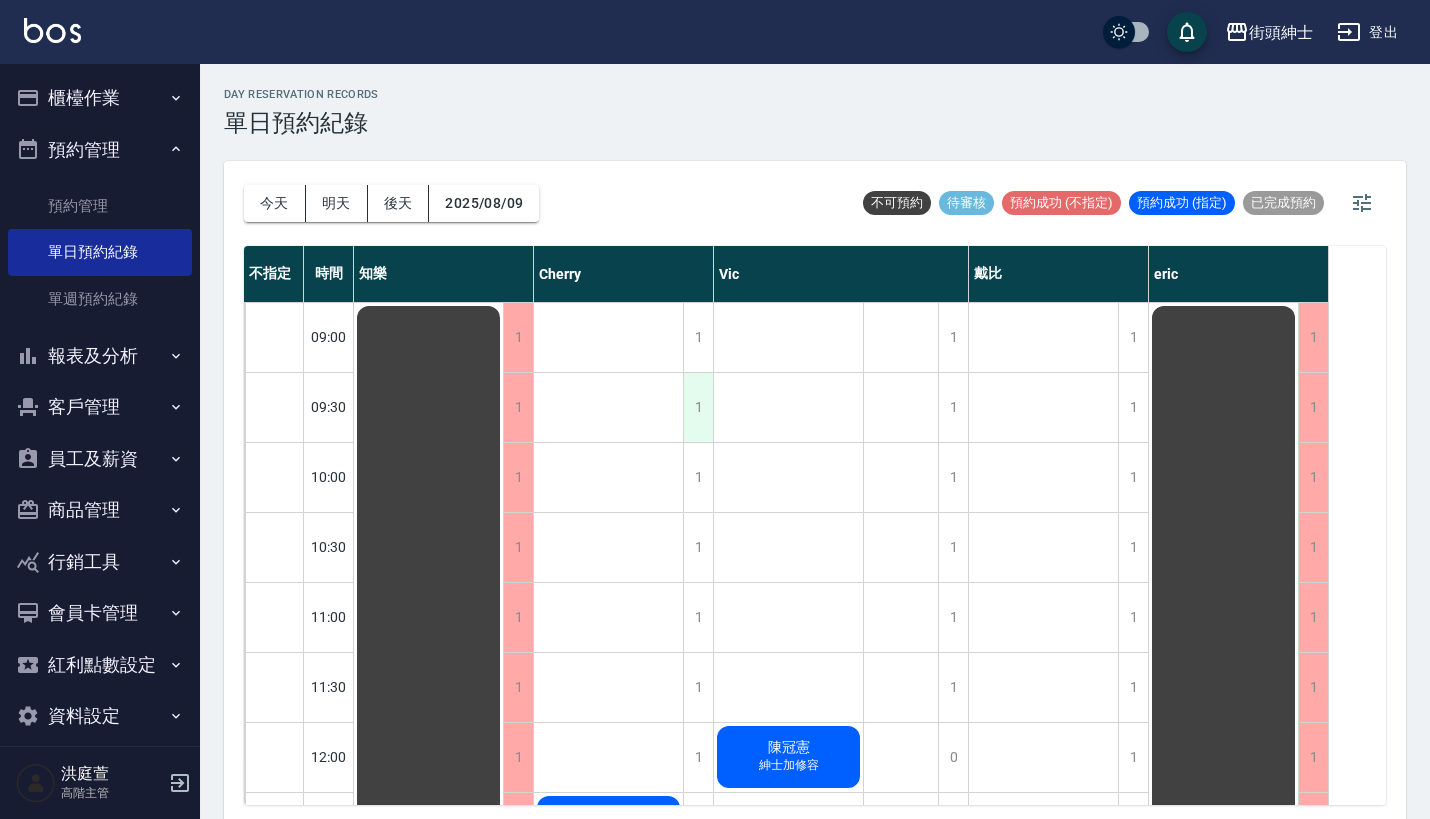scroll, scrollTop: -1, scrollLeft: 0, axis: vertical 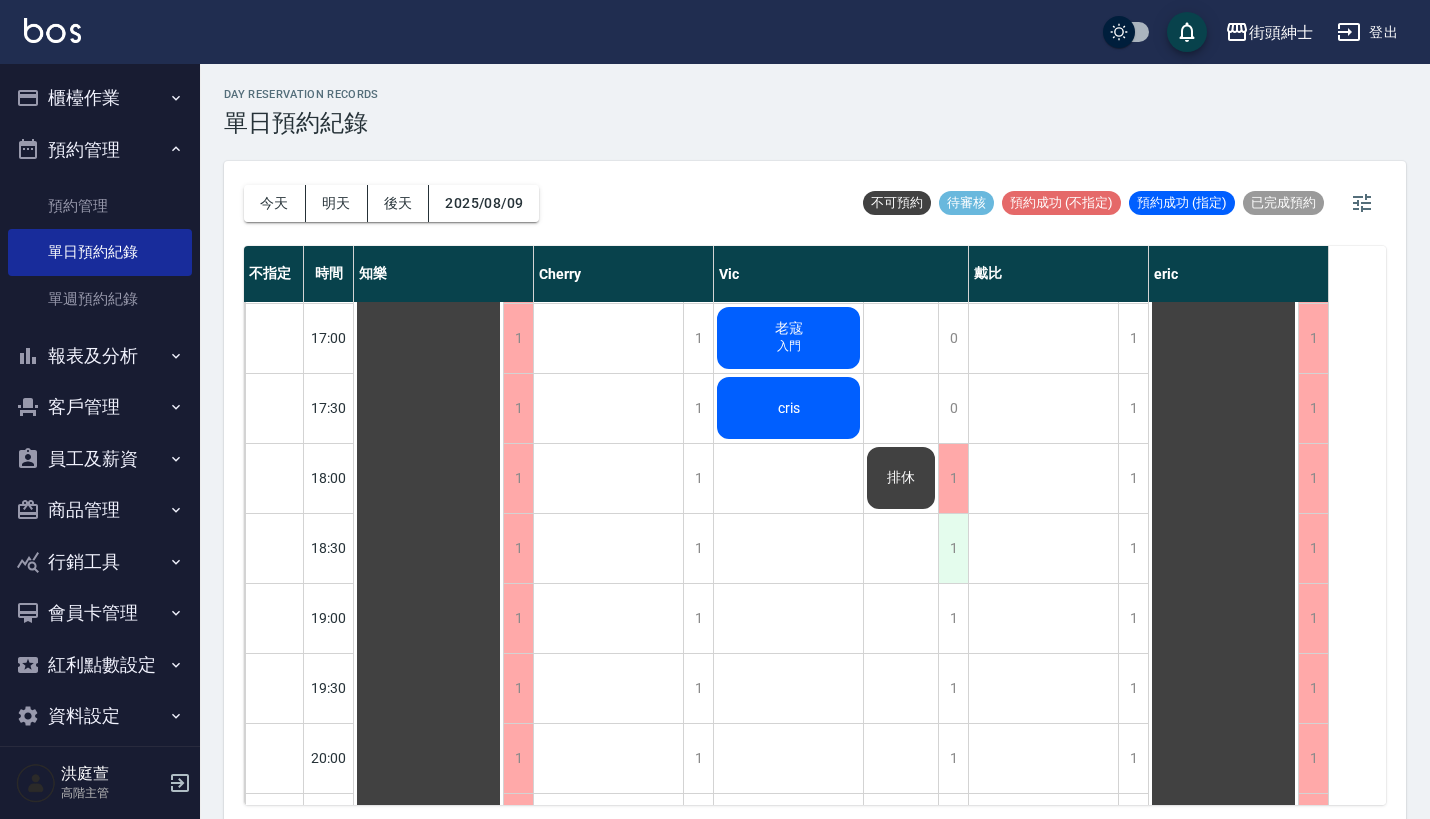 click on "1" at bounding box center [953, 548] 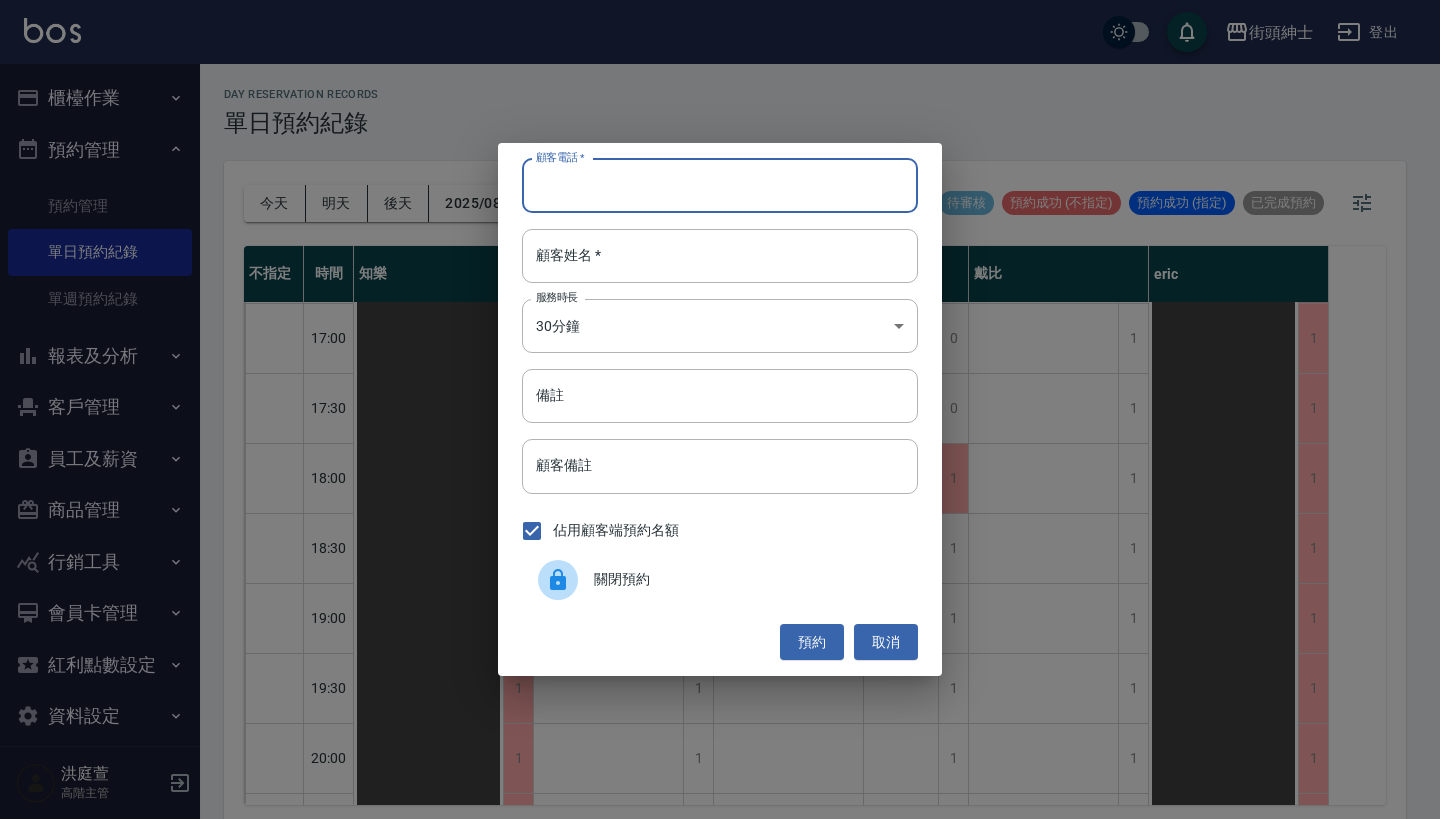 paste on "劉致佑 電話：[PHONE]" 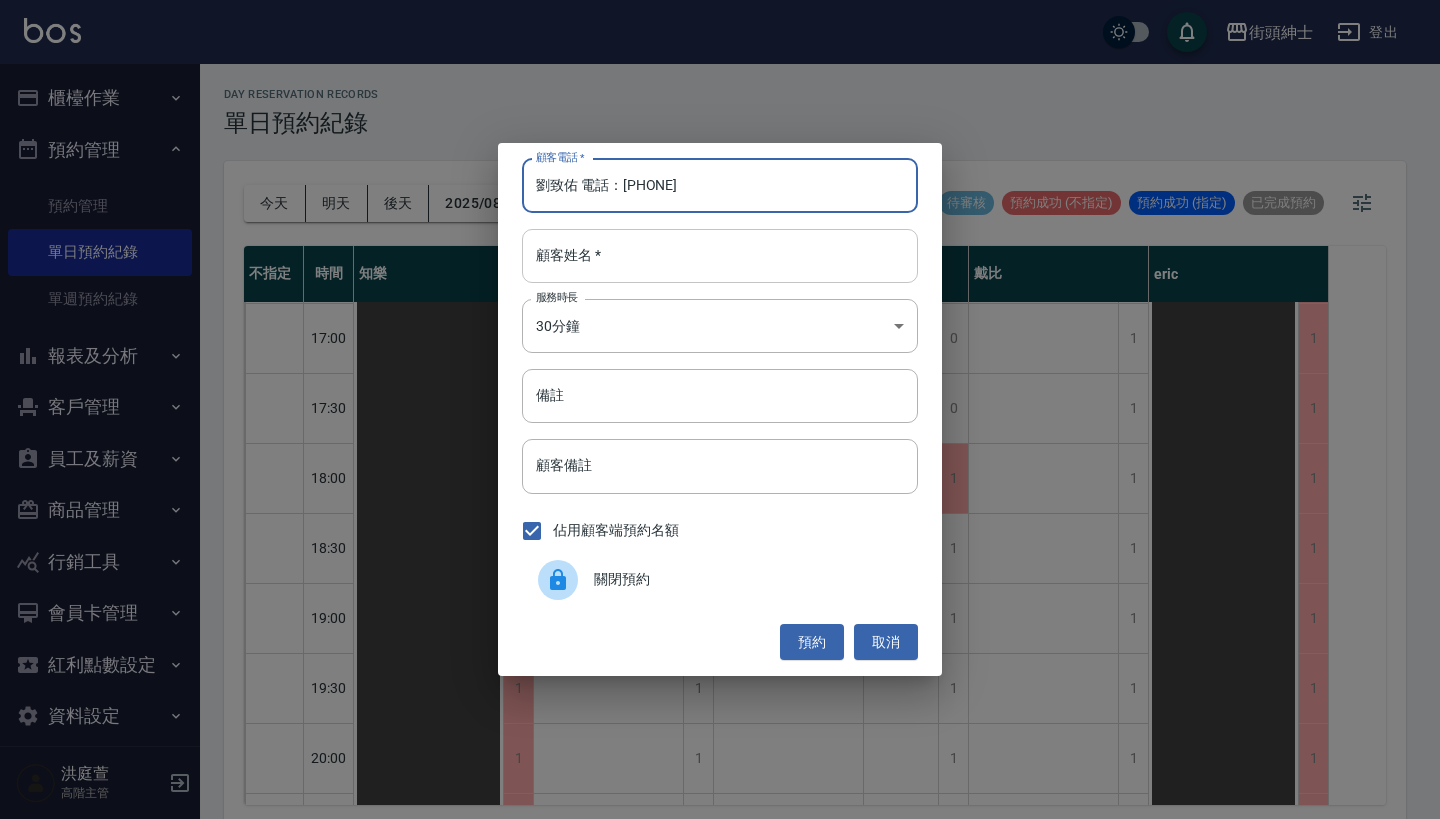 type on "劉致佑 電話：[PHONE]" 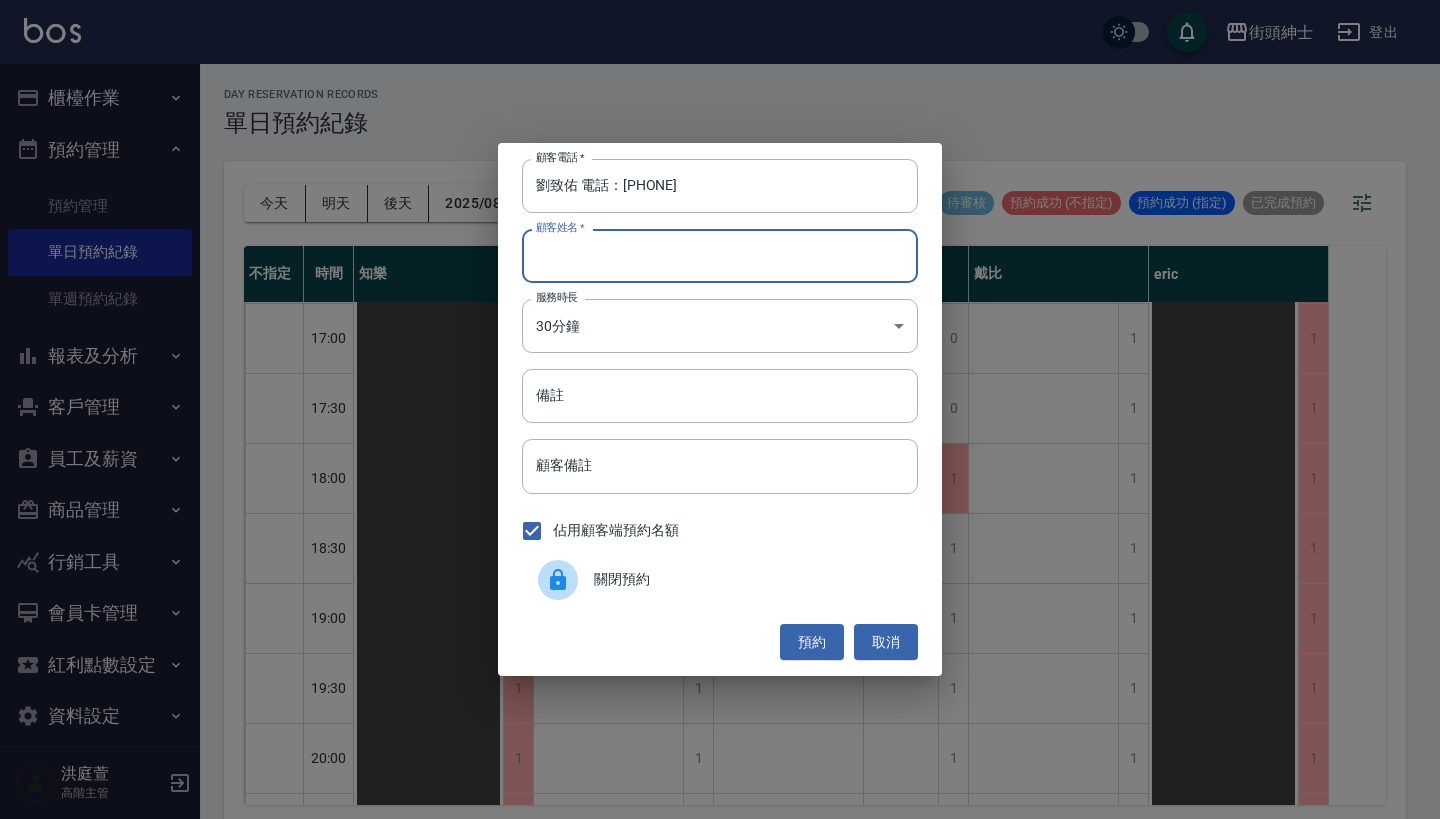 paste on "劉致佑 電話：[PHONE]" 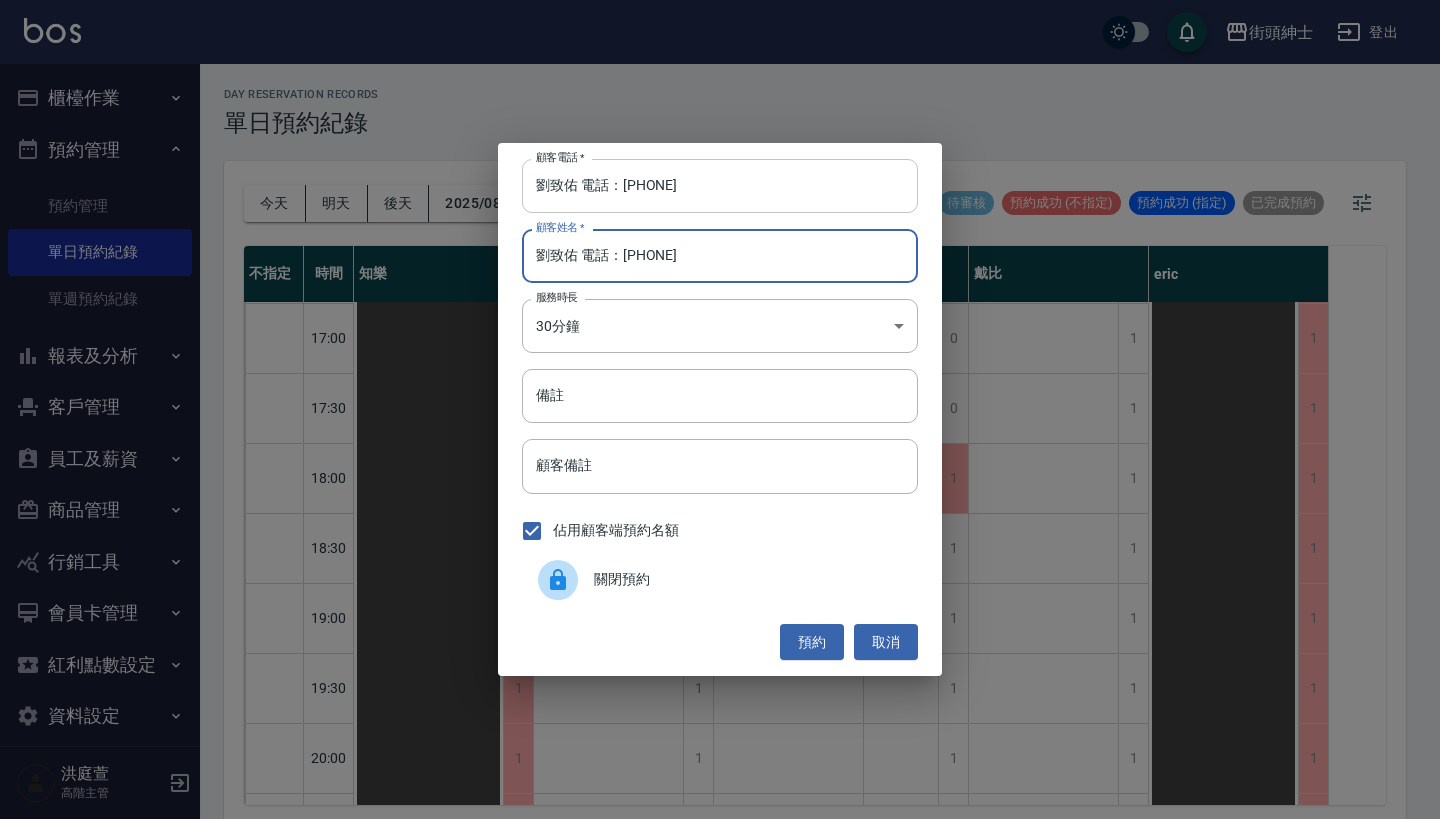type on "劉致佑 電話：[PHONE]" 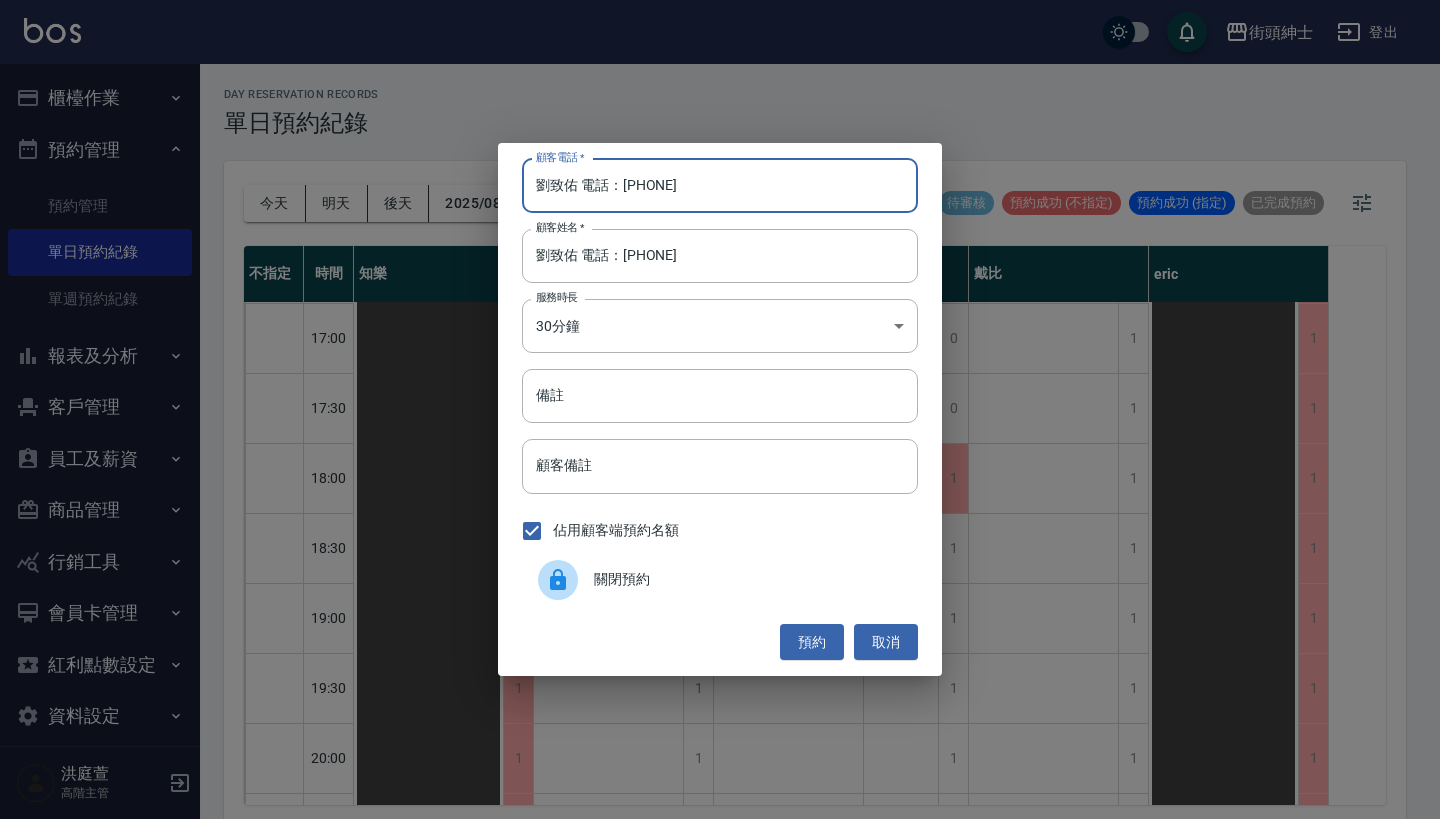 drag, startPoint x: 624, startPoint y: 186, endPoint x: 113, endPoint y: 354, distance: 537.90796 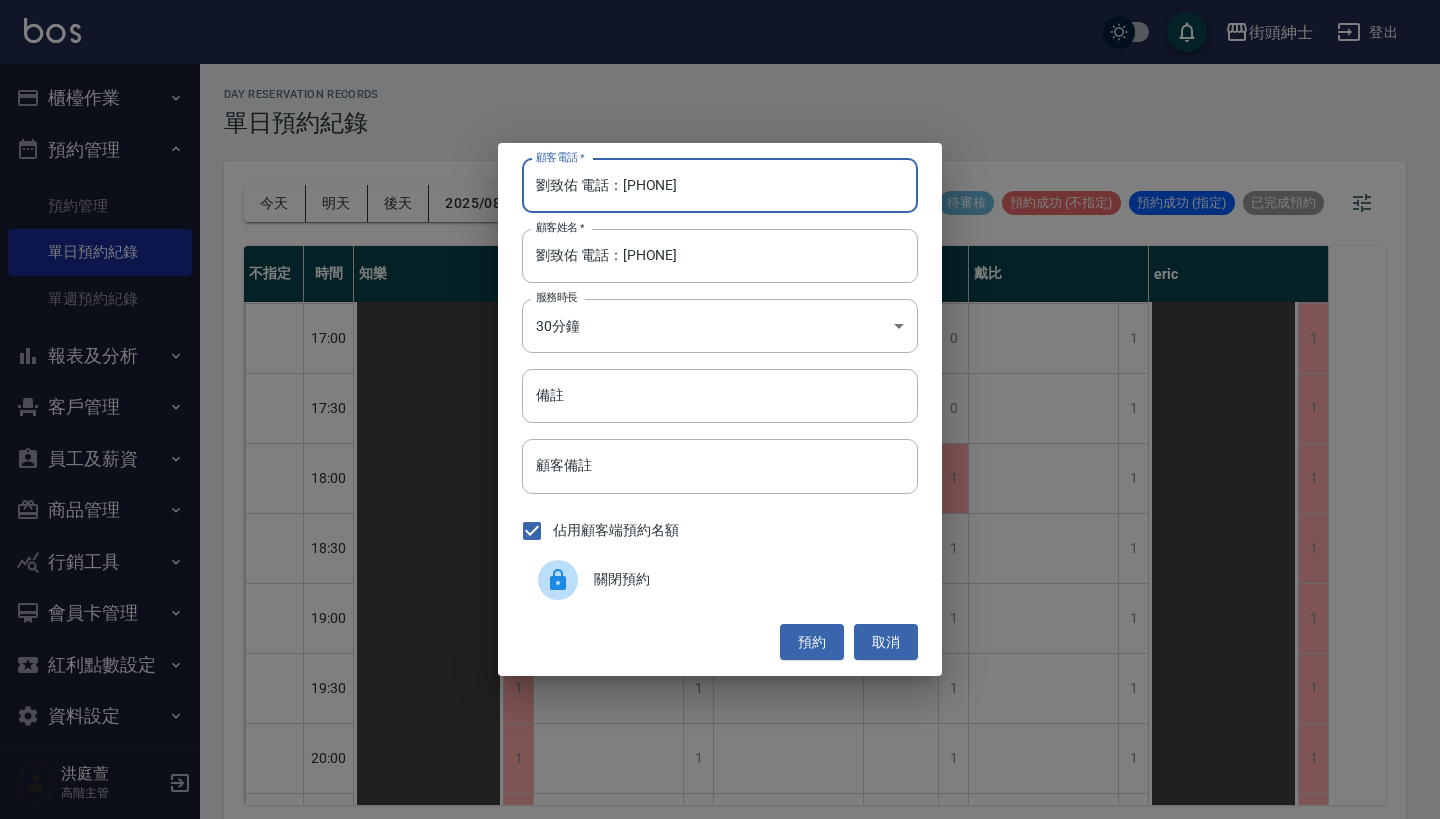 click on "劉致佑 電話：[PHONE]" at bounding box center (720, 186) 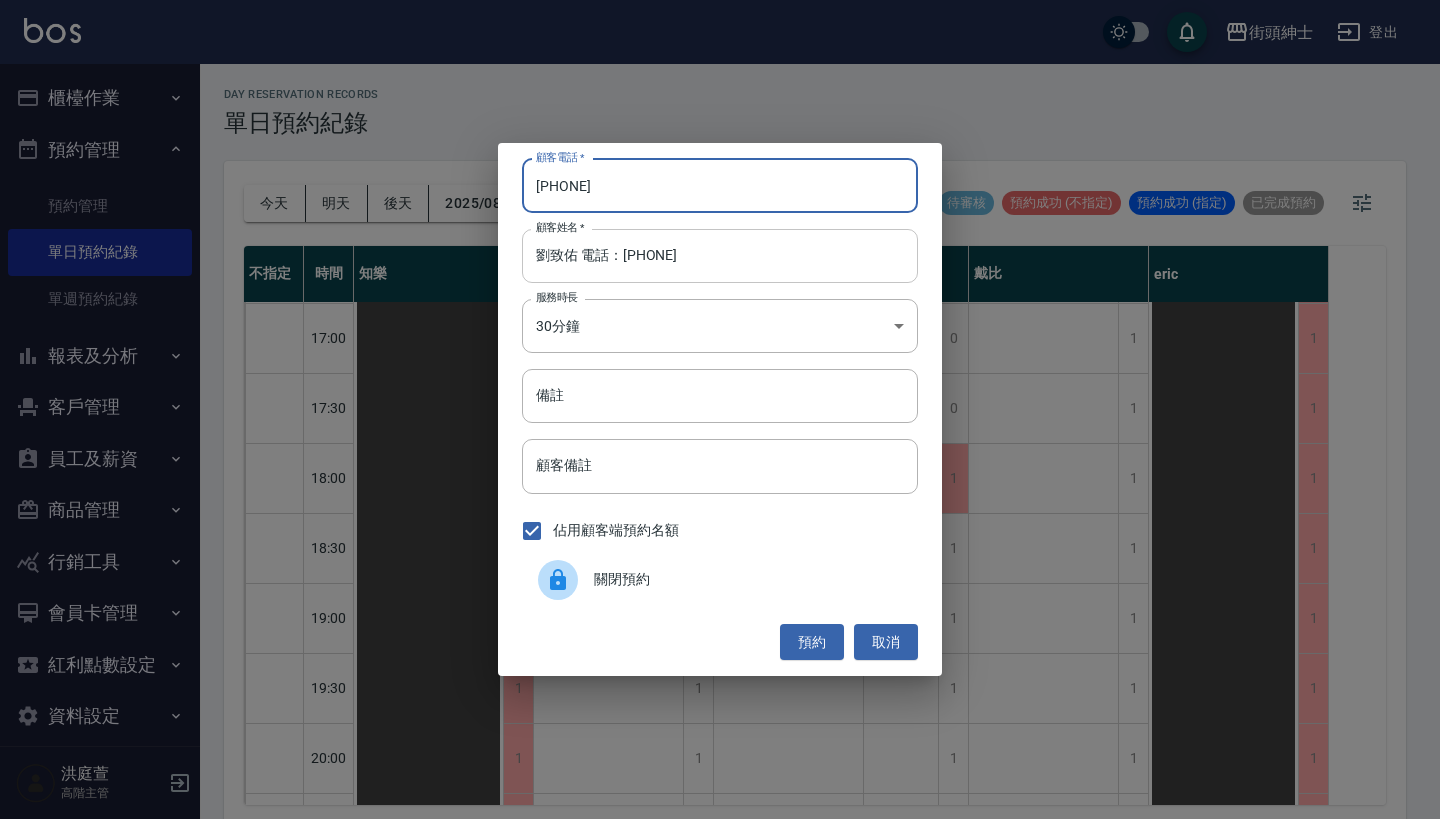 type on "[PHONE]" 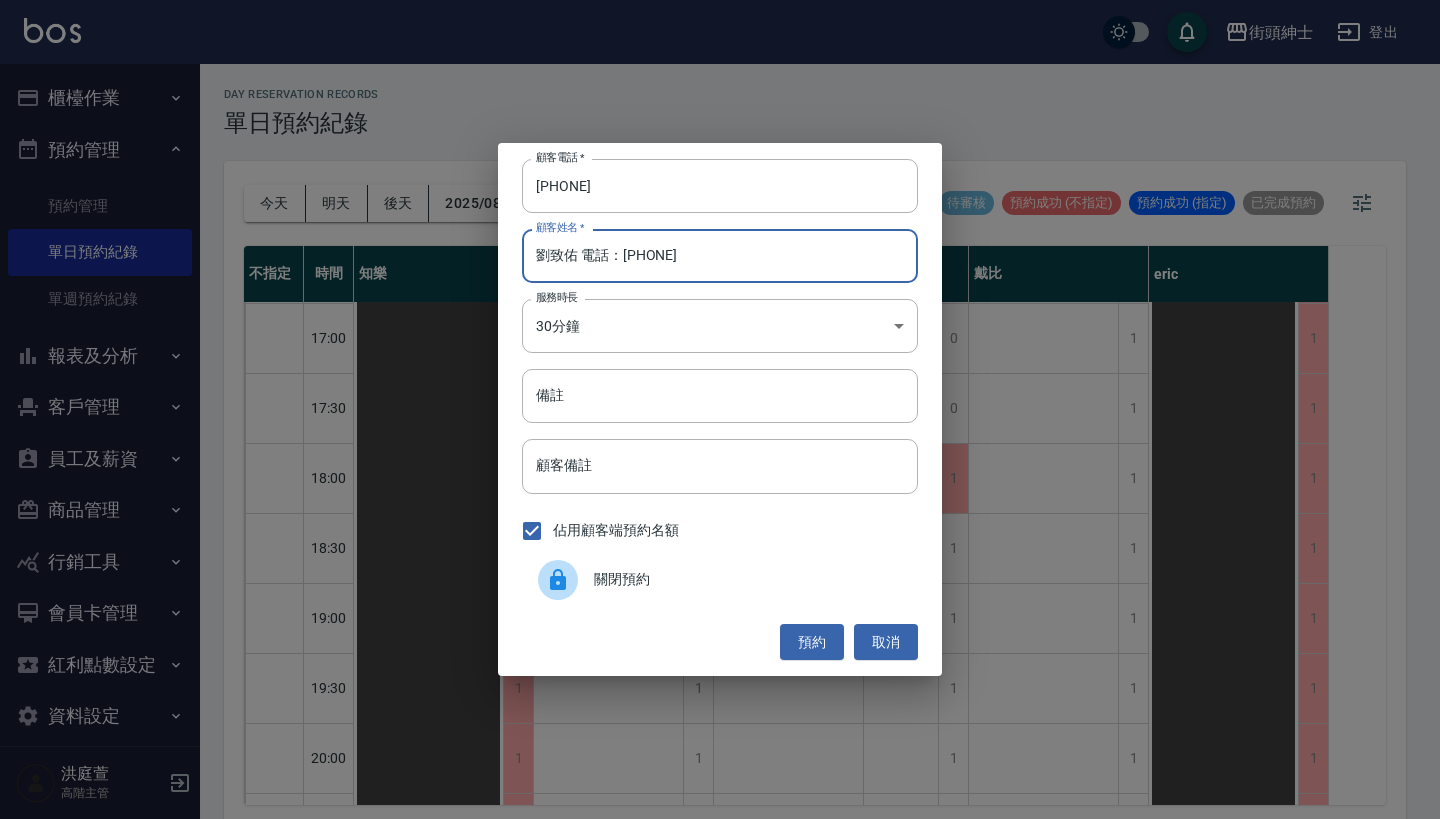 drag, startPoint x: 730, startPoint y: 257, endPoint x: 574, endPoint y: 251, distance: 156.11534 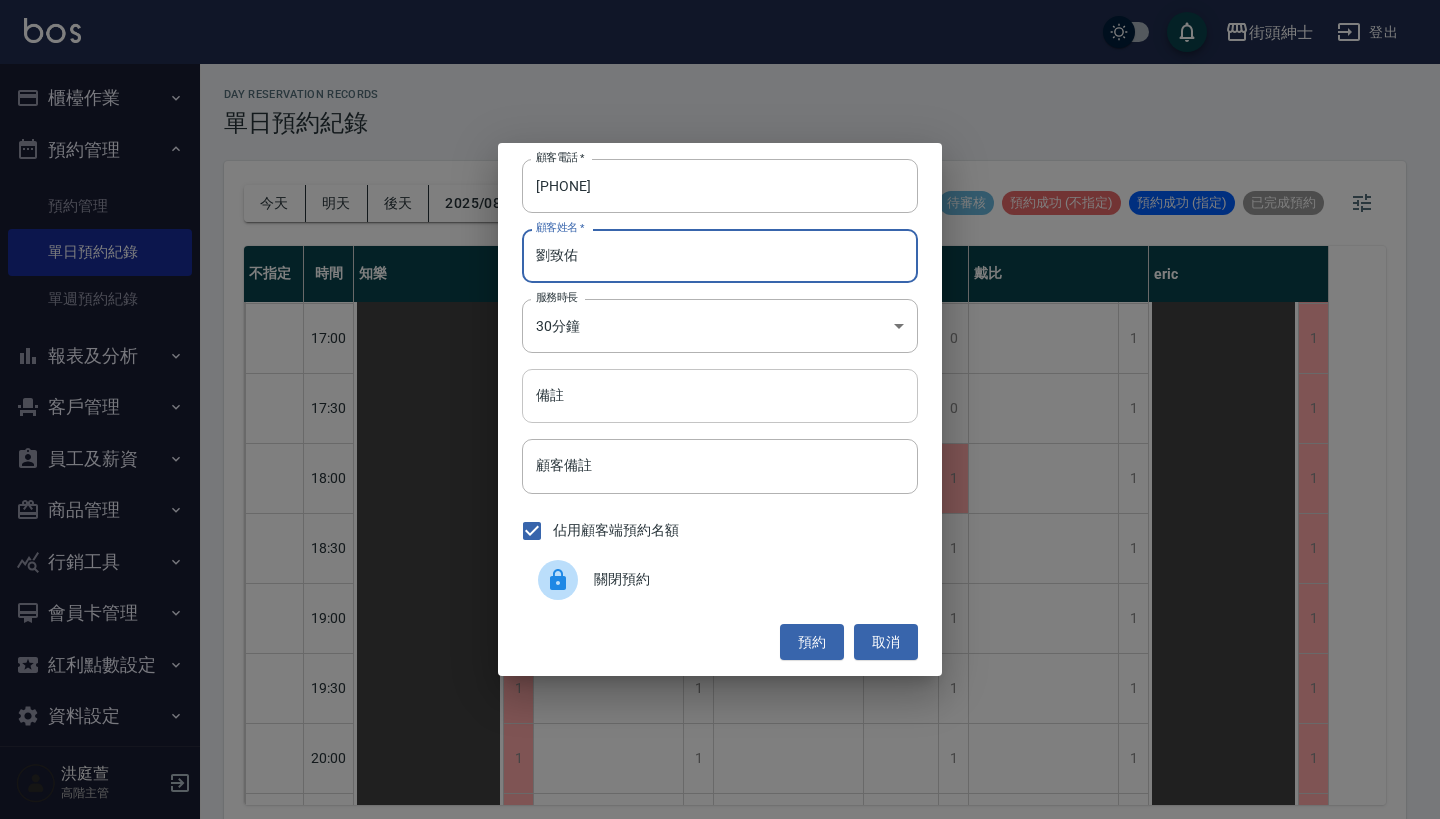 type on "劉致佑" 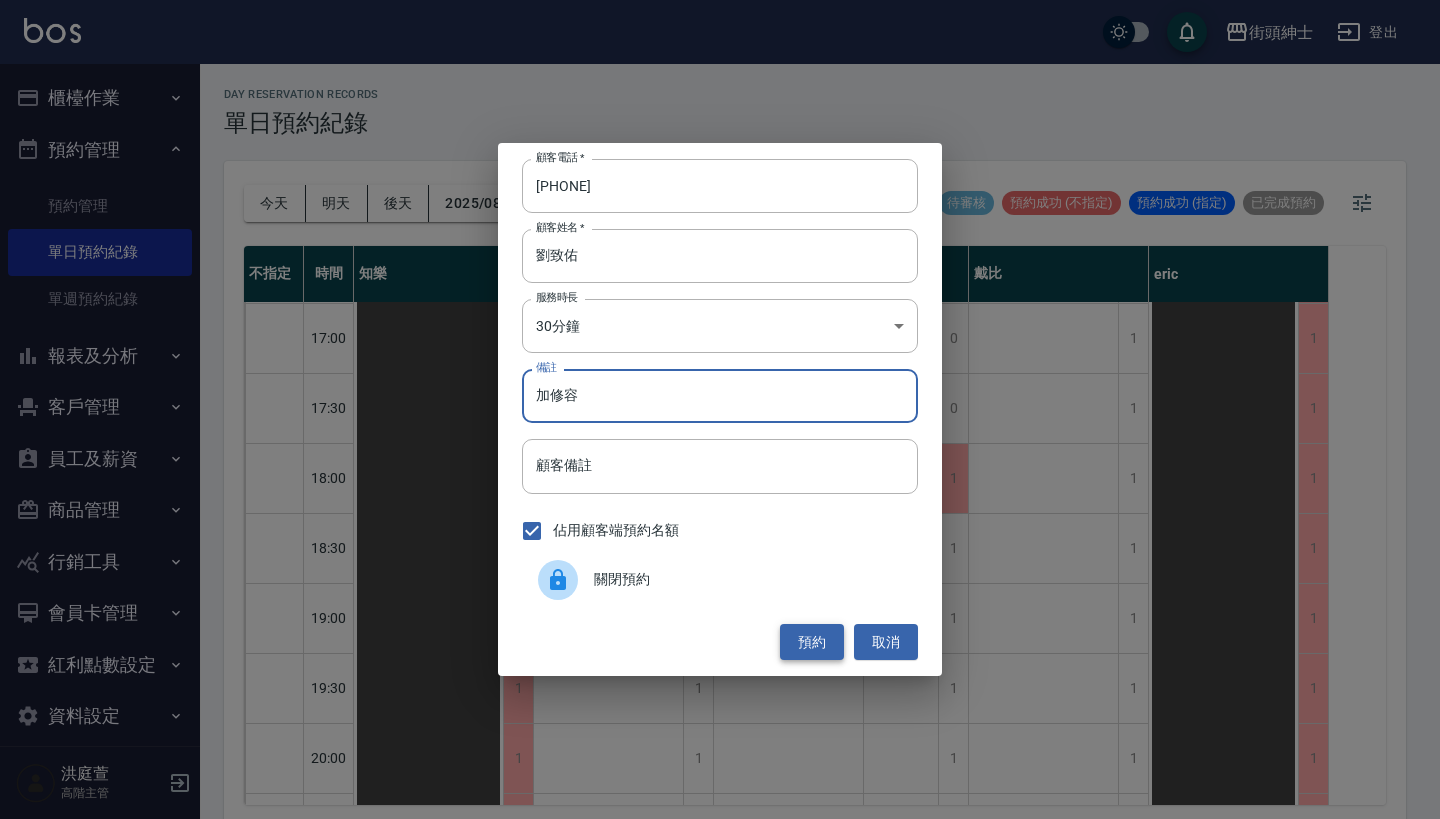 type on "加修容" 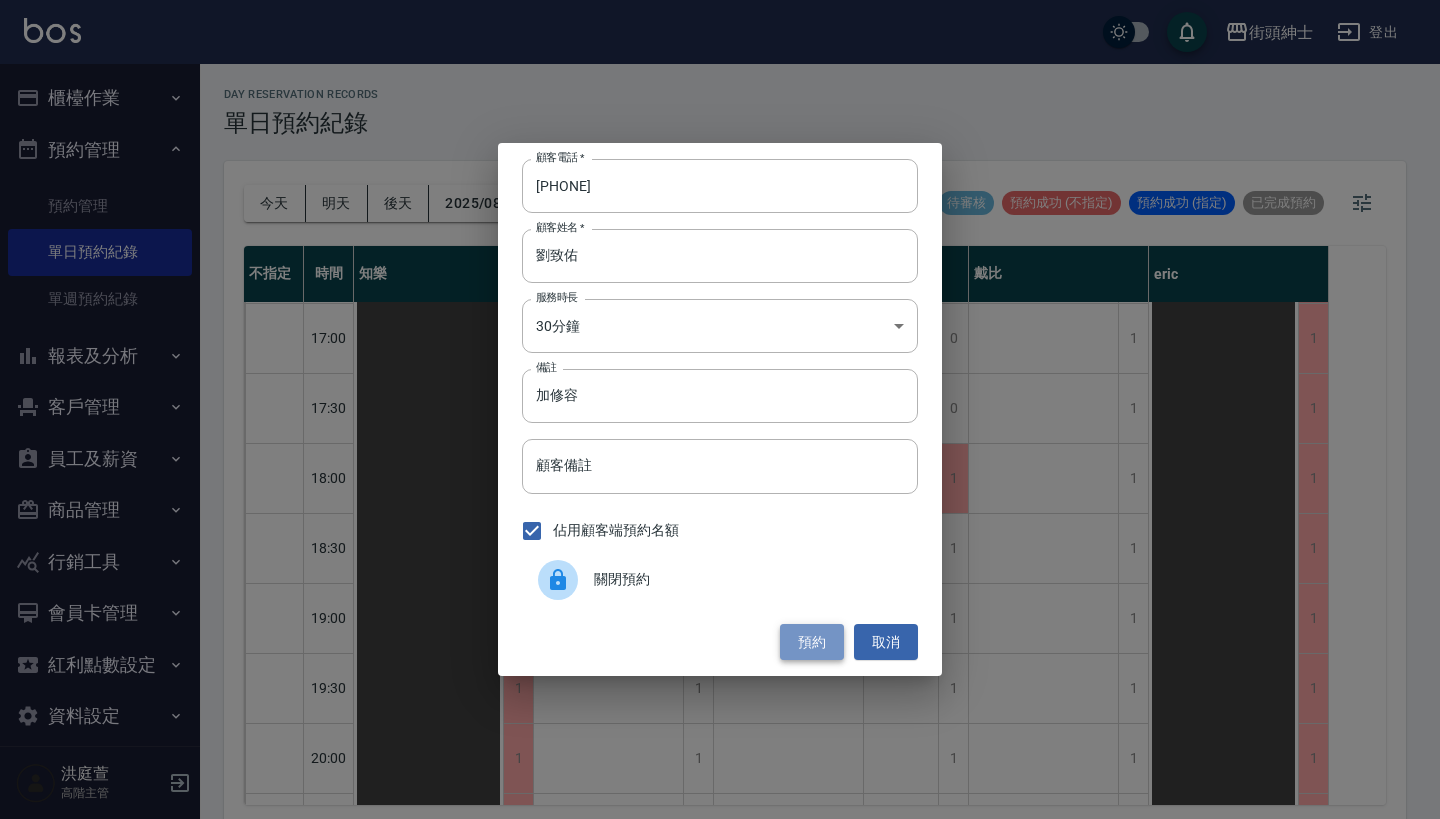 click on "預約" at bounding box center [812, 642] 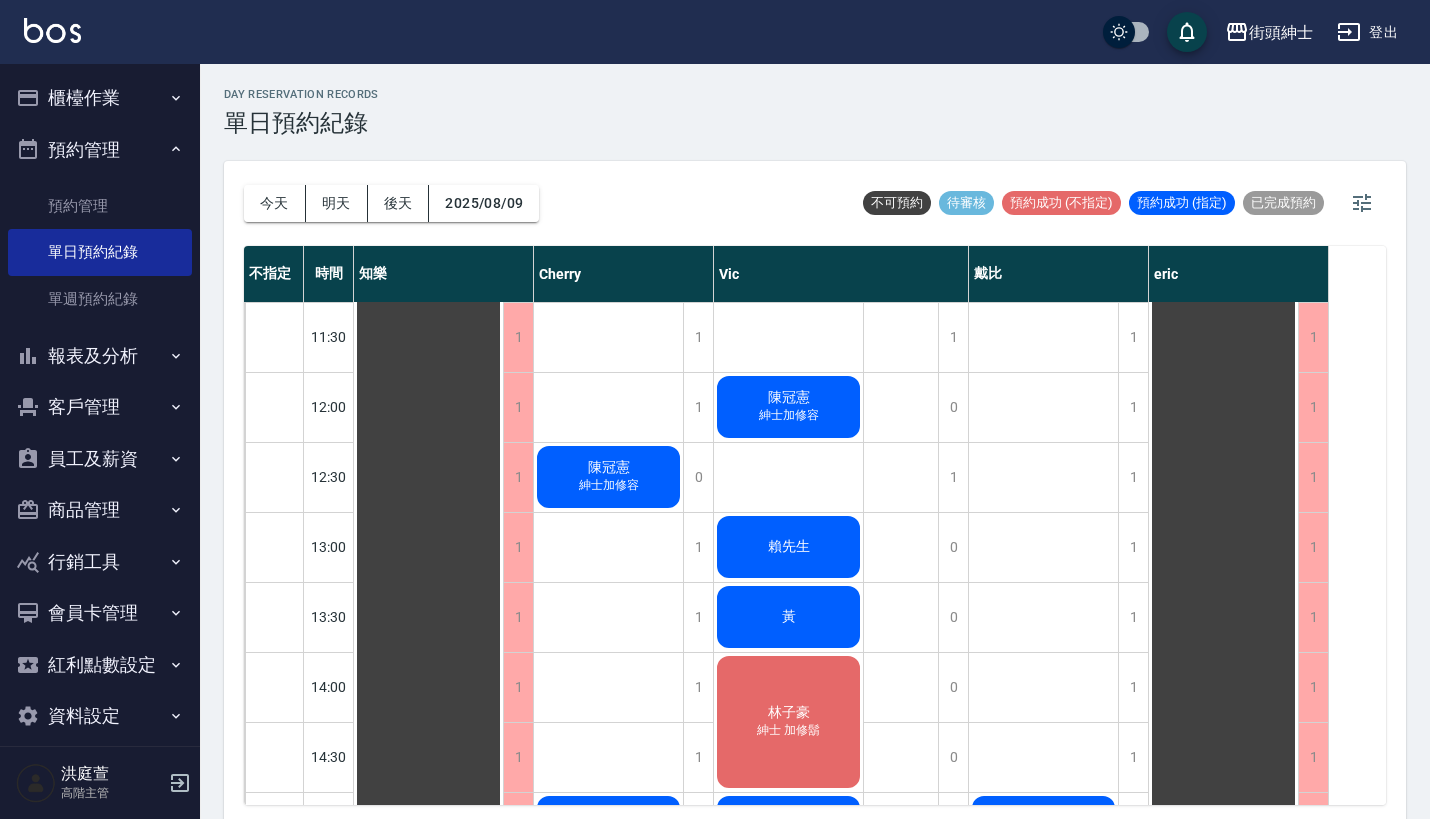 scroll, scrollTop: 355, scrollLeft: 0, axis: vertical 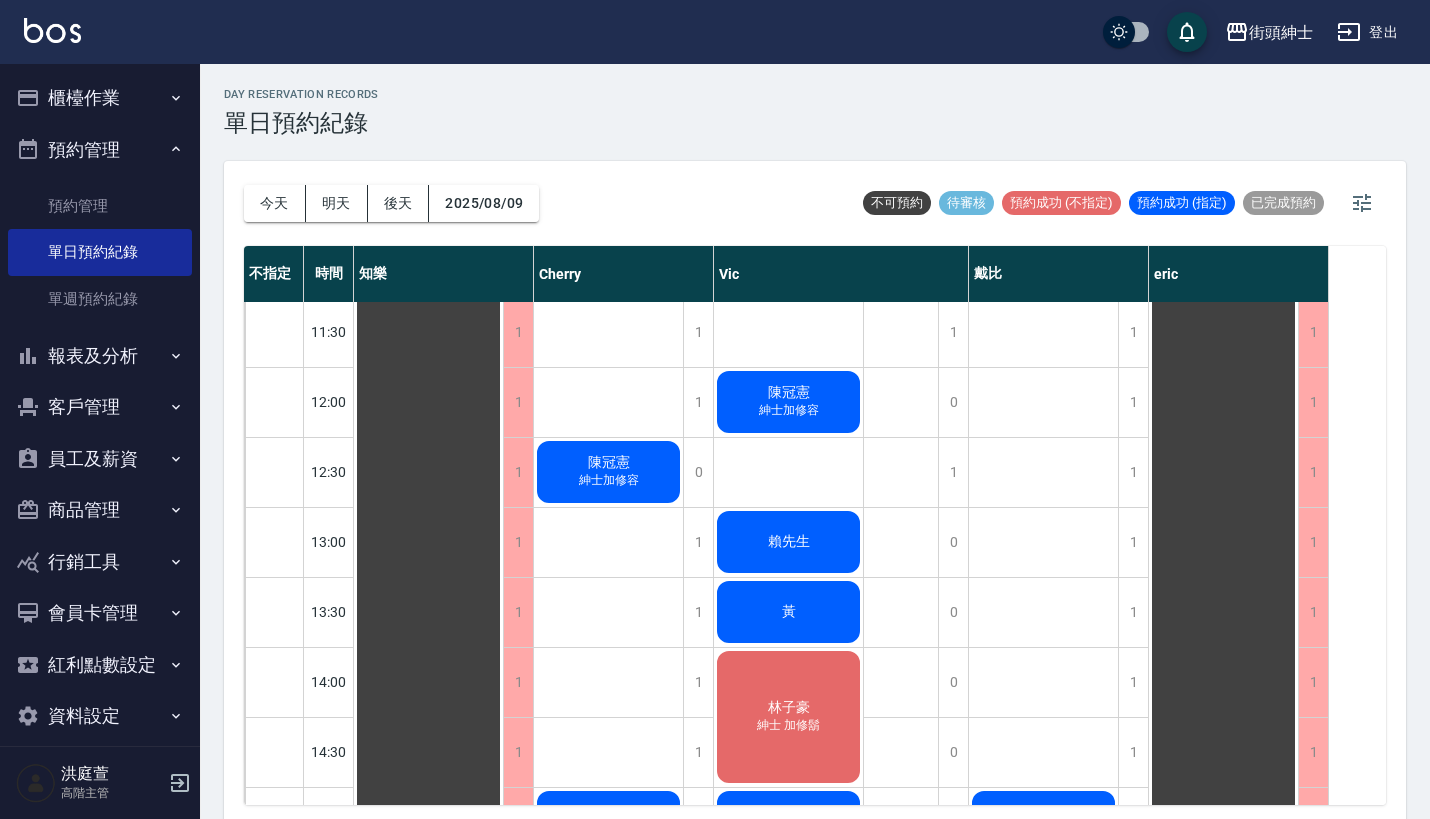 click on "今天 明天 後天 2025/08/09" at bounding box center (391, 203) 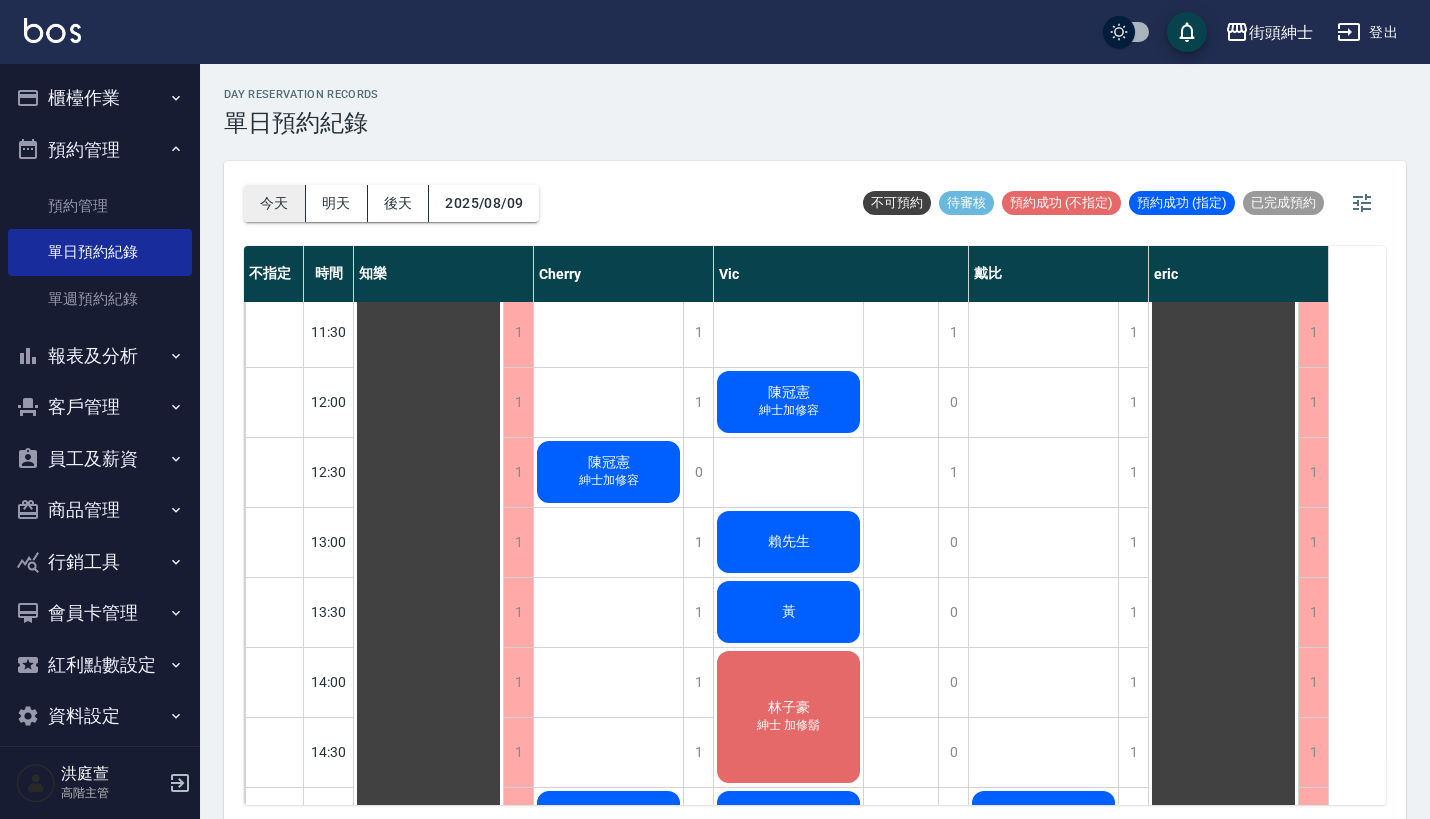click on "今天" at bounding box center [275, 203] 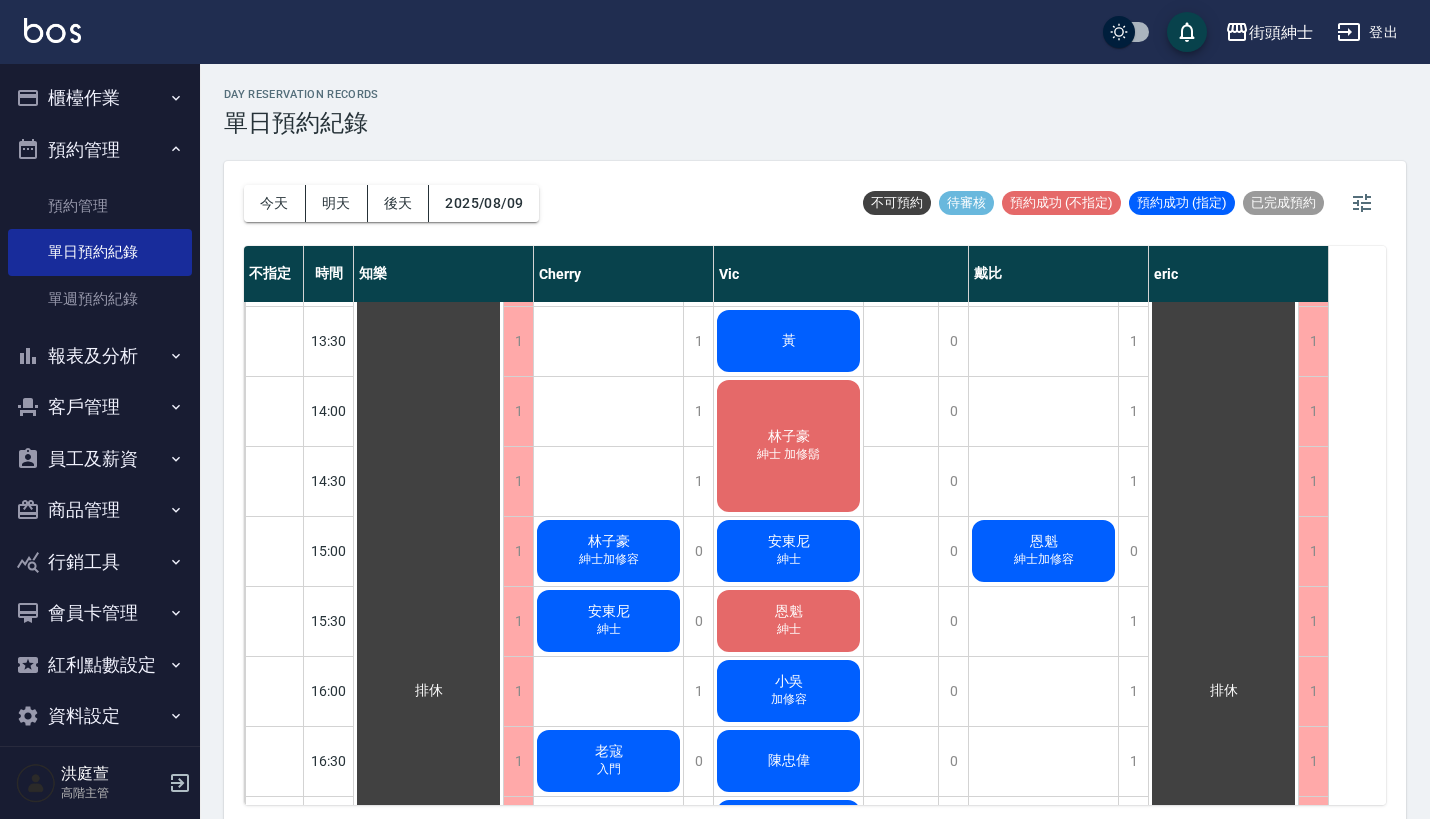 scroll, scrollTop: 623, scrollLeft: 0, axis: vertical 